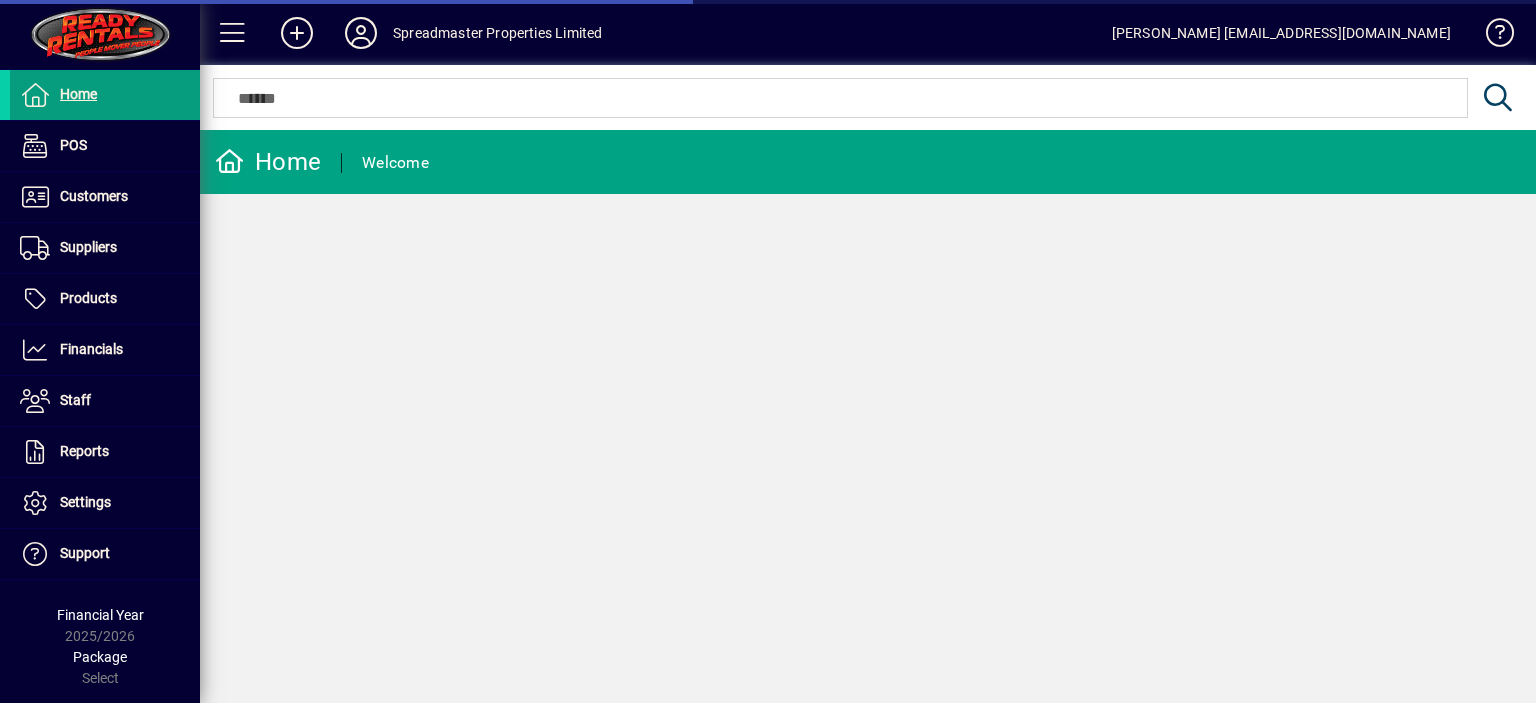 scroll, scrollTop: 0, scrollLeft: 0, axis: both 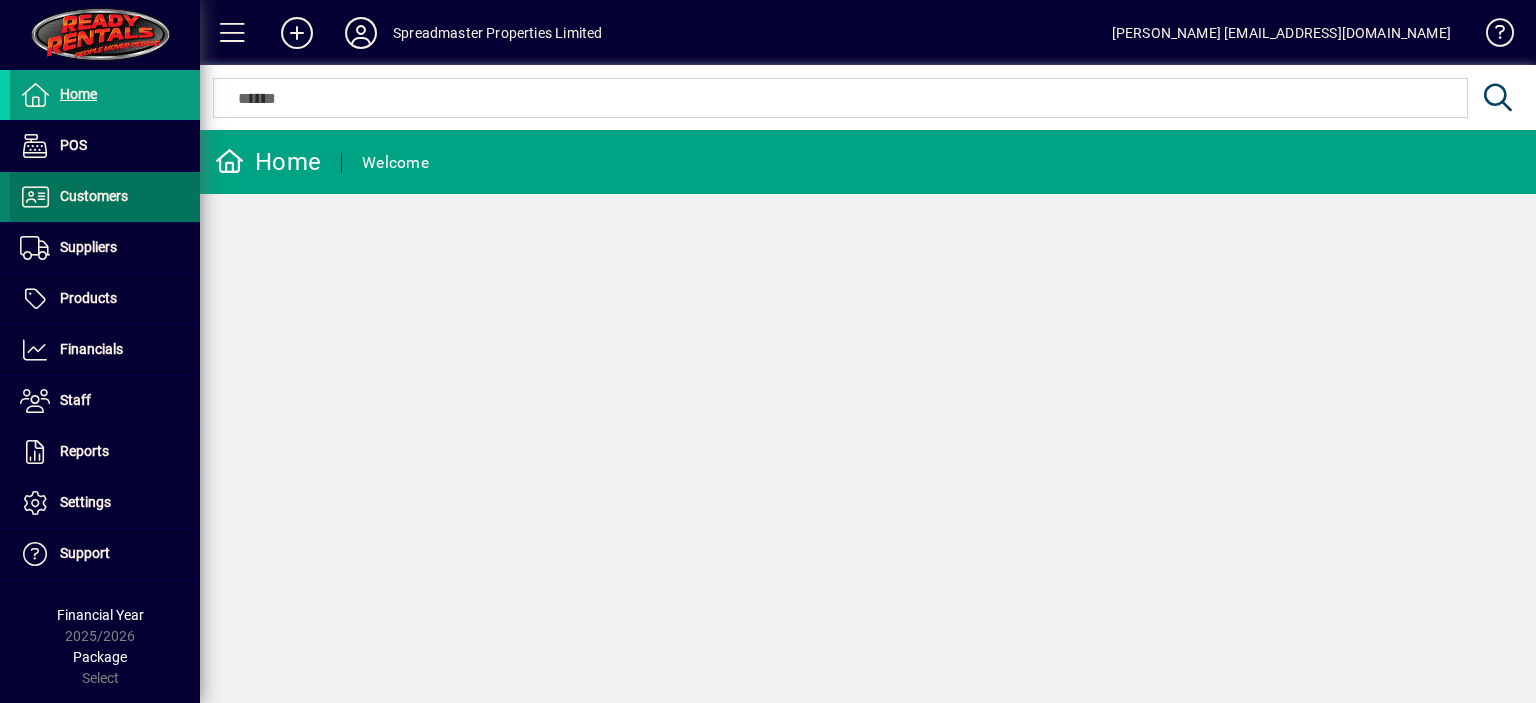 click on "Customers" at bounding box center (94, 196) 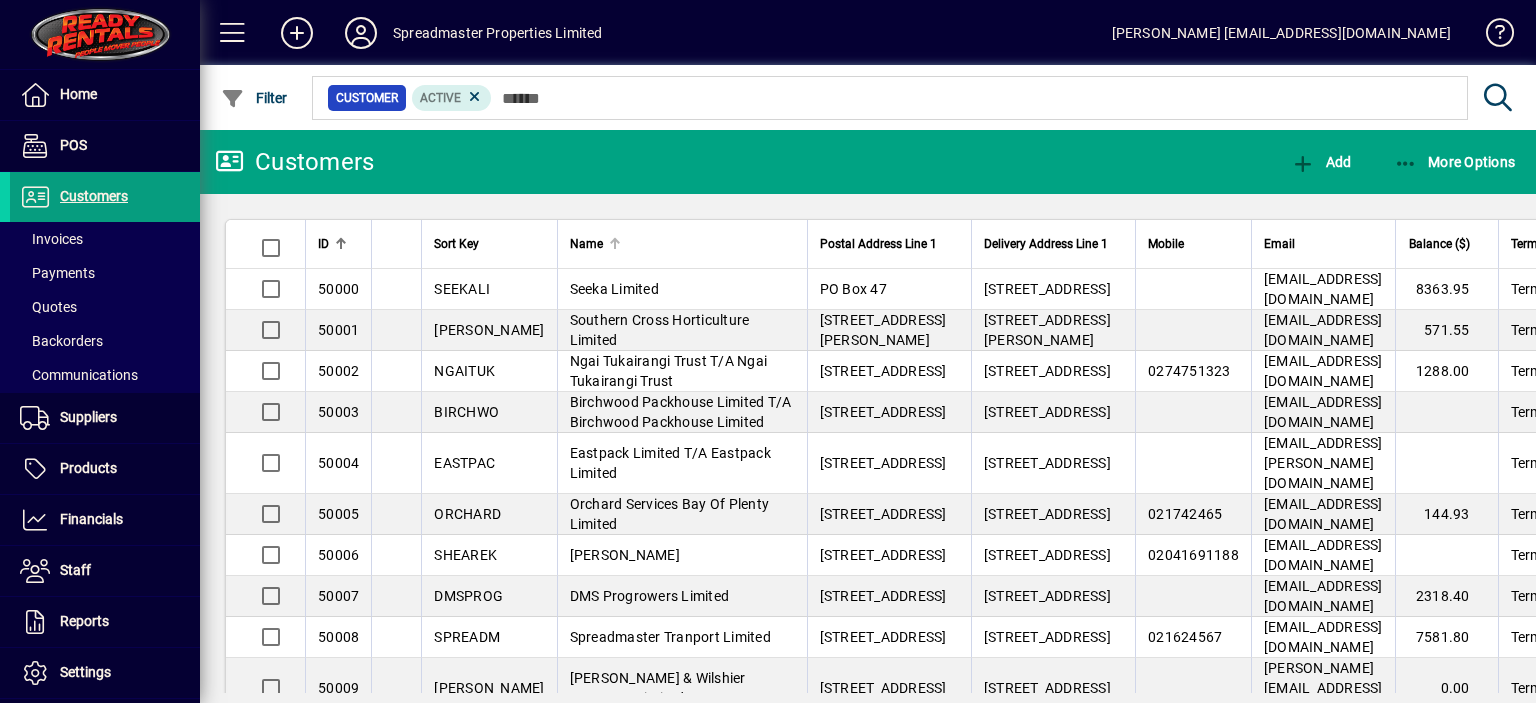 click at bounding box center [613, 241] 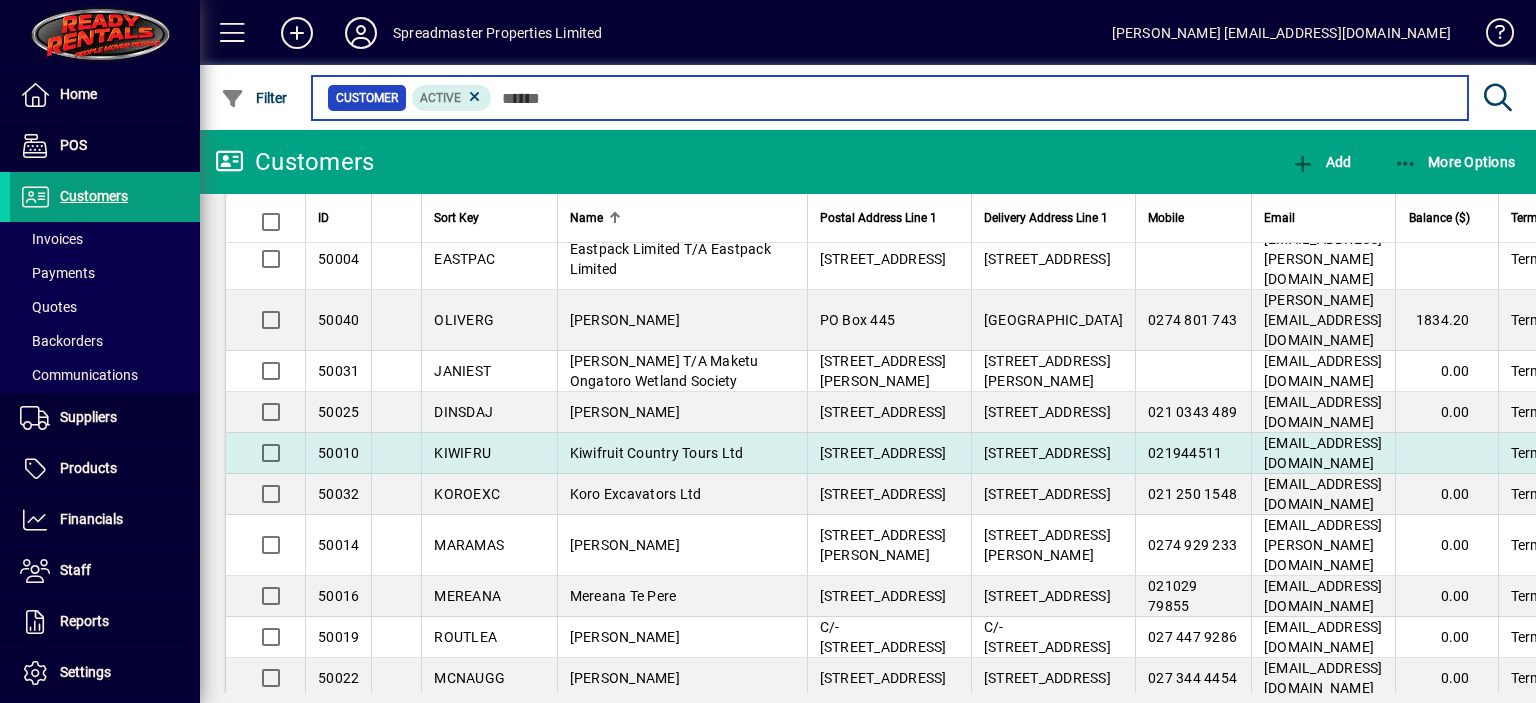 scroll, scrollTop: 400, scrollLeft: 0, axis: vertical 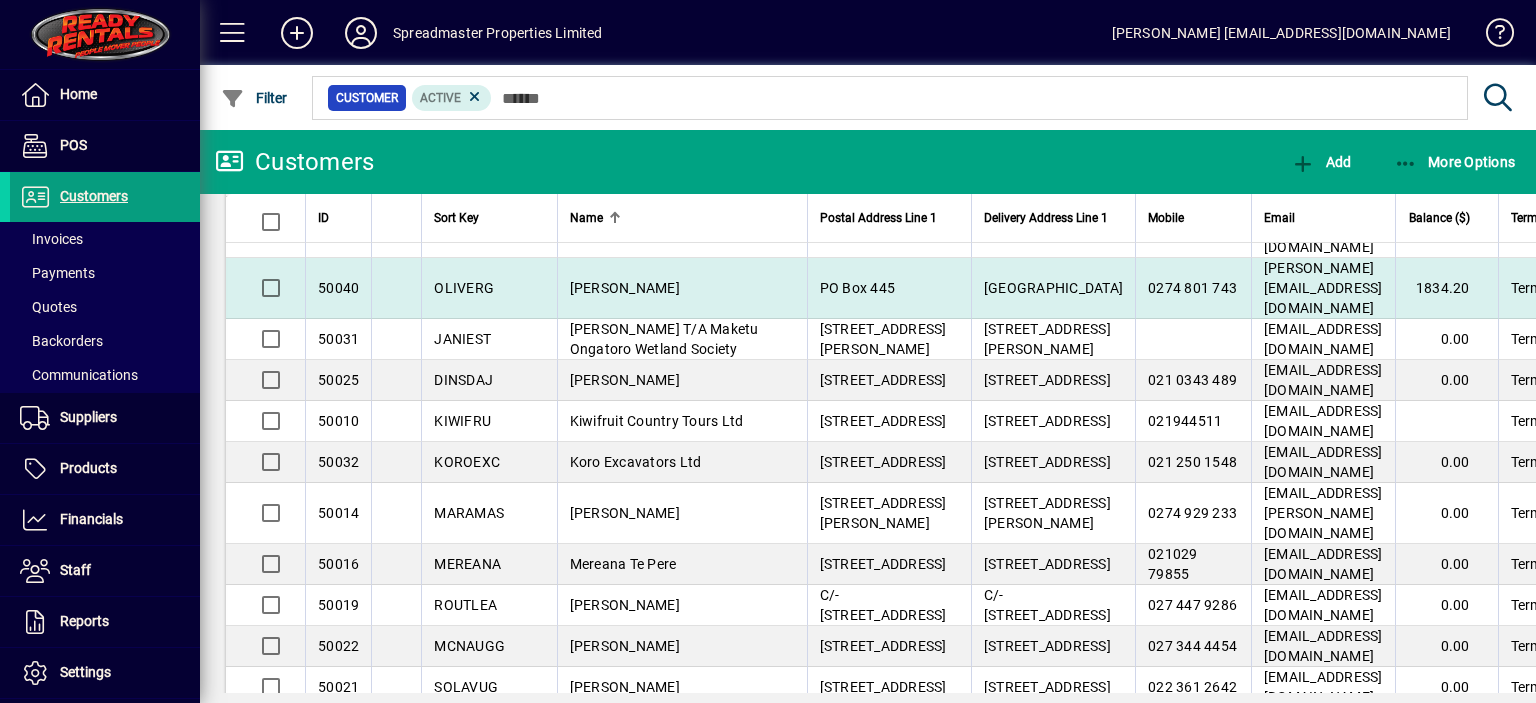 click on "[PERSON_NAME]" at bounding box center (625, 288) 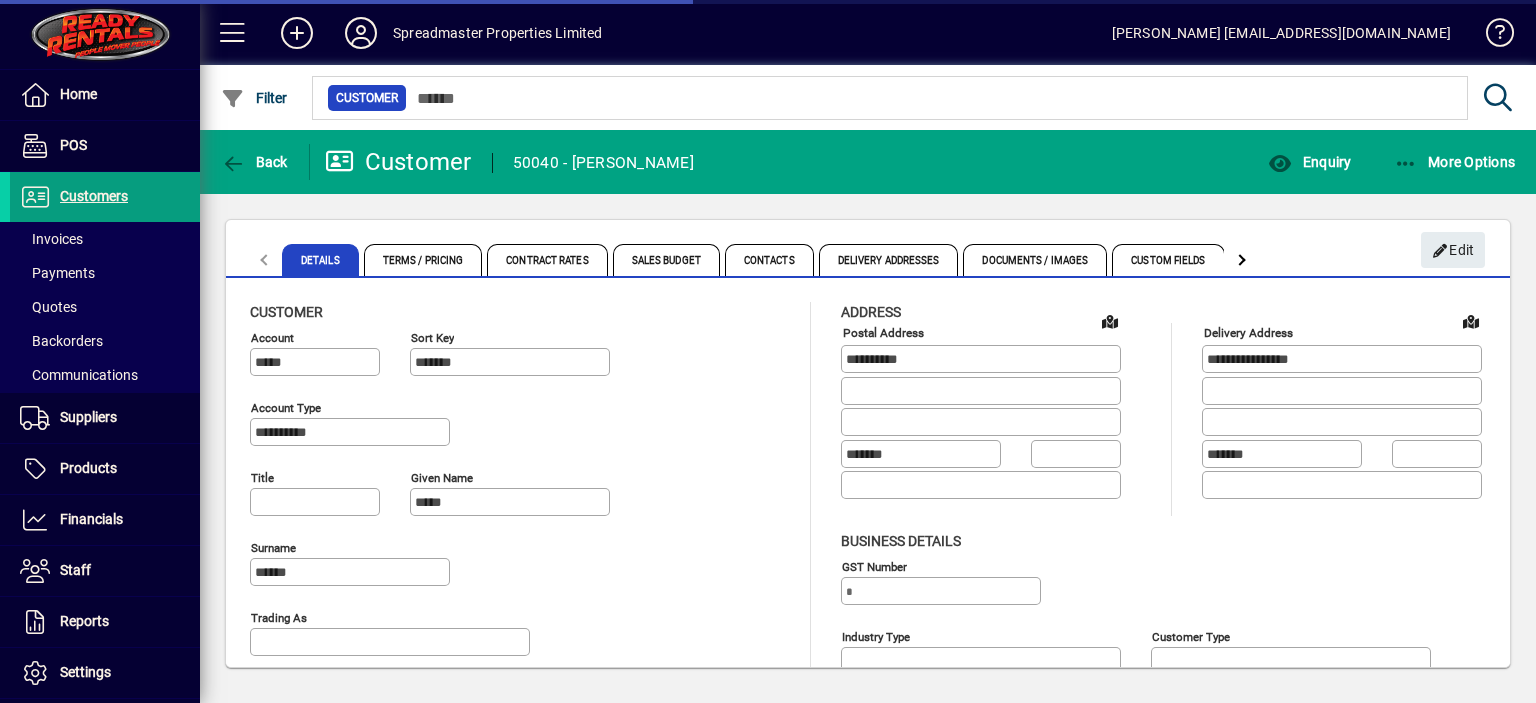 type on "**********" 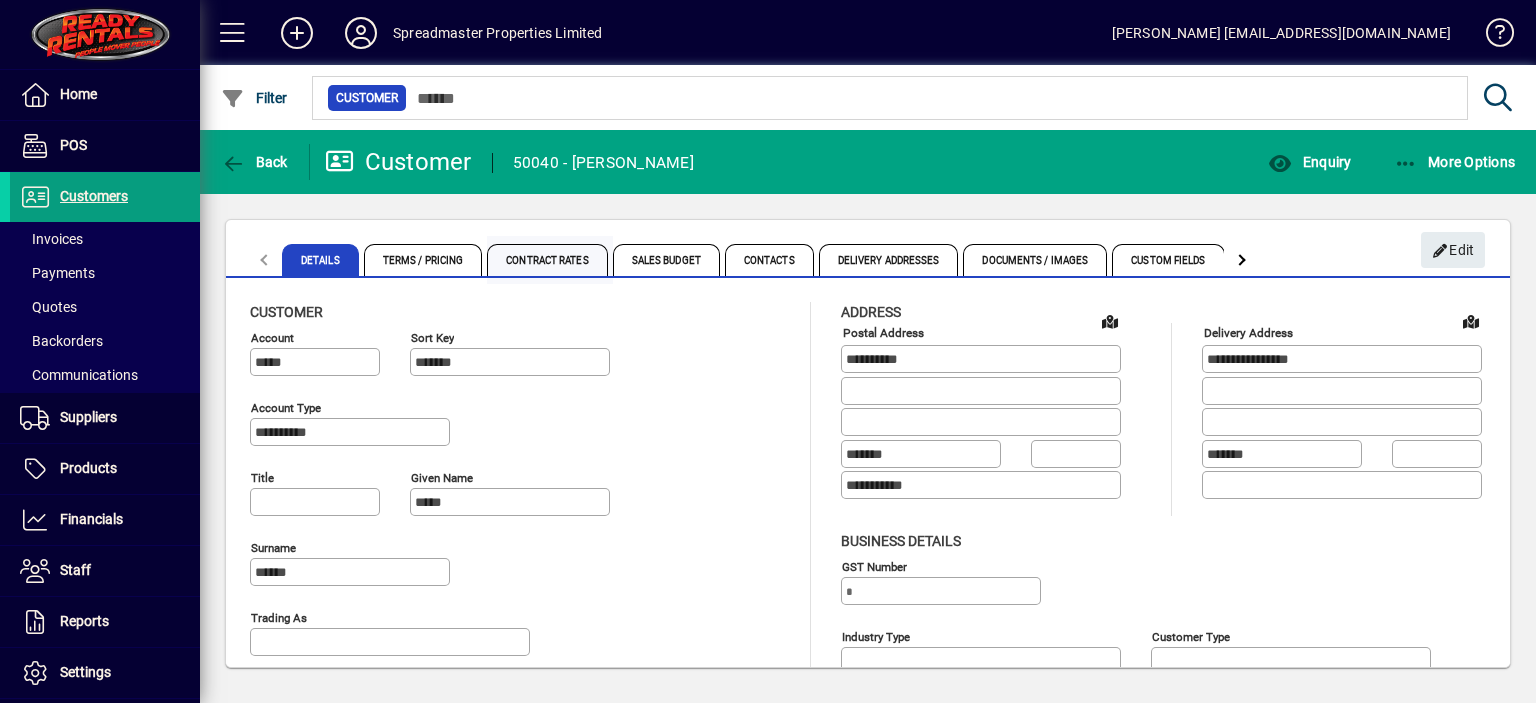 click on "Contract Rates" at bounding box center (547, 260) 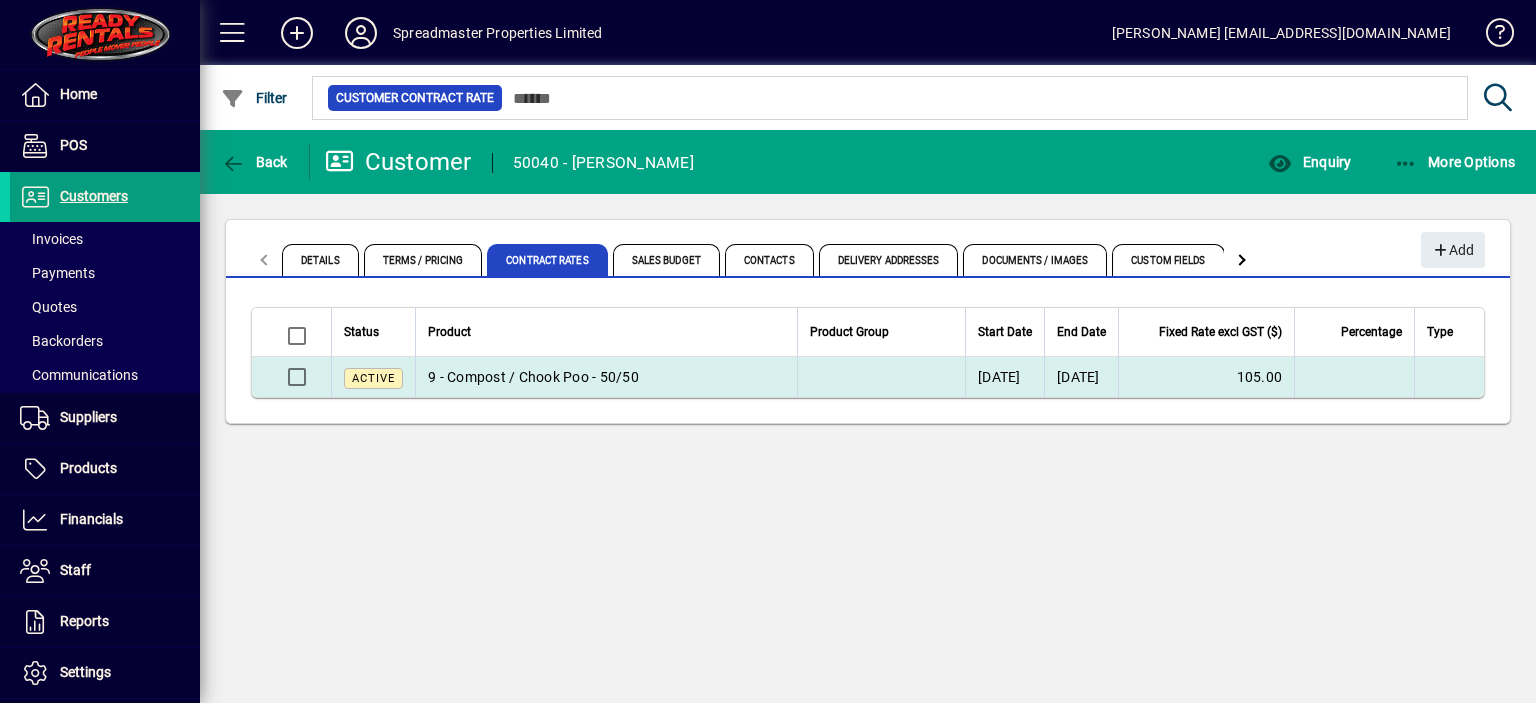 click on "9 - Compost / Chook Poo - 50/50" at bounding box center [606, 377] 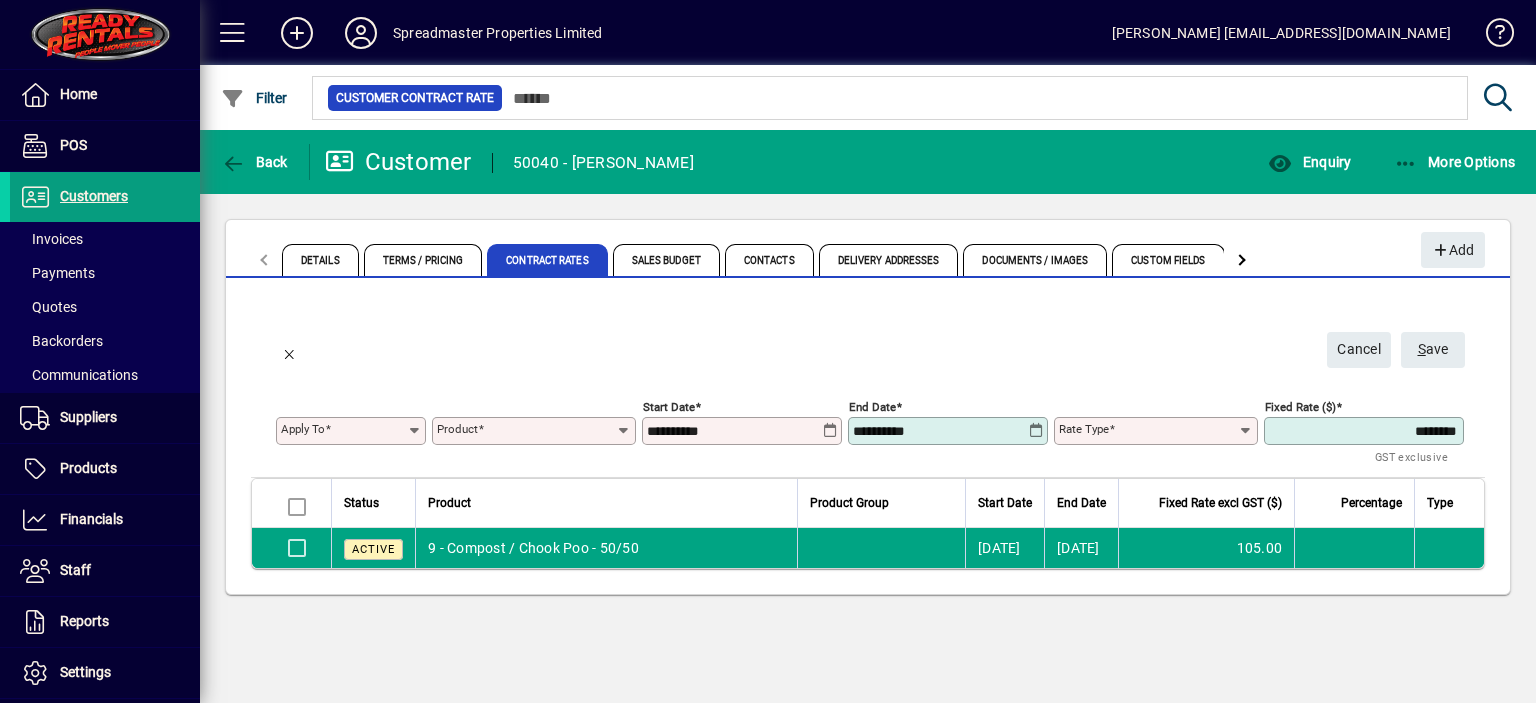 type on "*******" 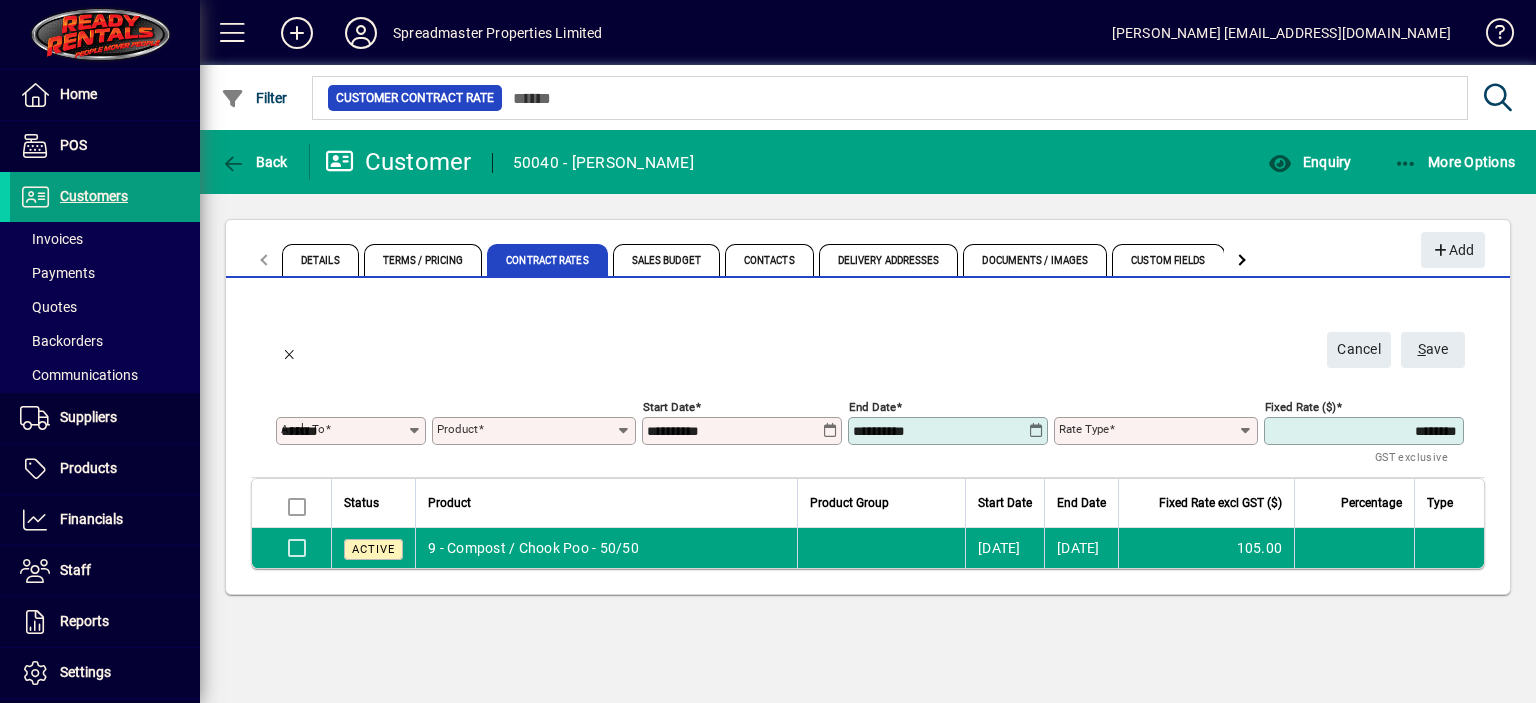 type on "**********" 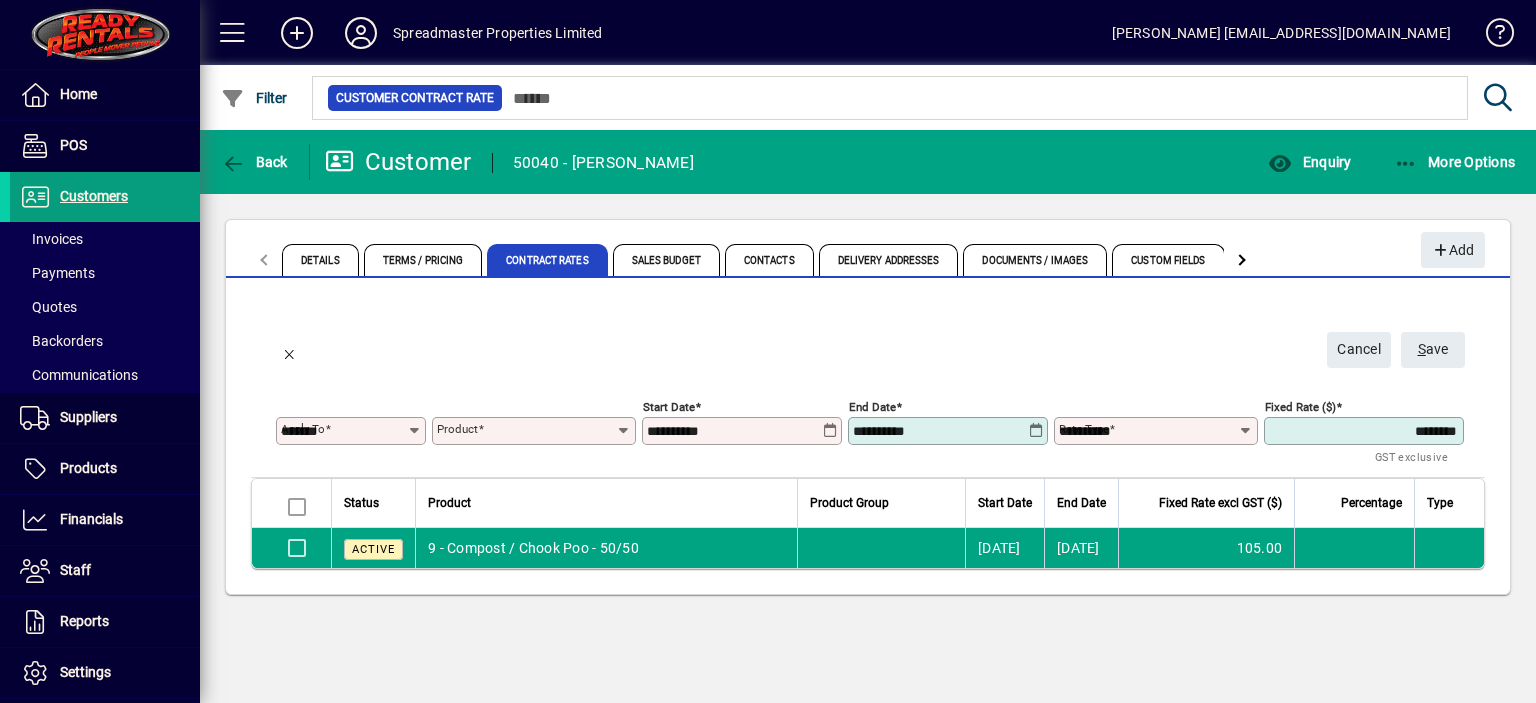 type on "**********" 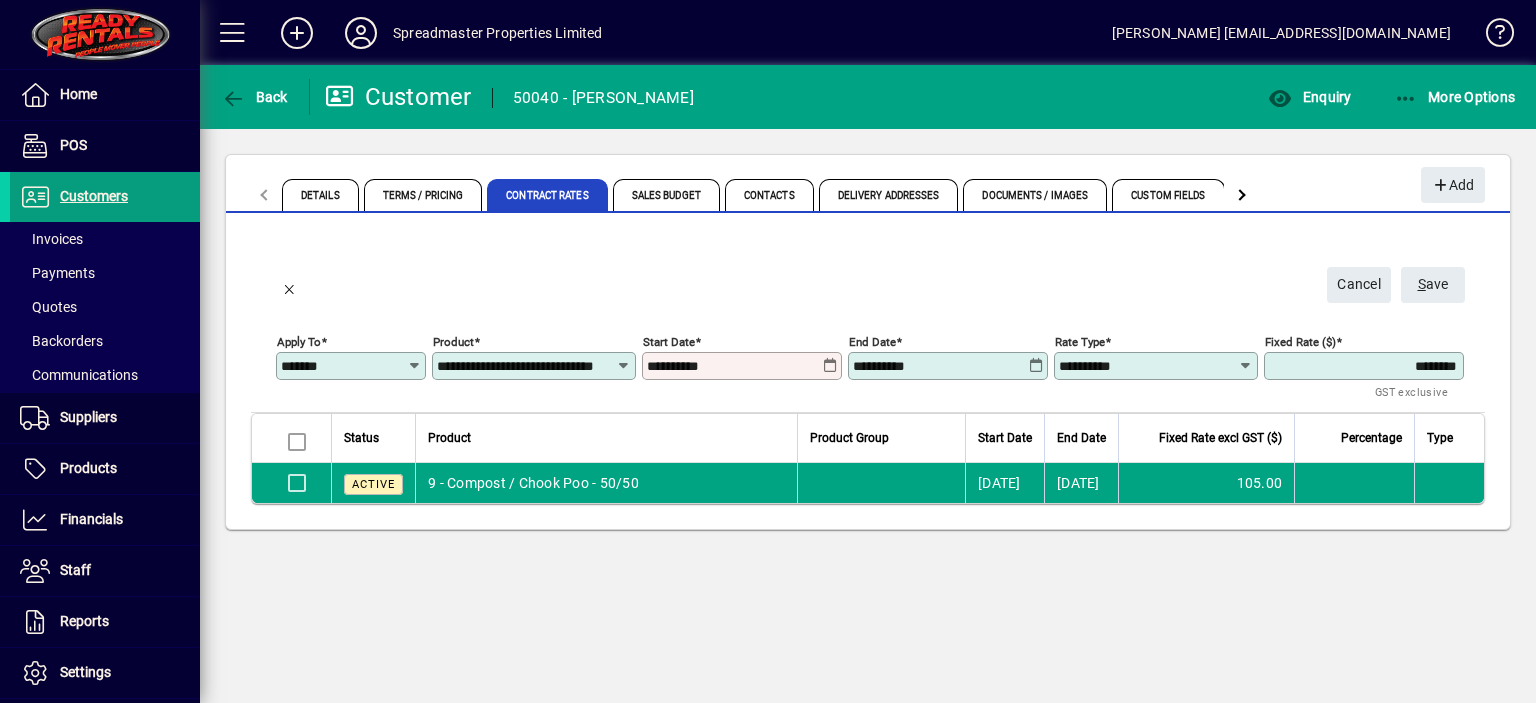 click on "********" at bounding box center (1366, 366) 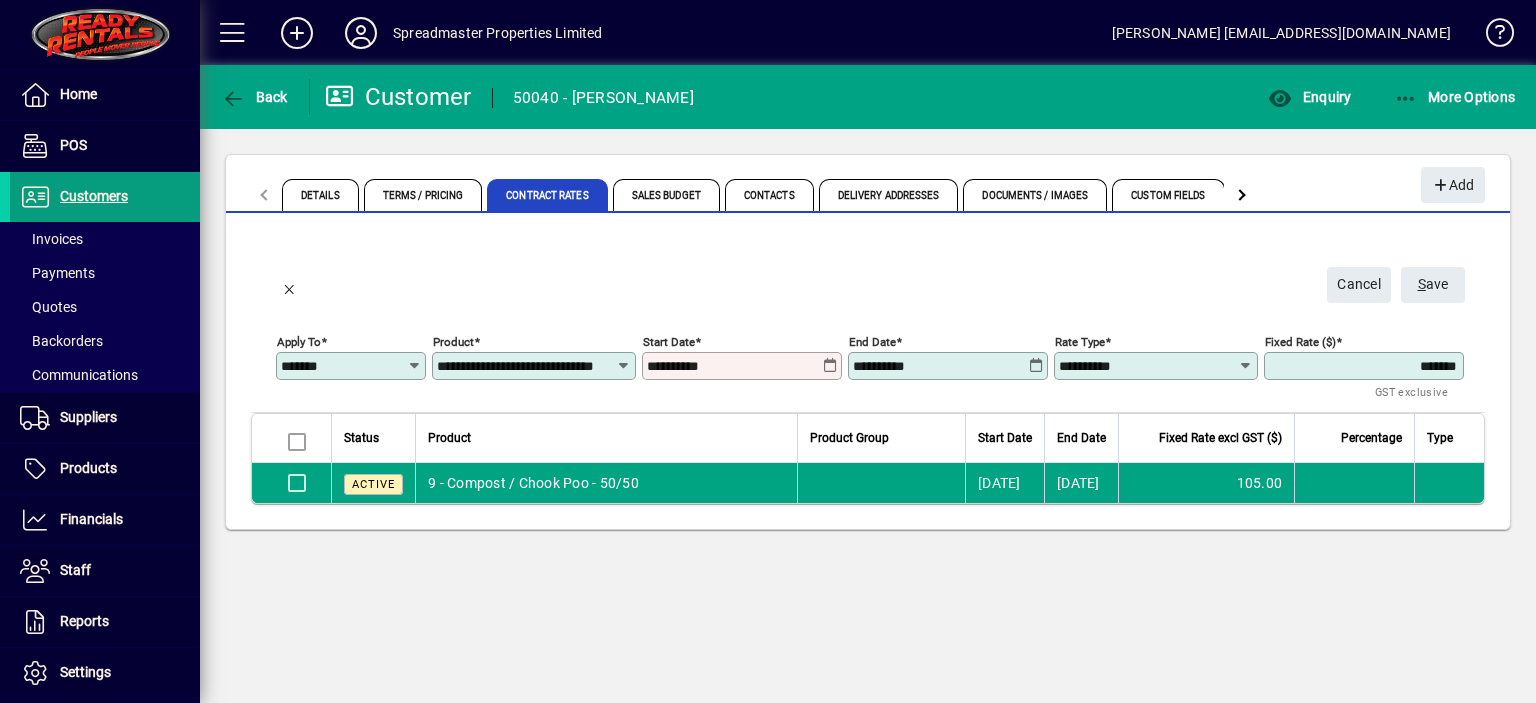 type on "*******" 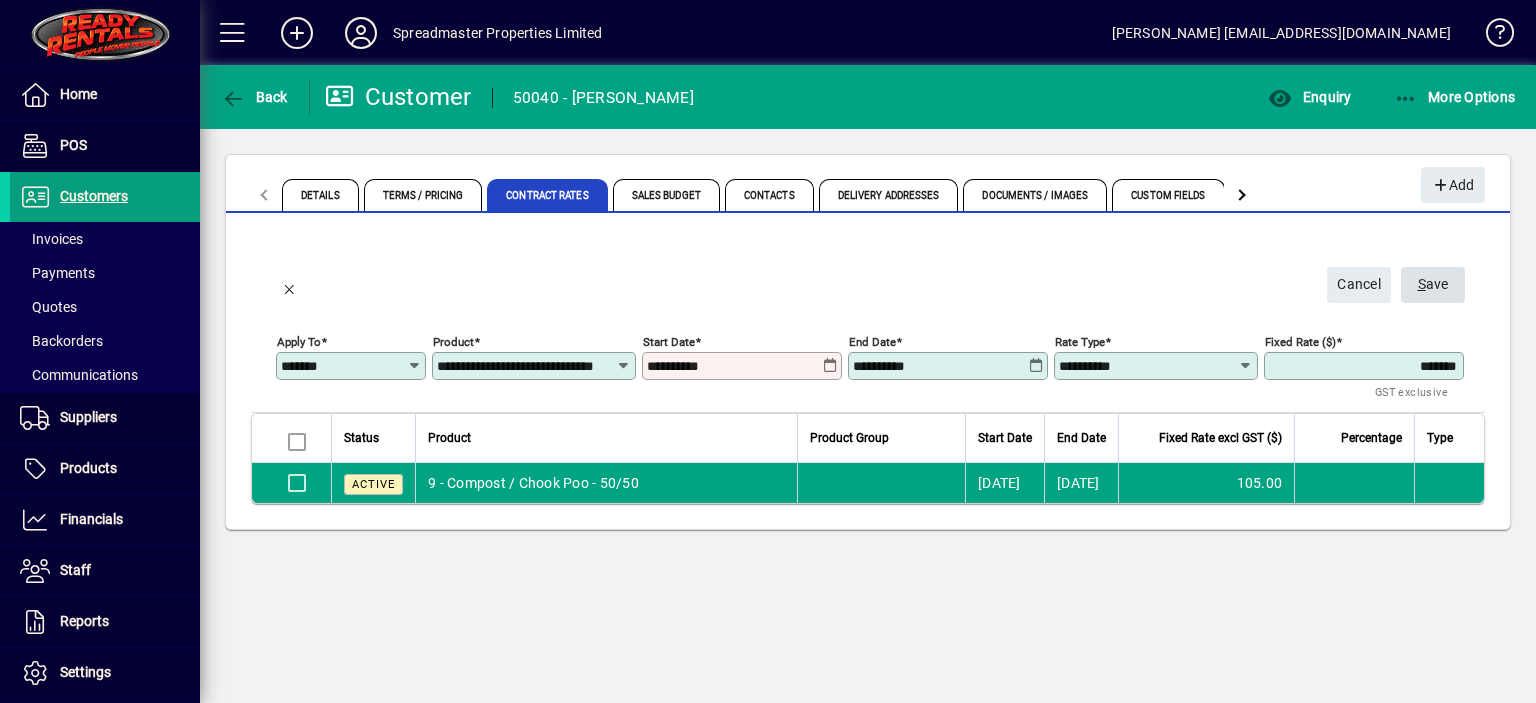 click on "S ave" 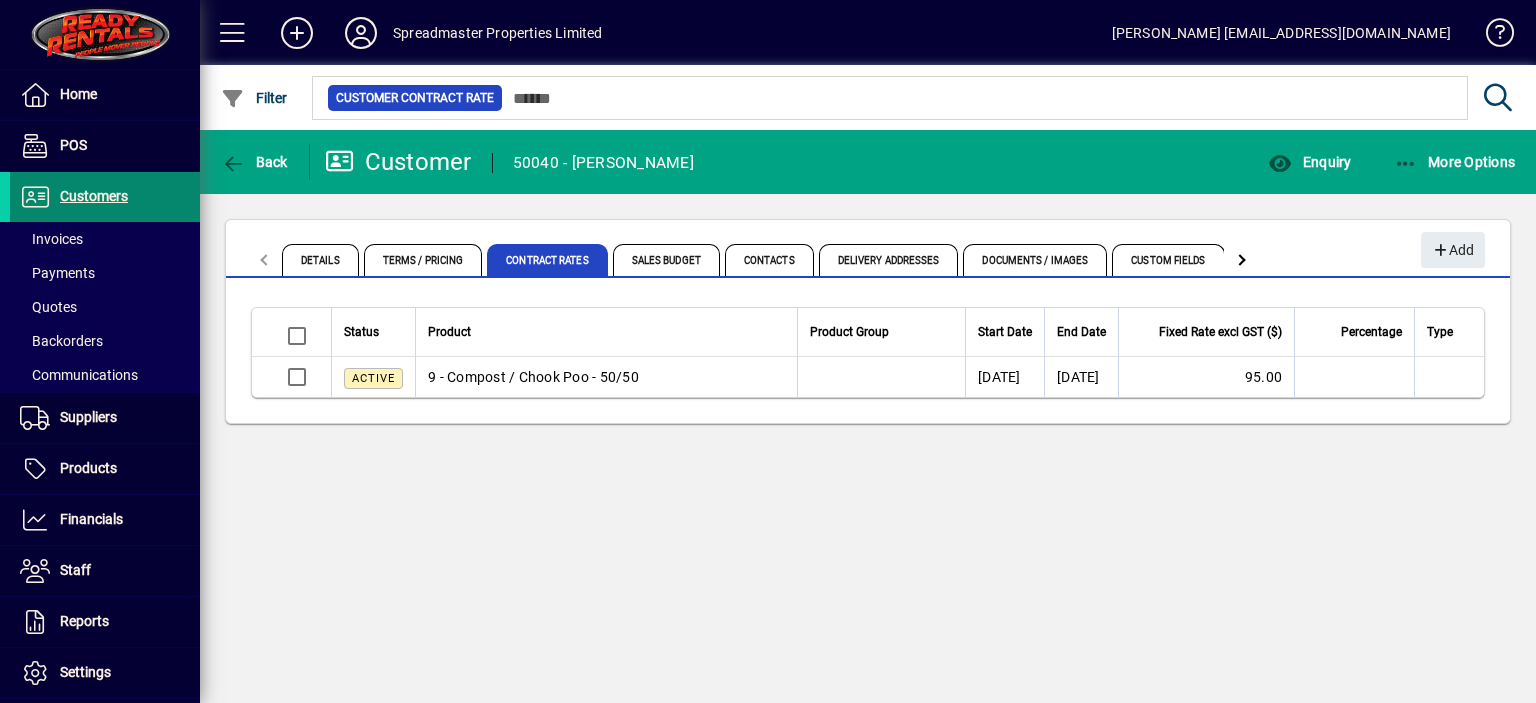 click on "Customers" at bounding box center [94, 196] 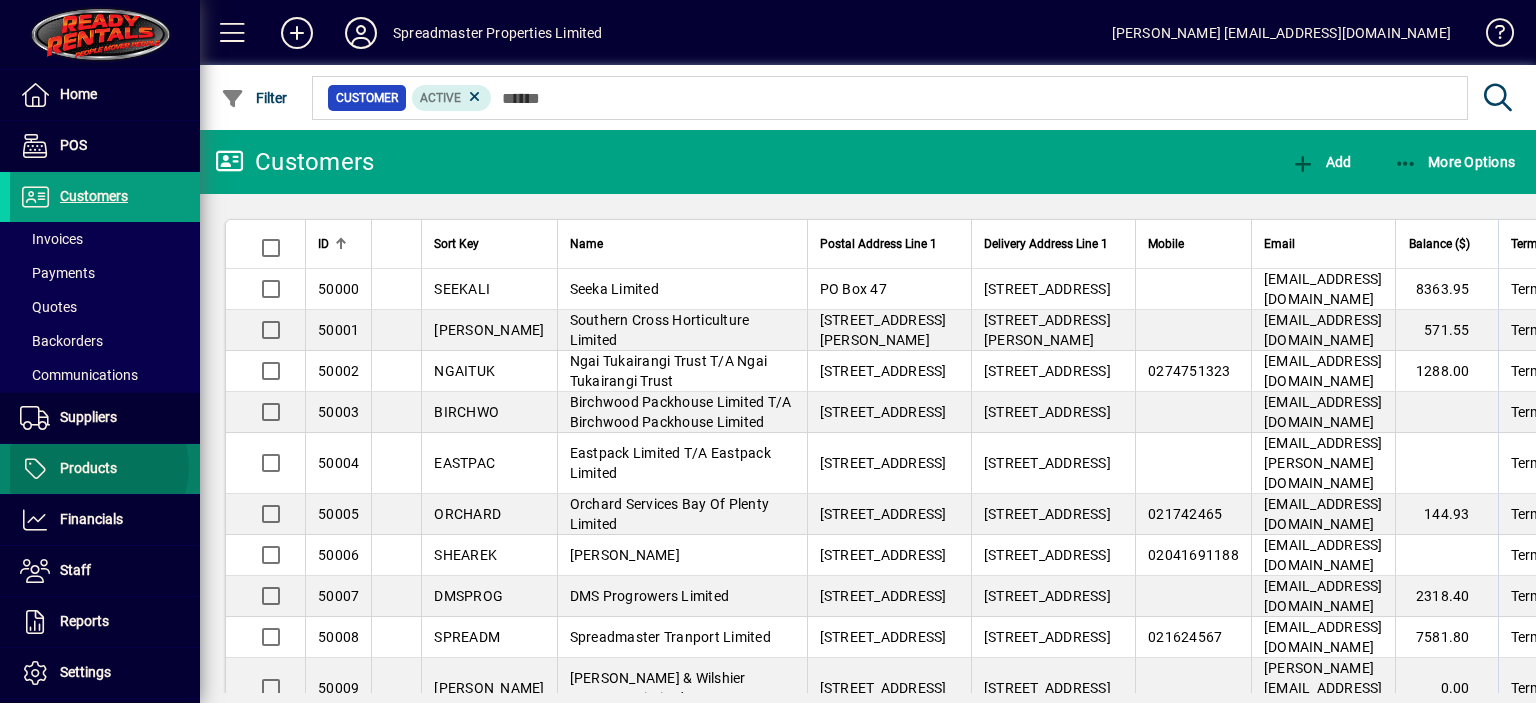 click on "Products" at bounding box center [88, 468] 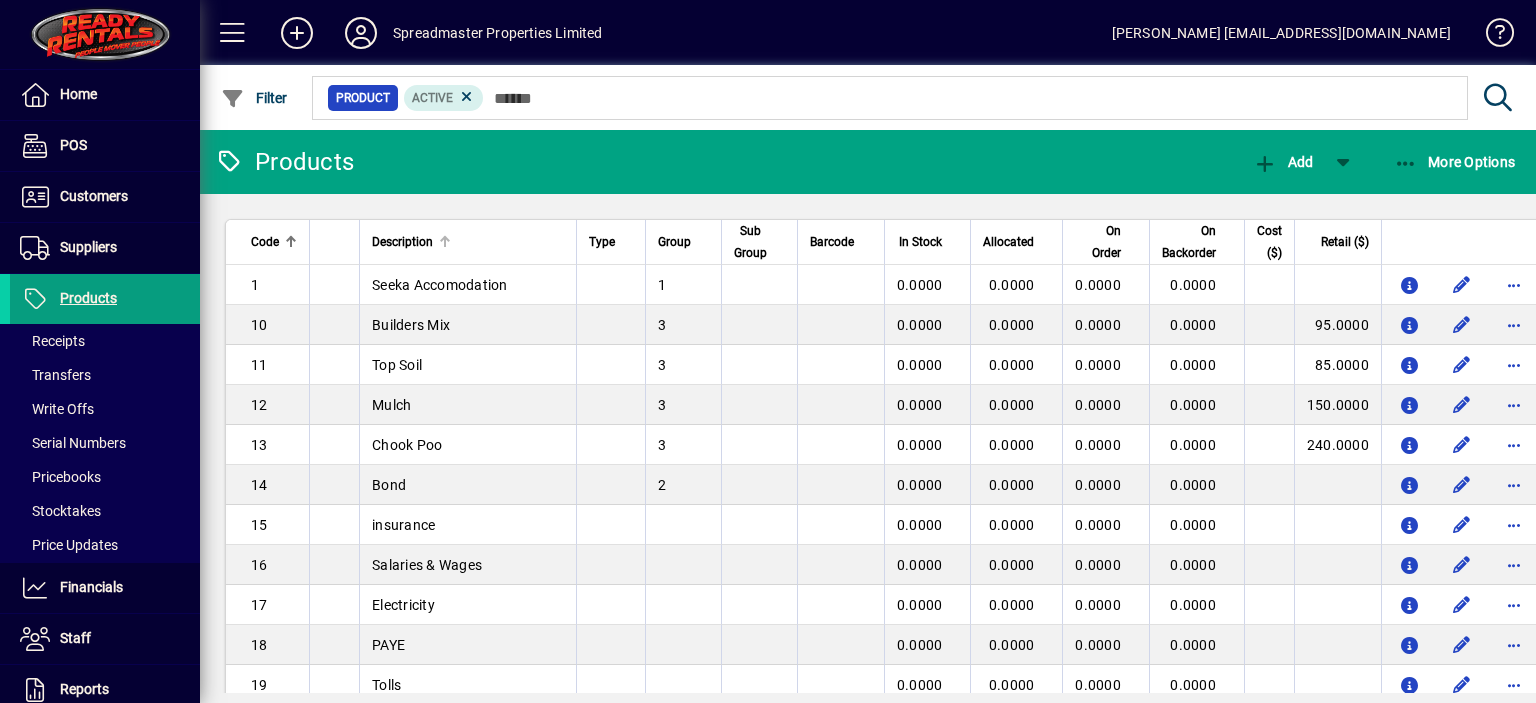 click at bounding box center [447, 239] 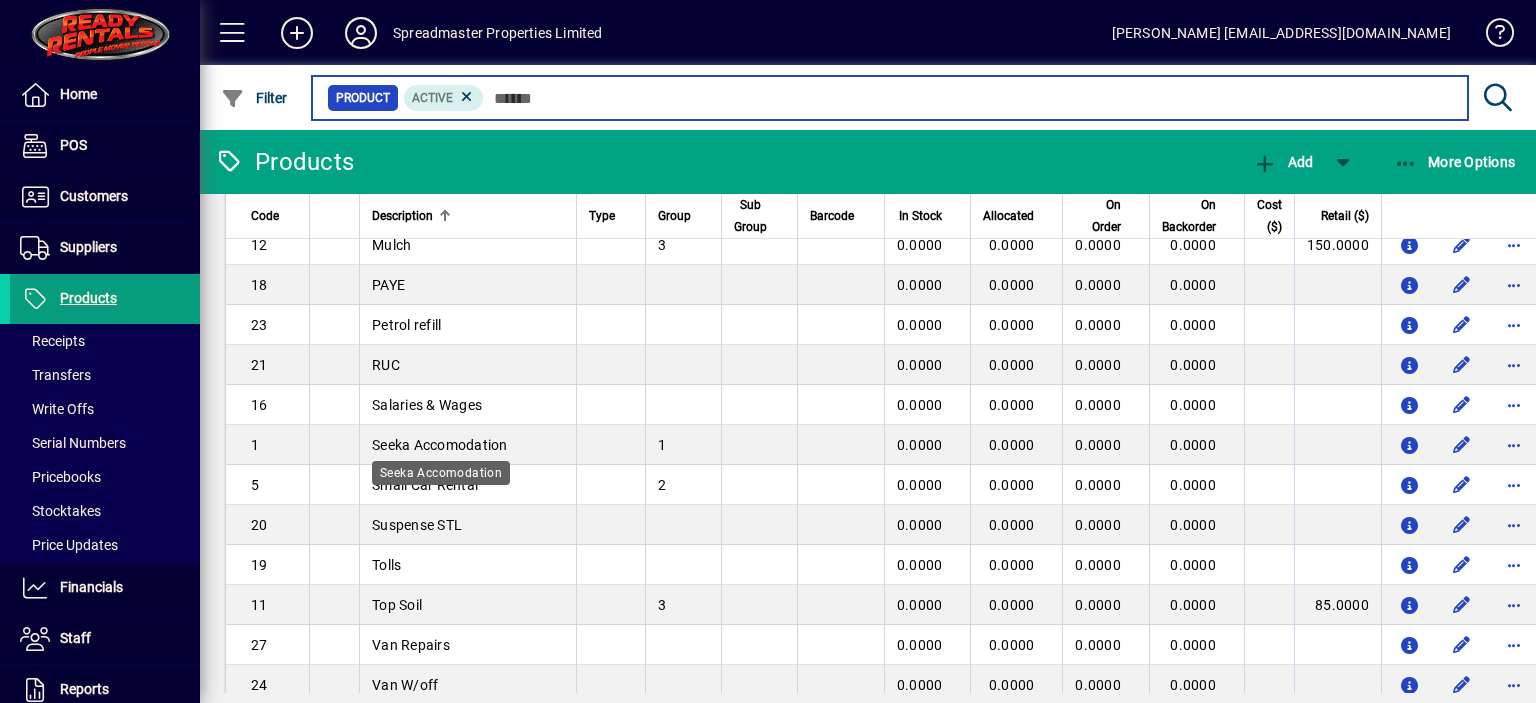 scroll, scrollTop: 676, scrollLeft: 0, axis: vertical 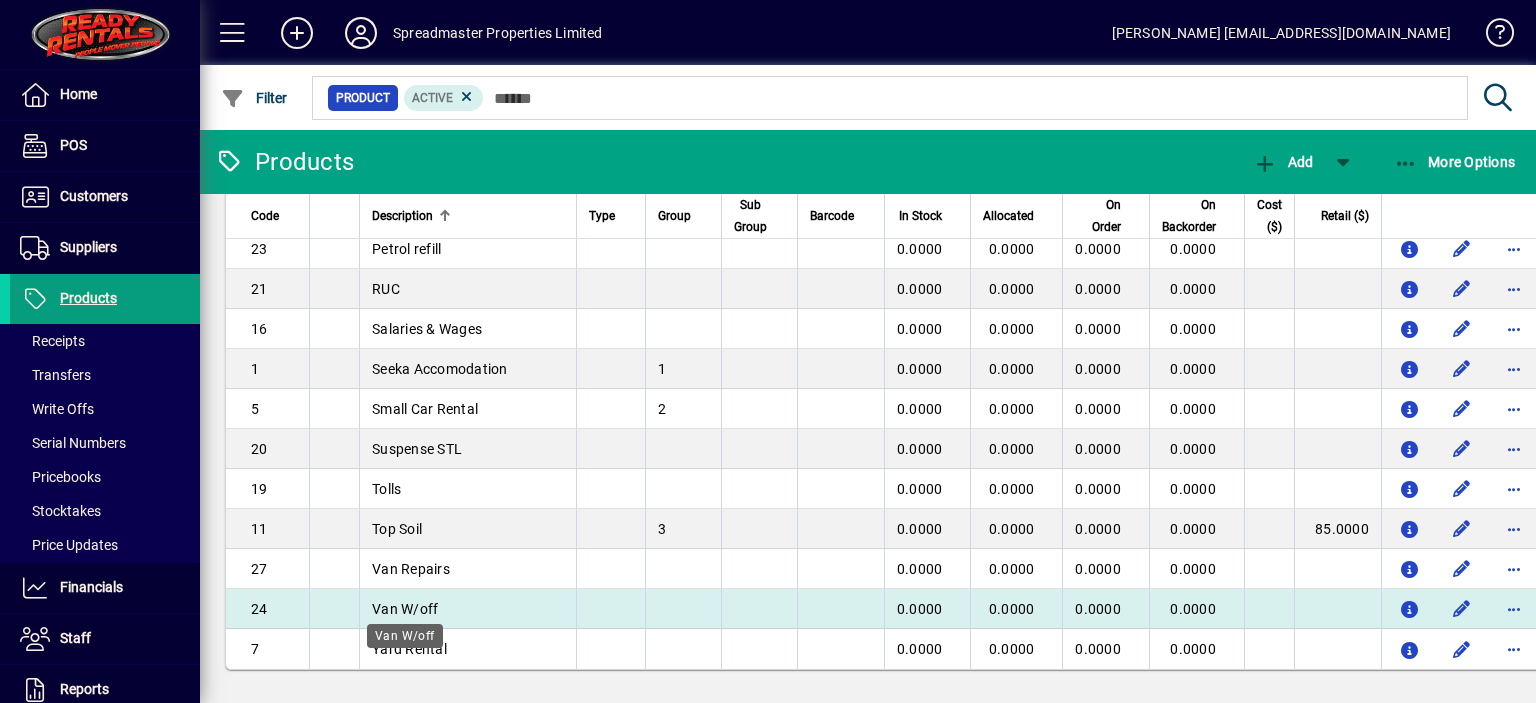 click on "Van W/off" at bounding box center (405, 609) 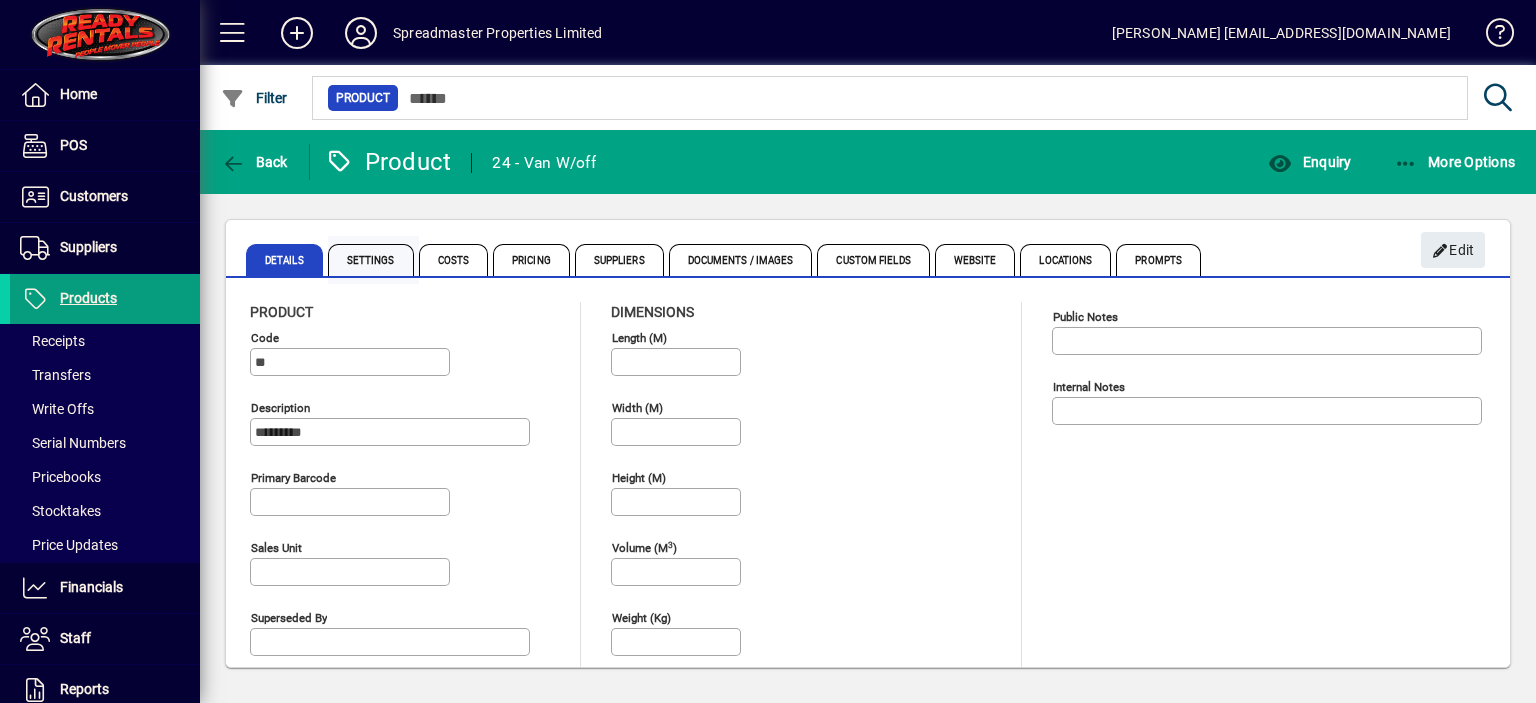 click on "Settings" at bounding box center [371, 260] 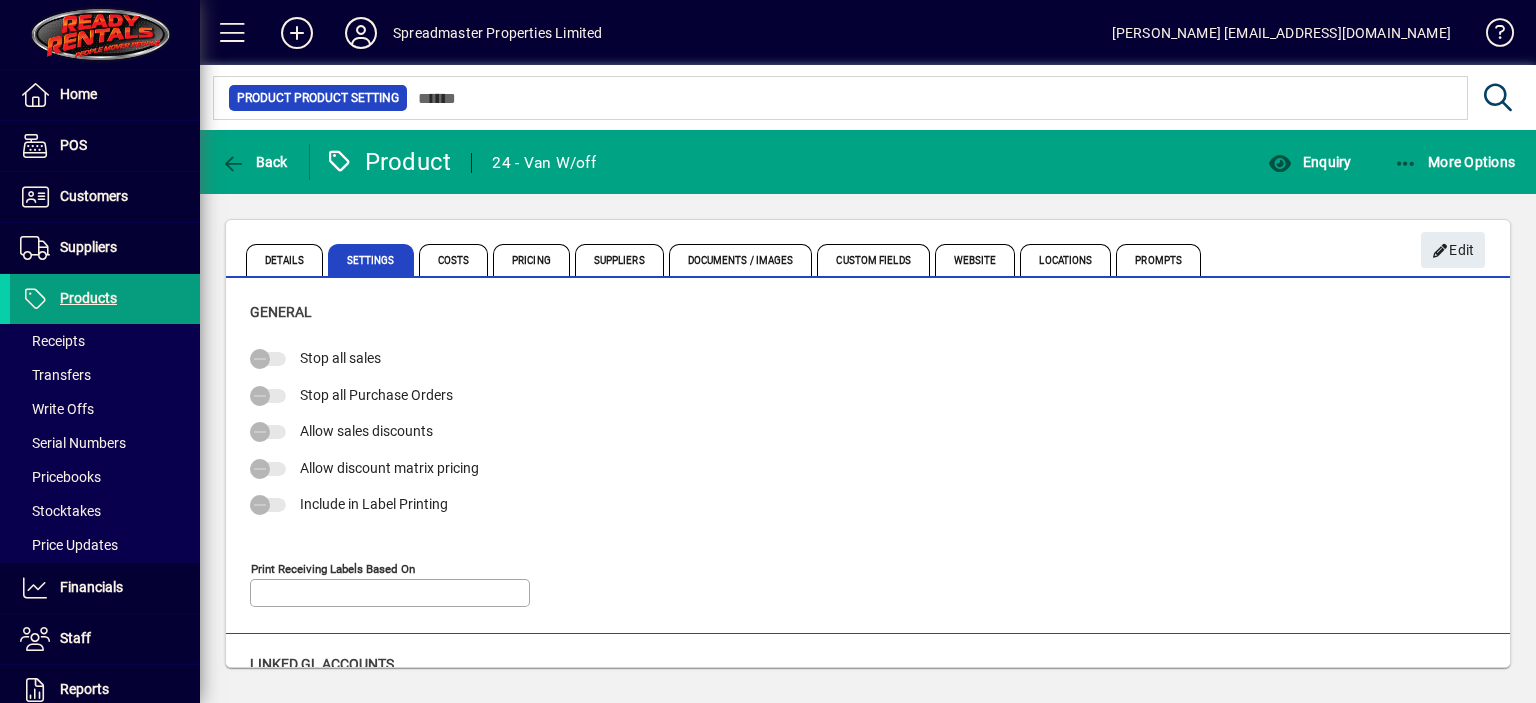 type on "**********" 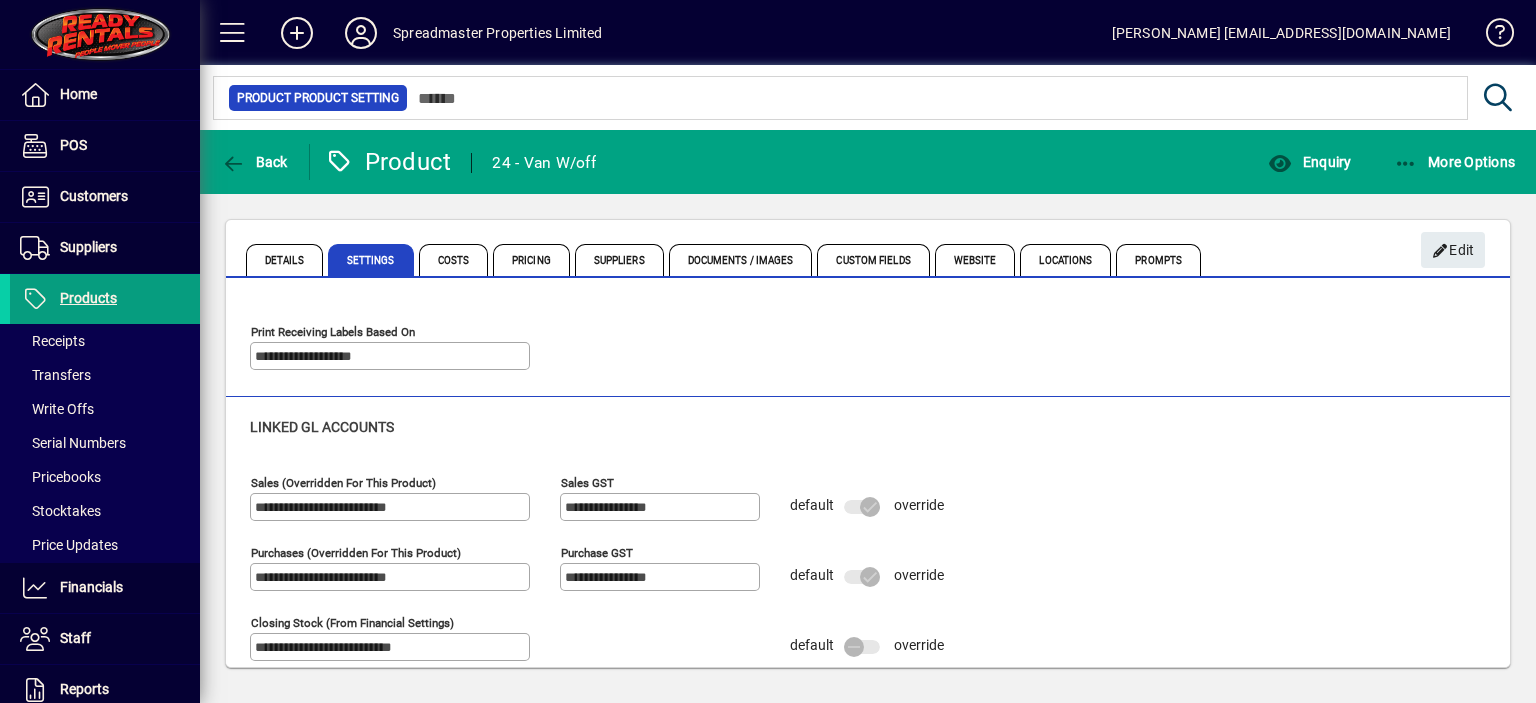 scroll, scrollTop: 256, scrollLeft: 0, axis: vertical 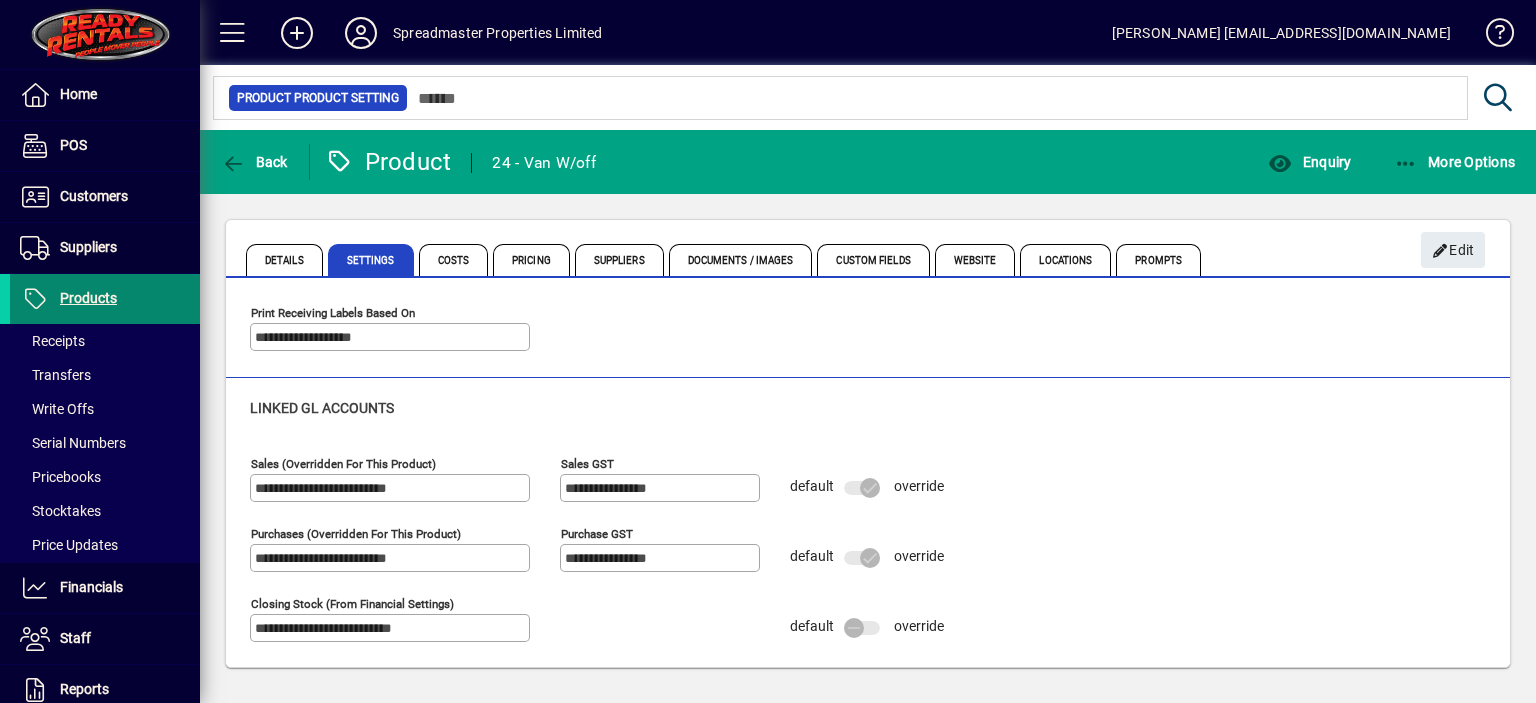 click on "Products" at bounding box center [88, 298] 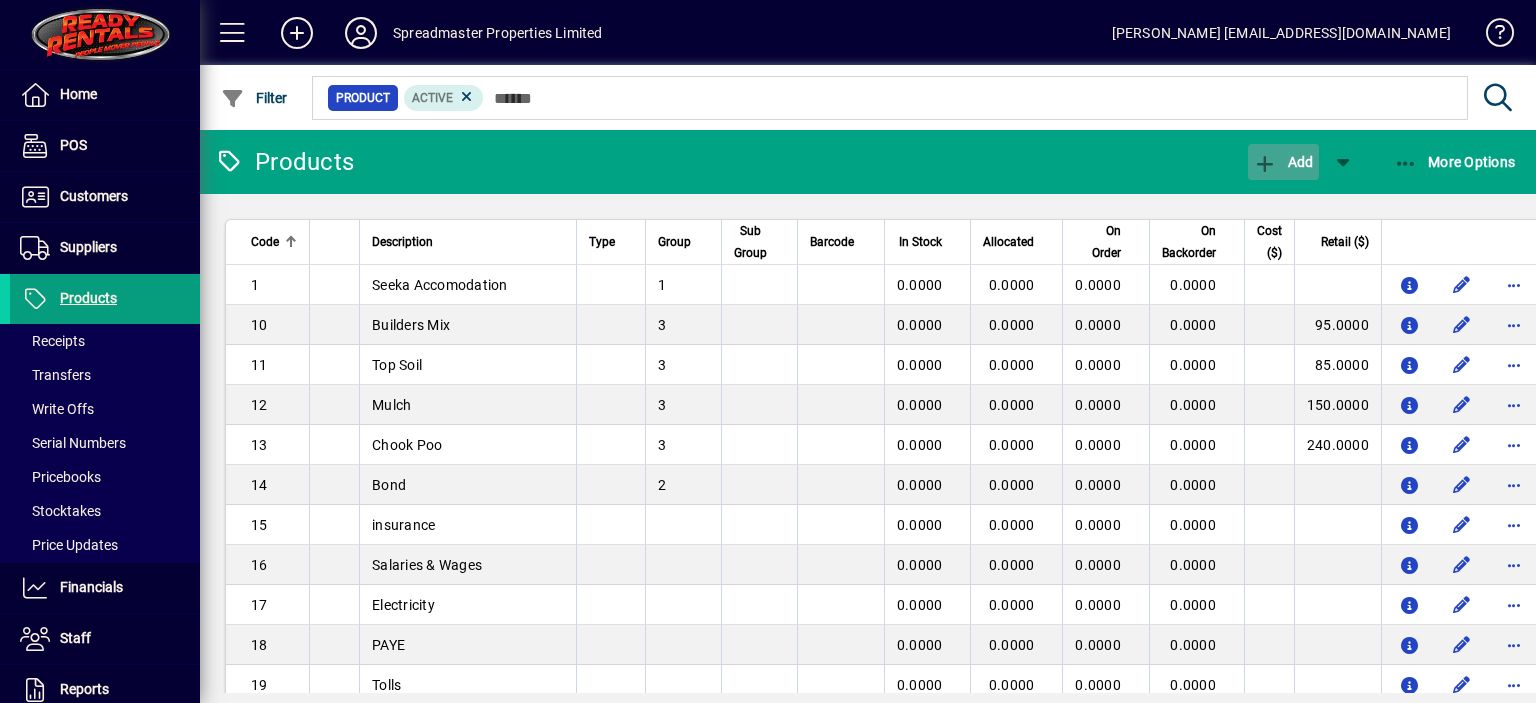 click on "Add" 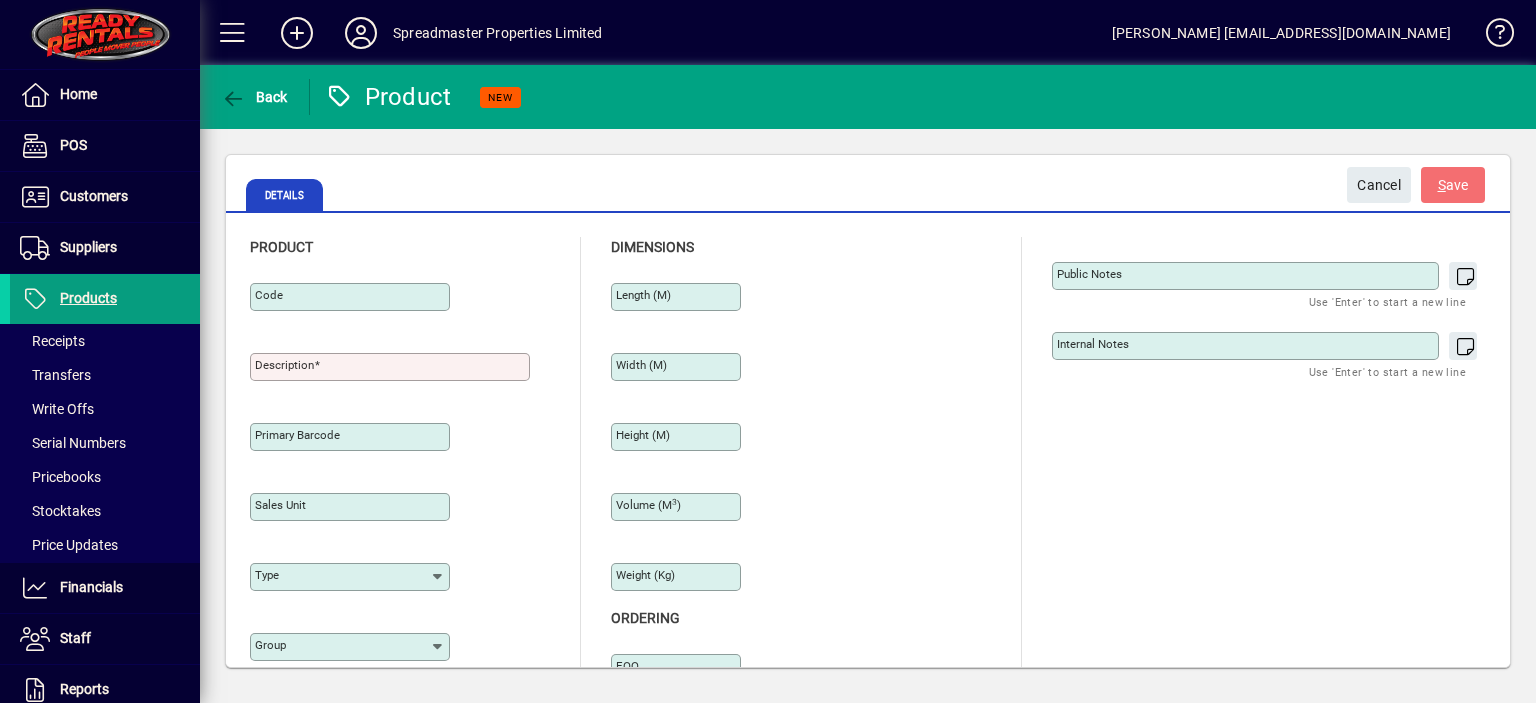 click on "Description" at bounding box center [284, 365] 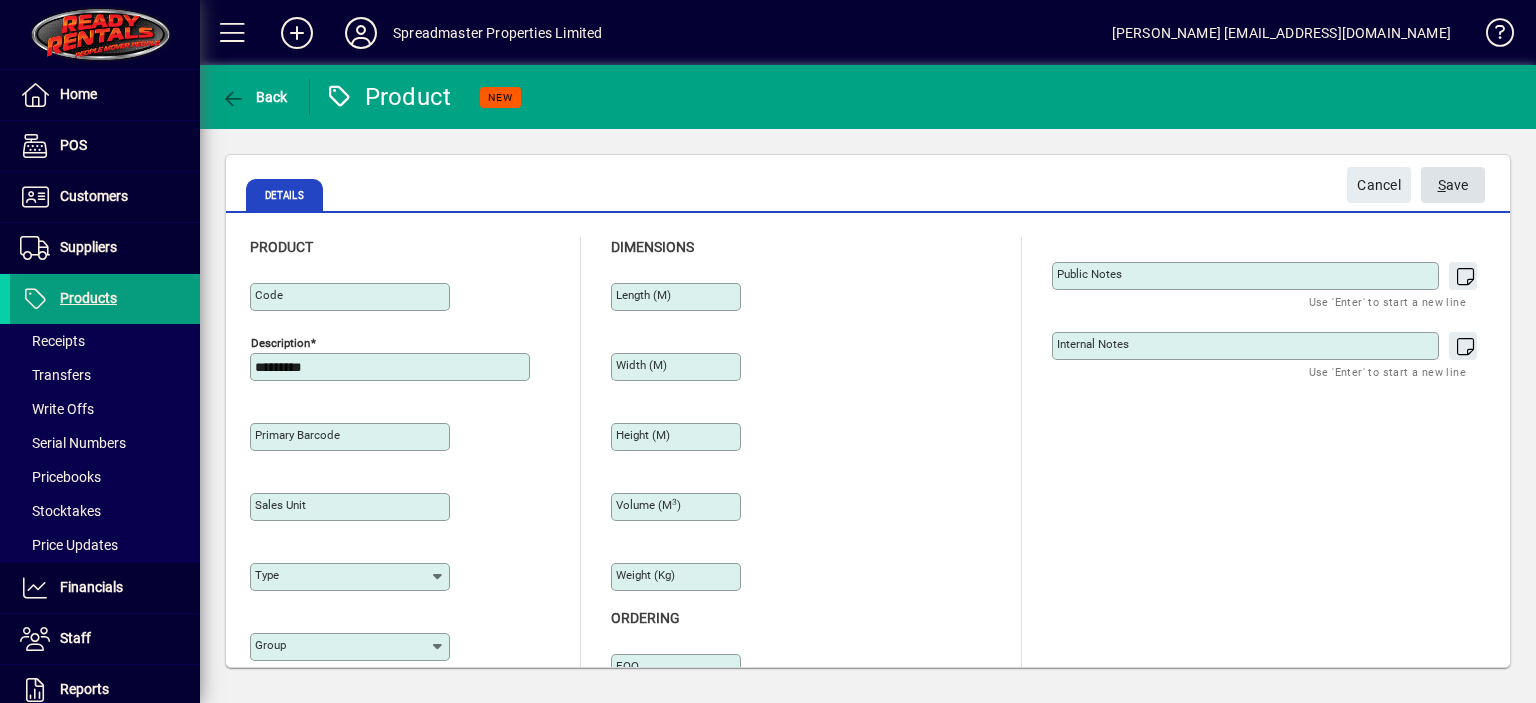 type on "*********" 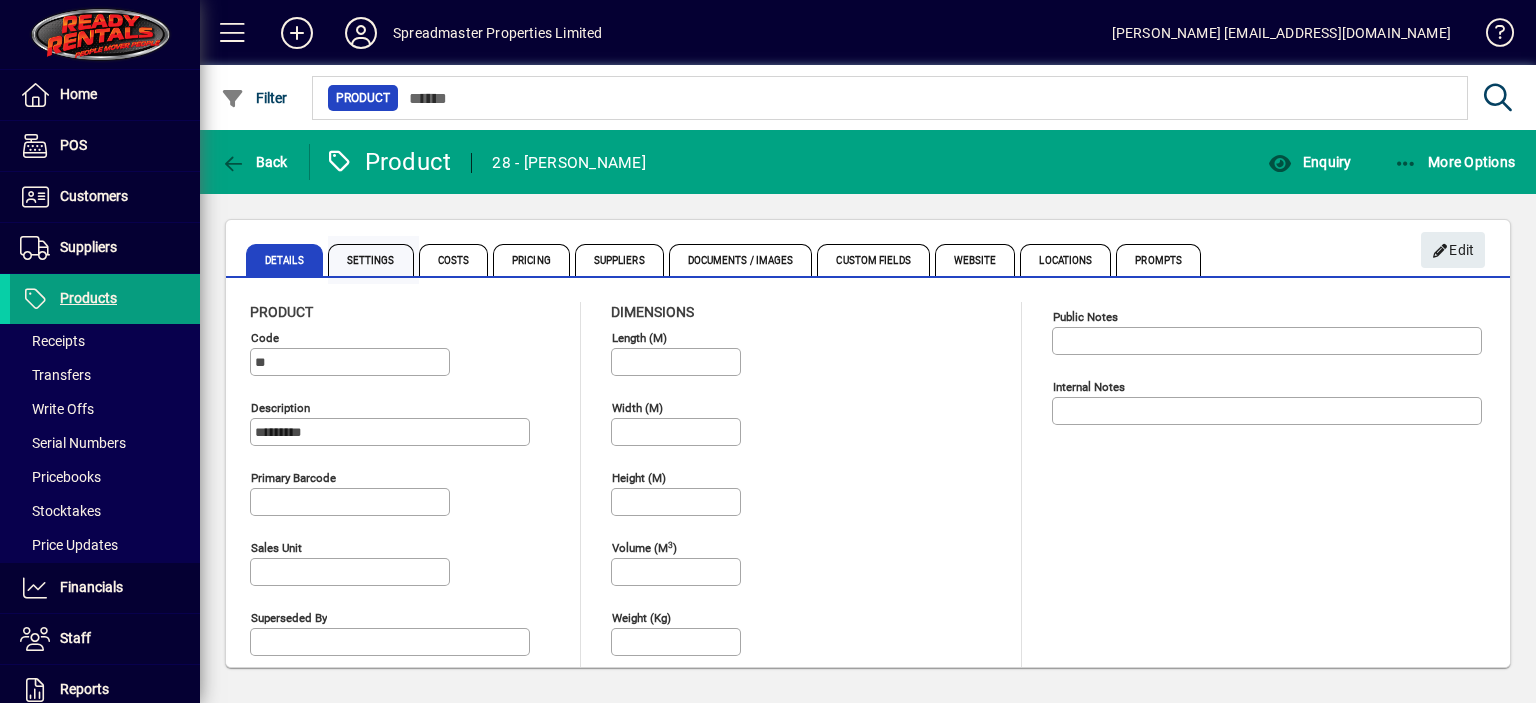 click on "Settings" at bounding box center [371, 260] 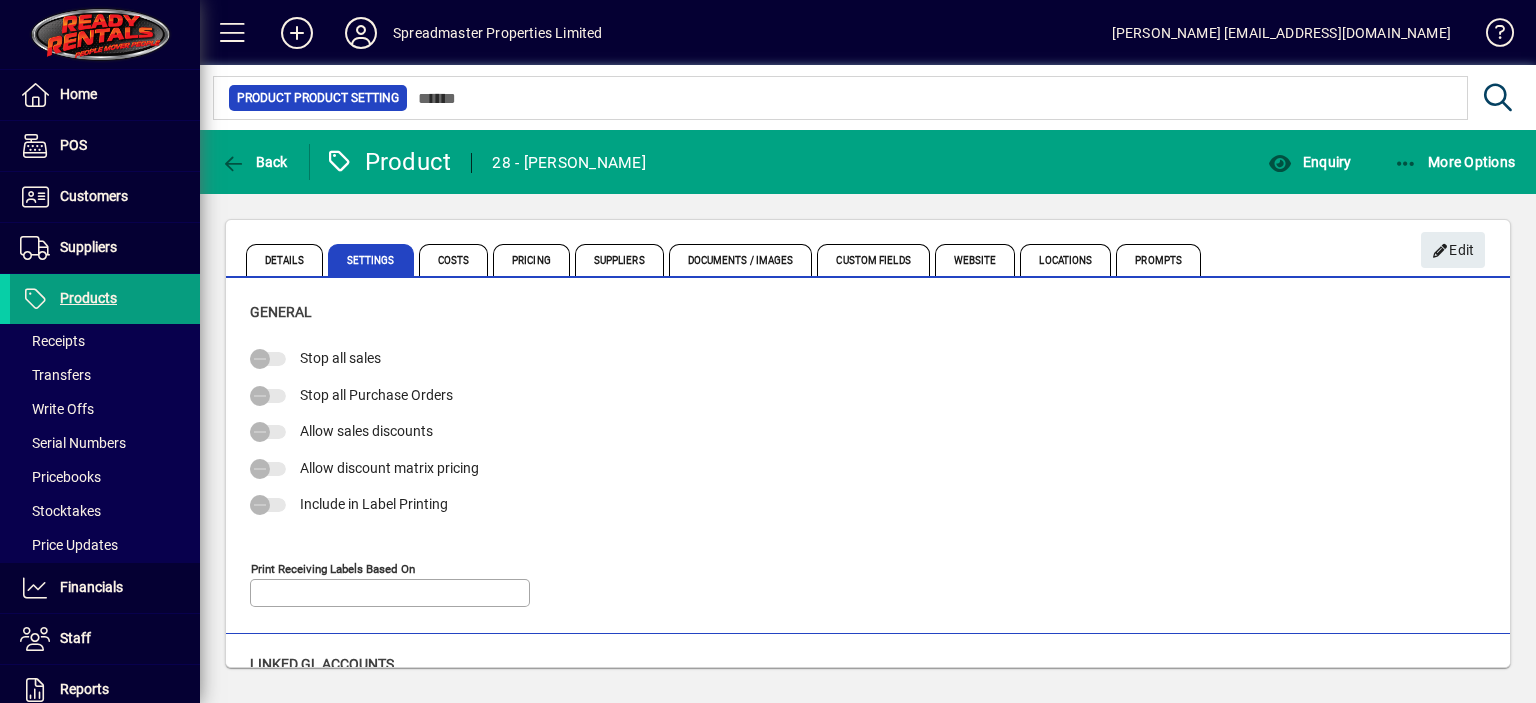 type on "**********" 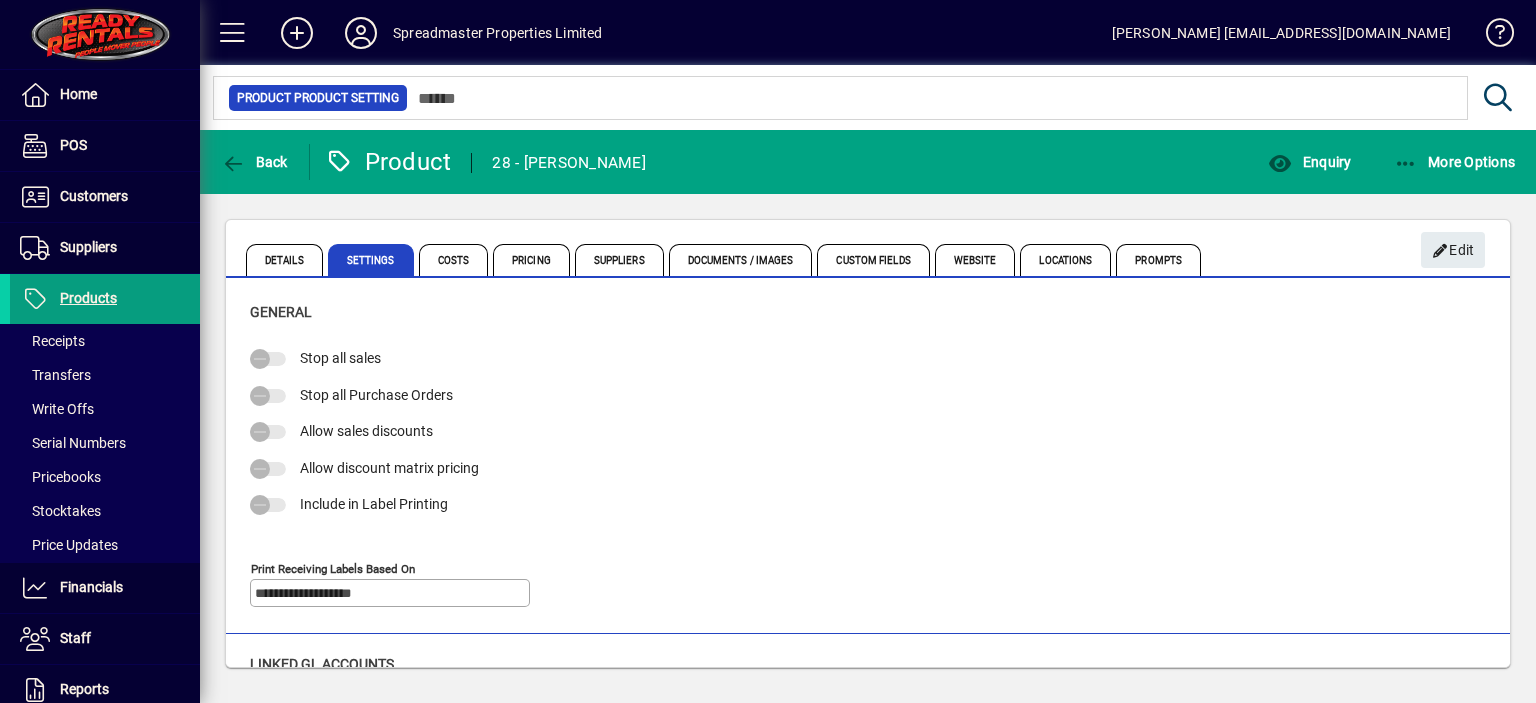 type on "**********" 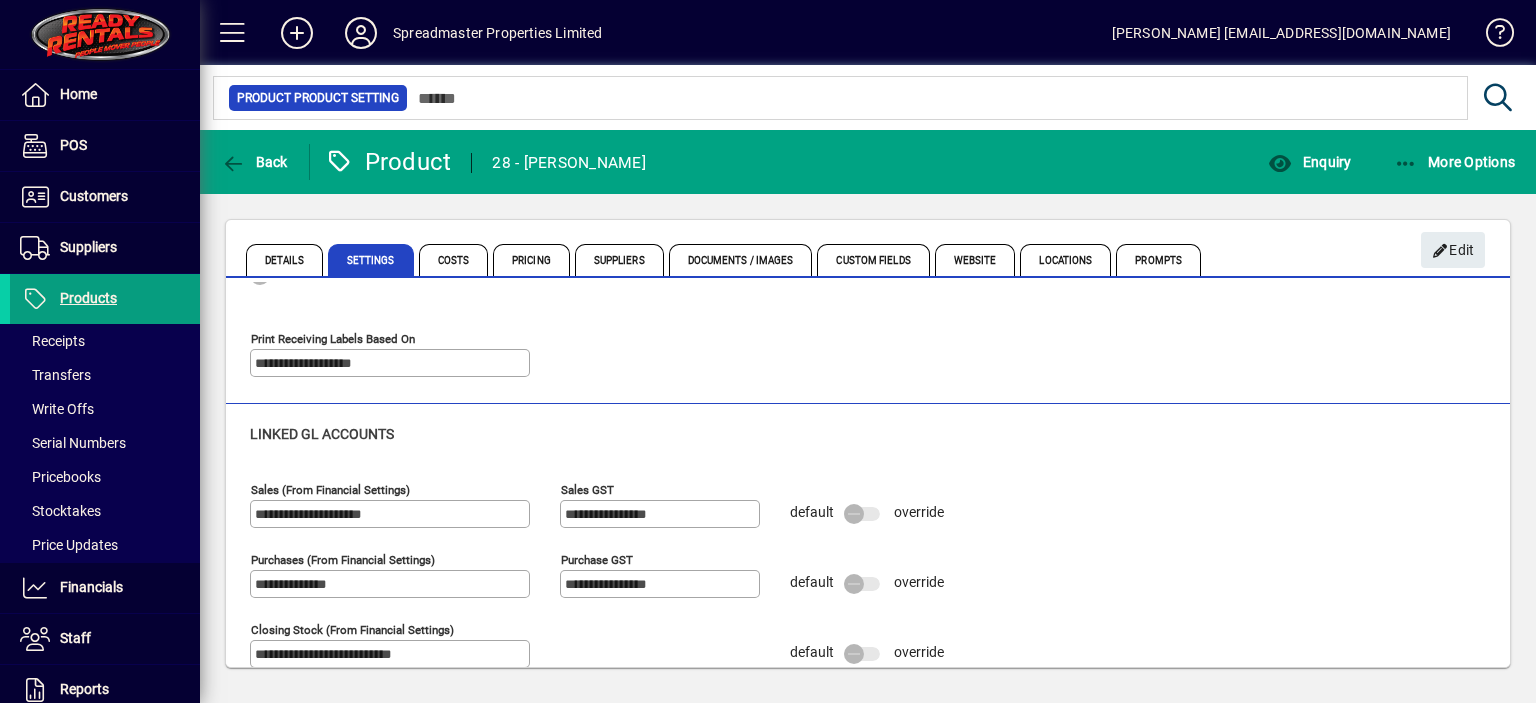 scroll, scrollTop: 256, scrollLeft: 0, axis: vertical 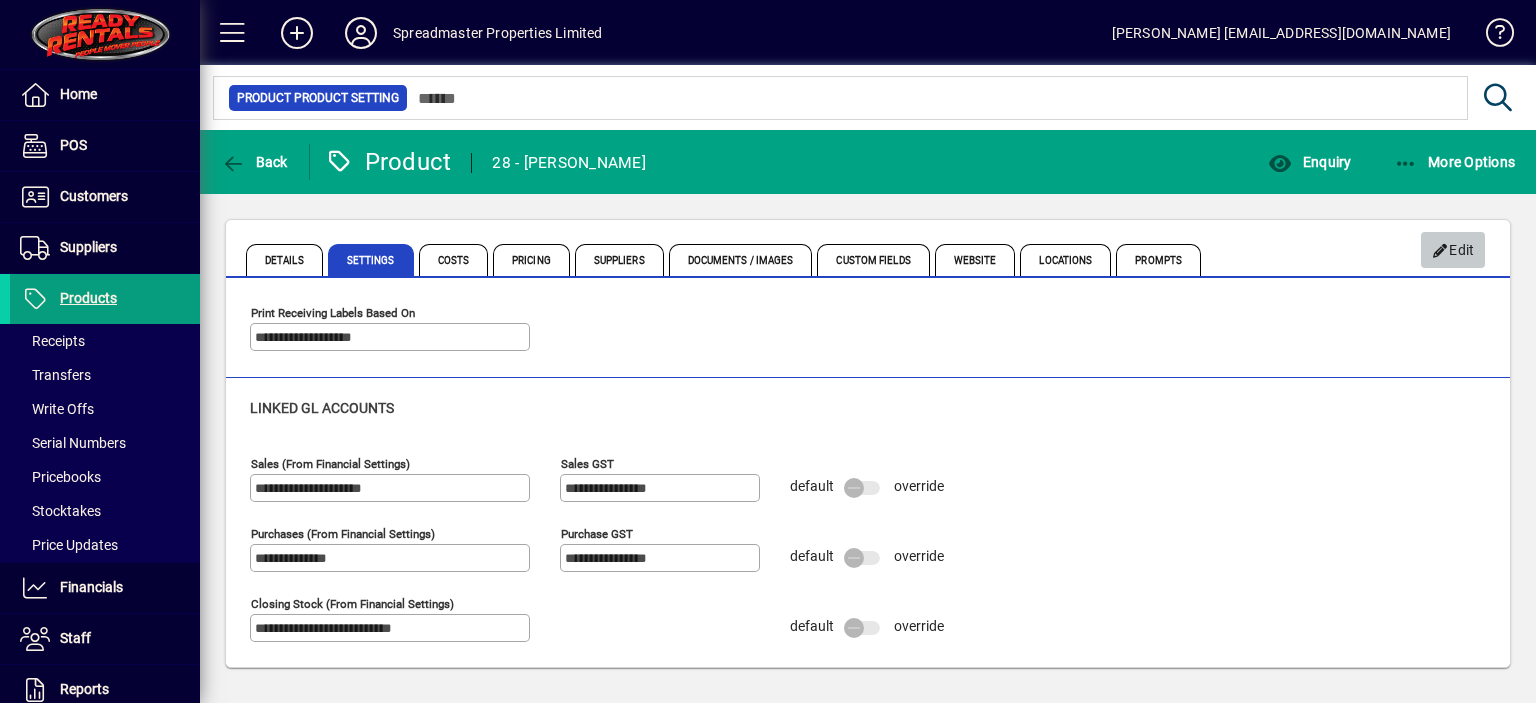click on "Edit" 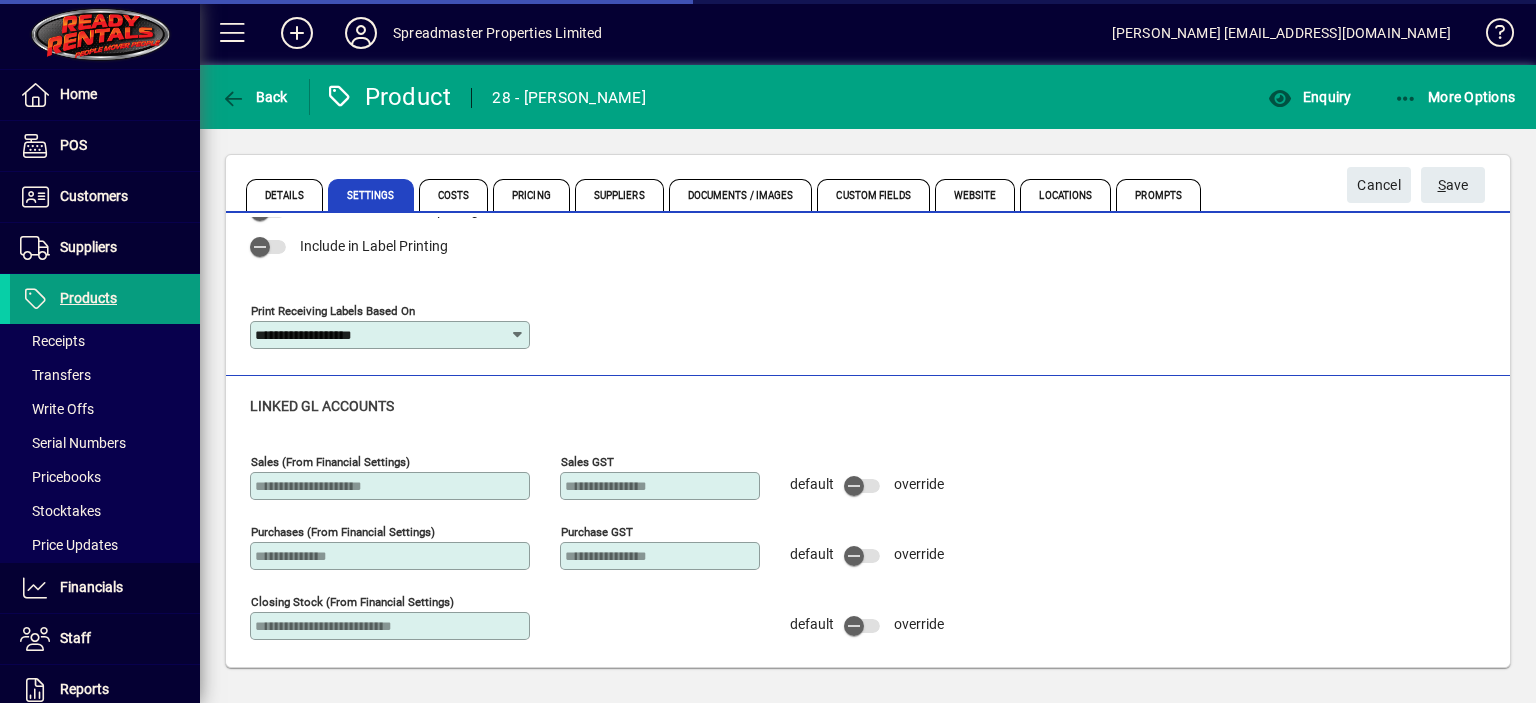 scroll, scrollTop: 191, scrollLeft: 0, axis: vertical 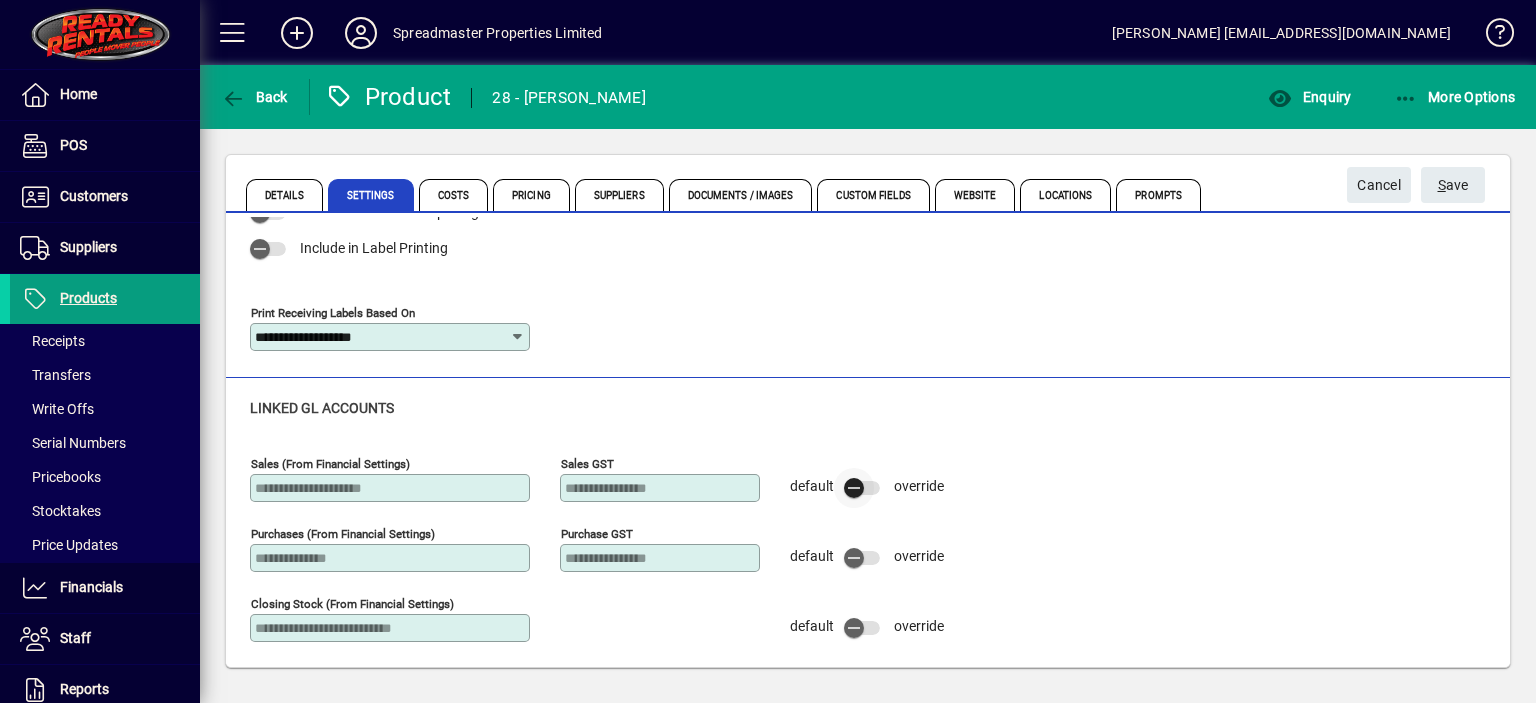 click at bounding box center [862, 488] 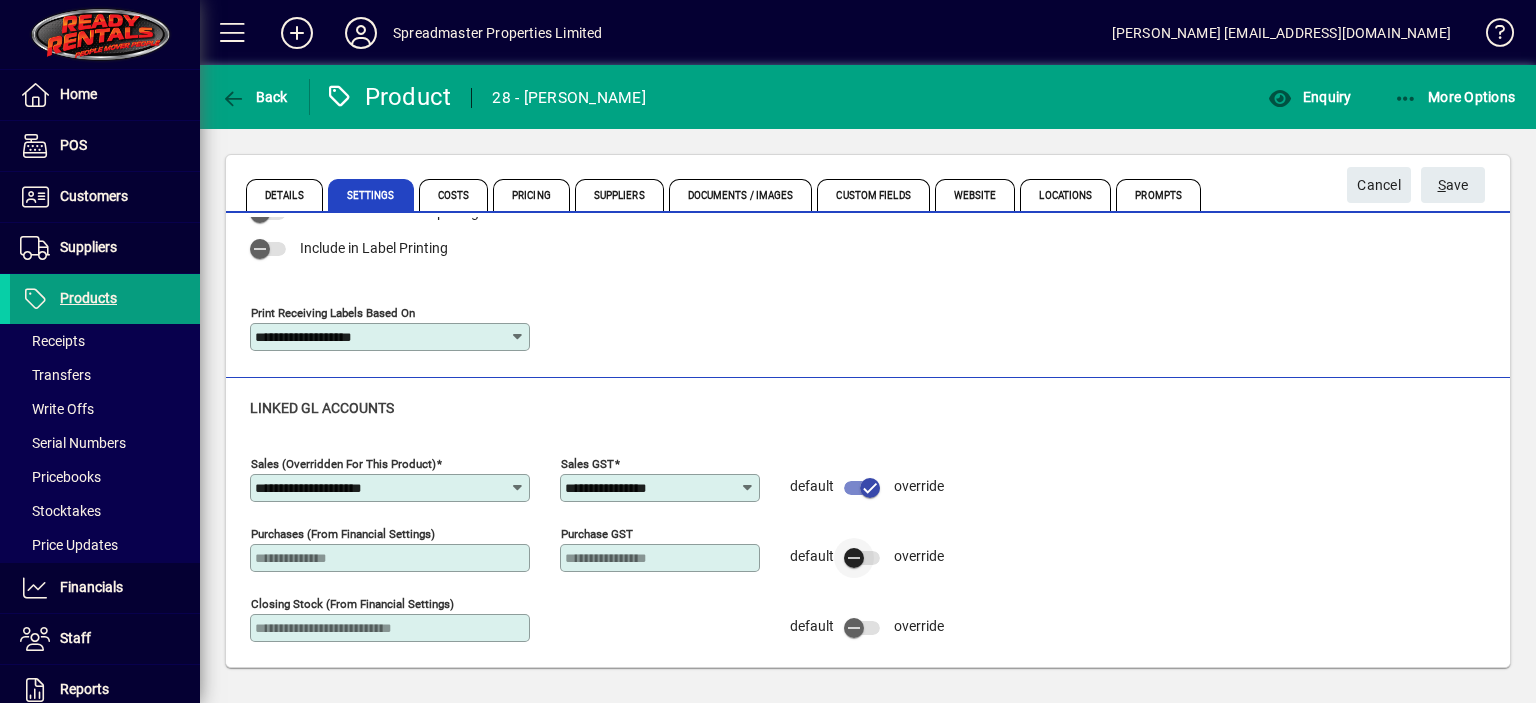 click at bounding box center [854, 558] 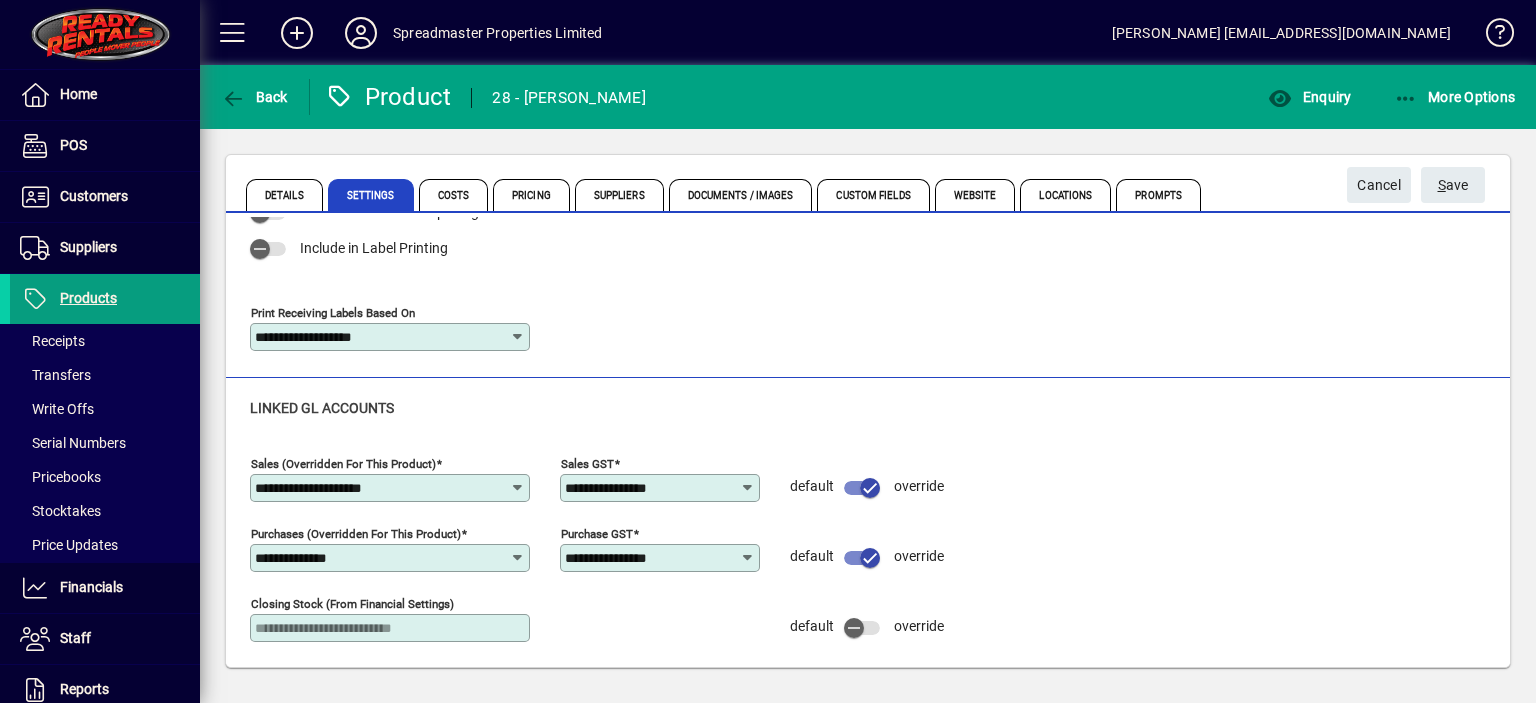 click on "**********" at bounding box center (382, 488) 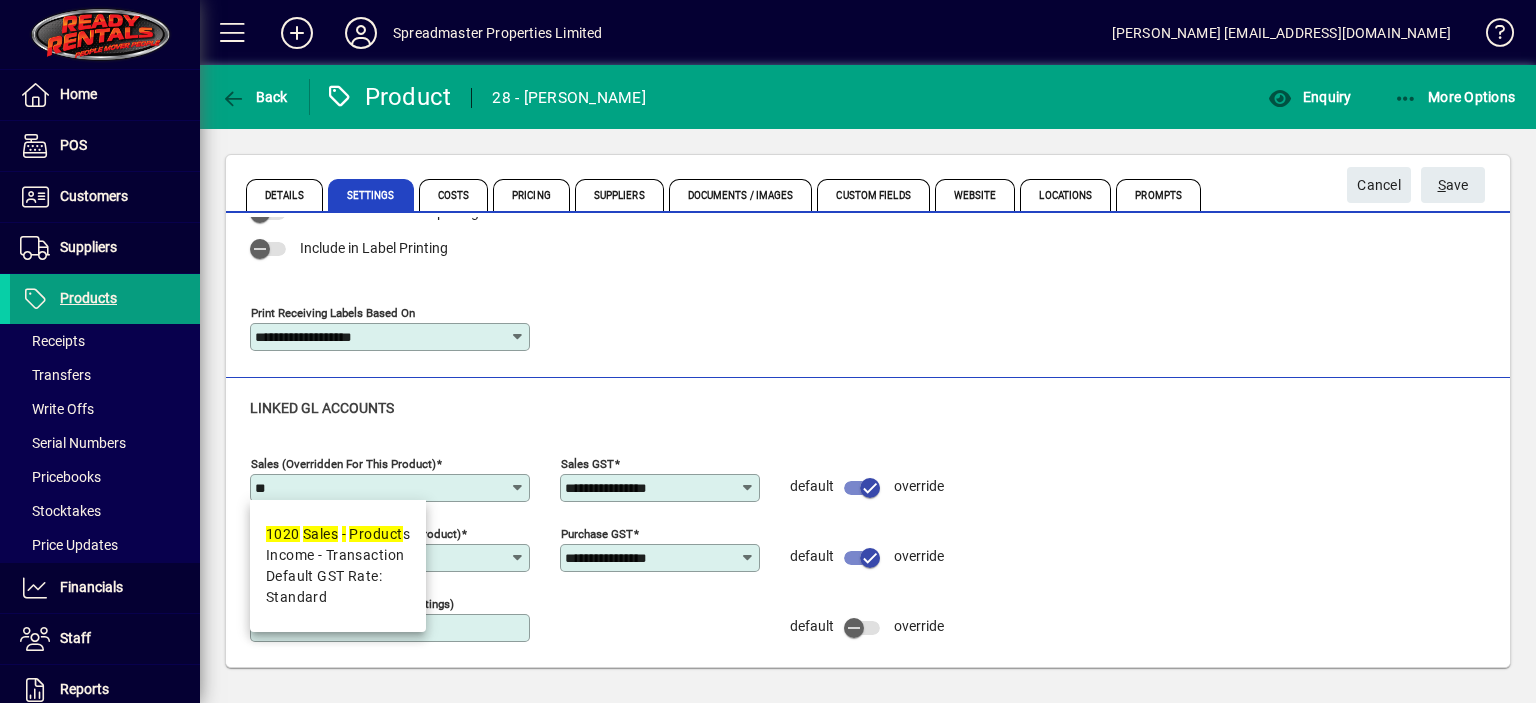 type on "*" 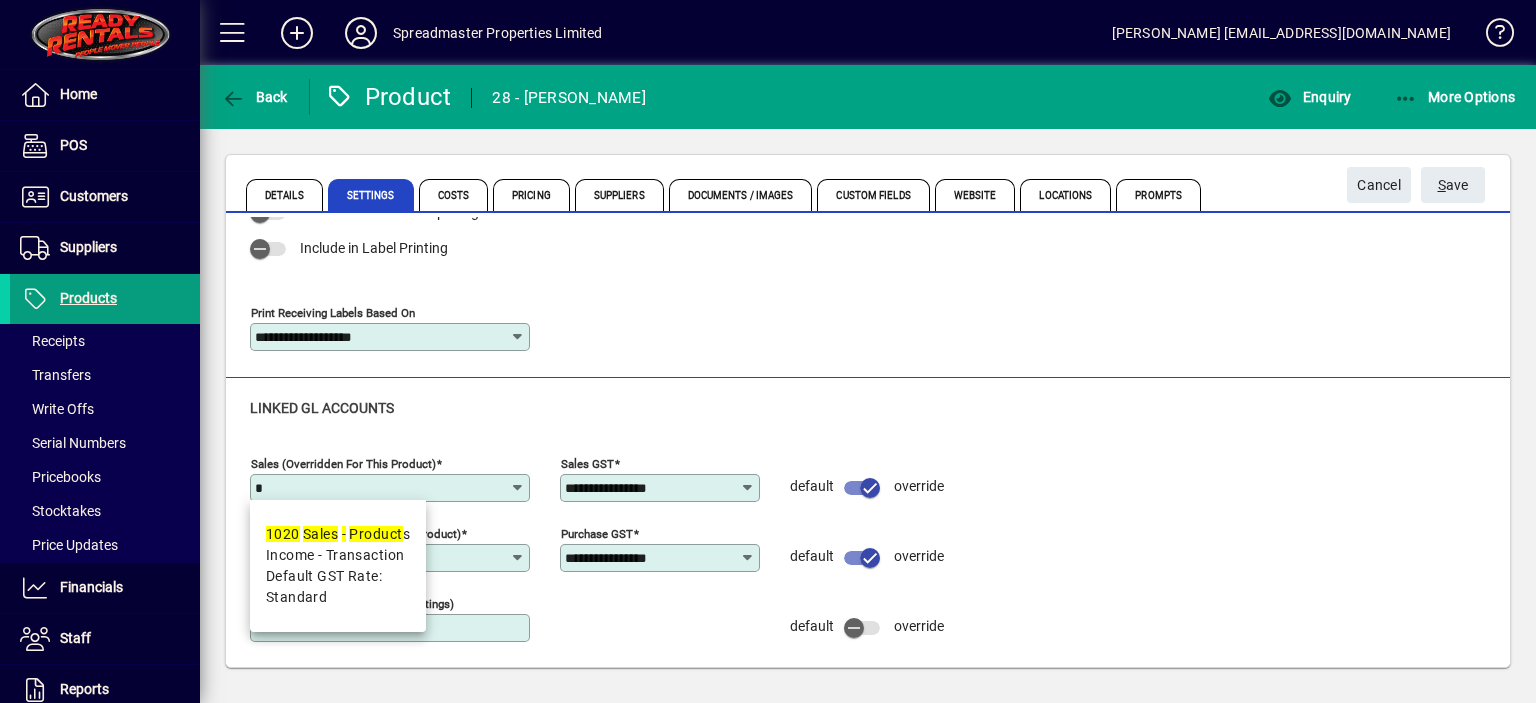 type 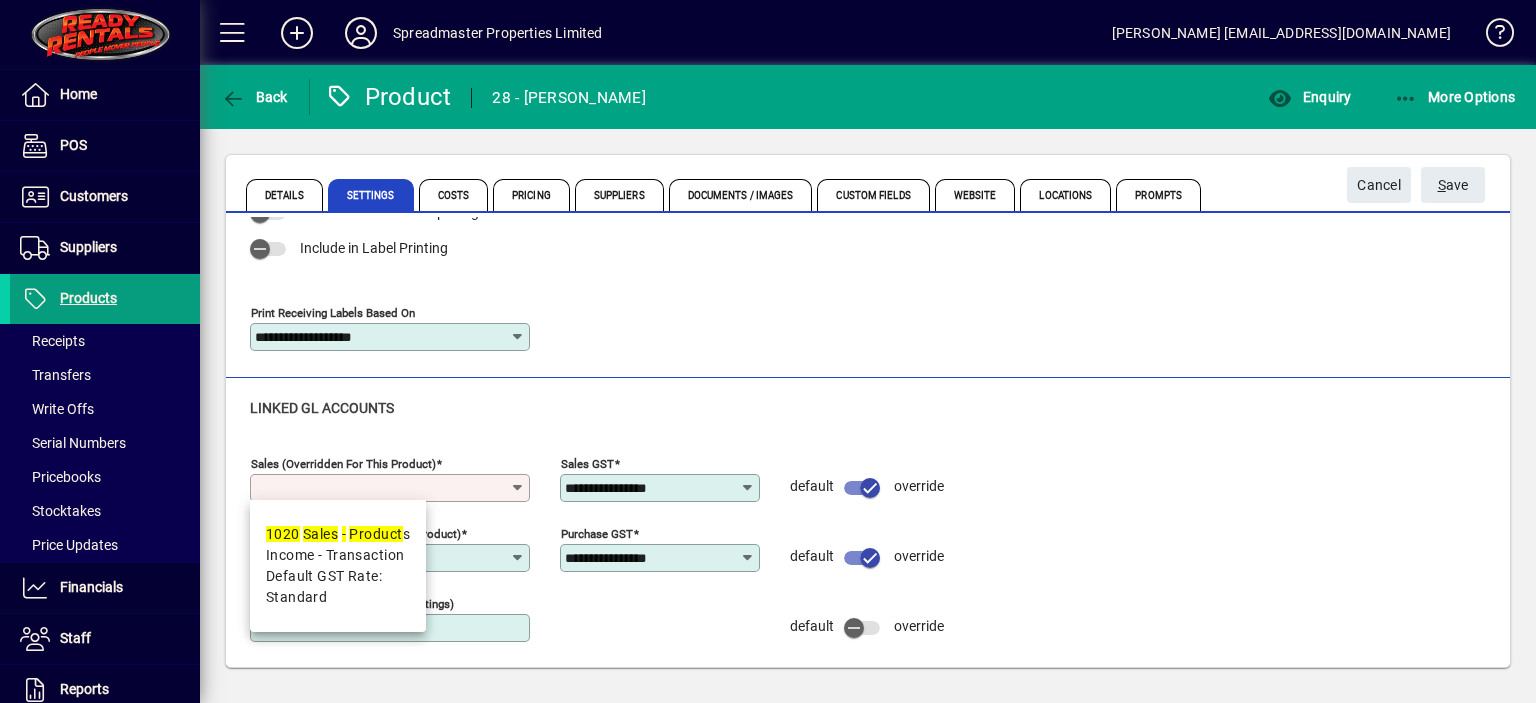 type 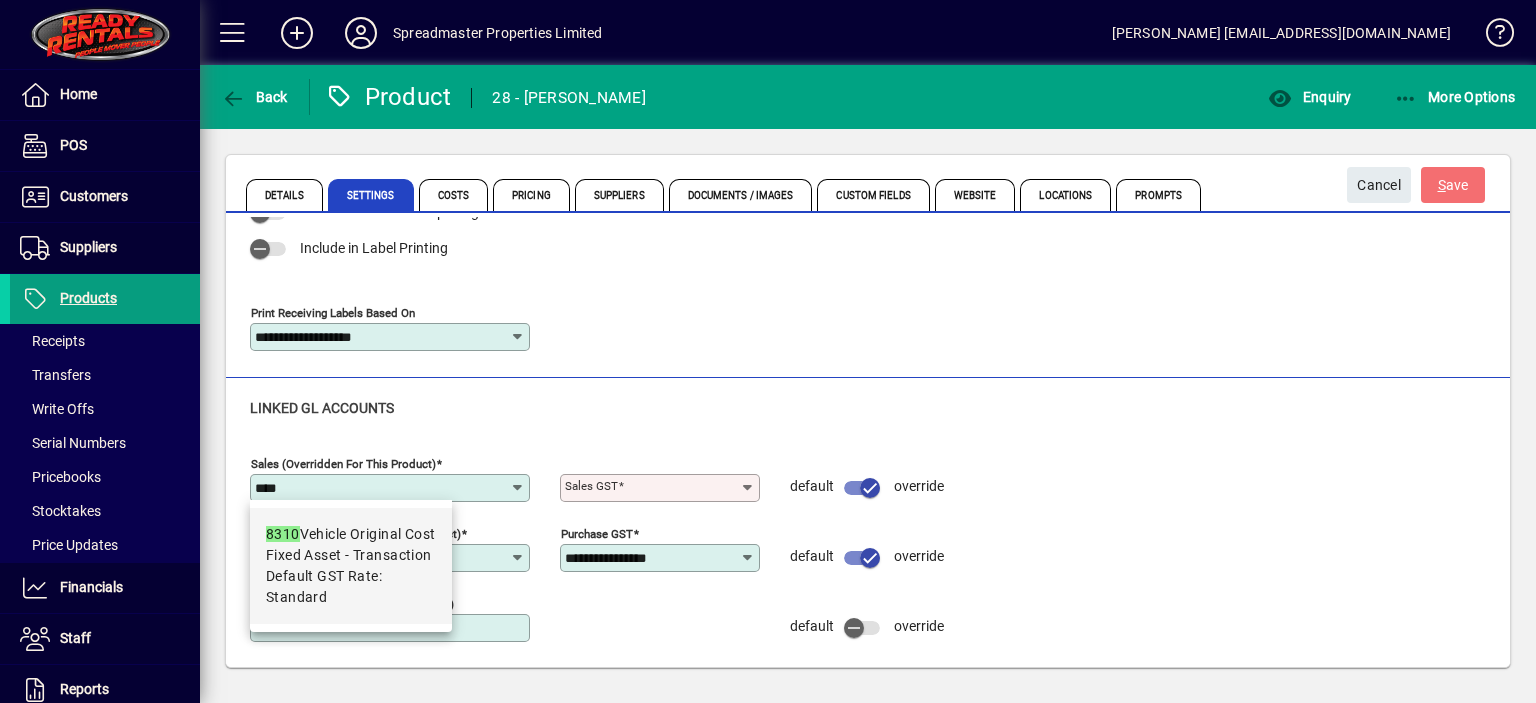 type on "**********" 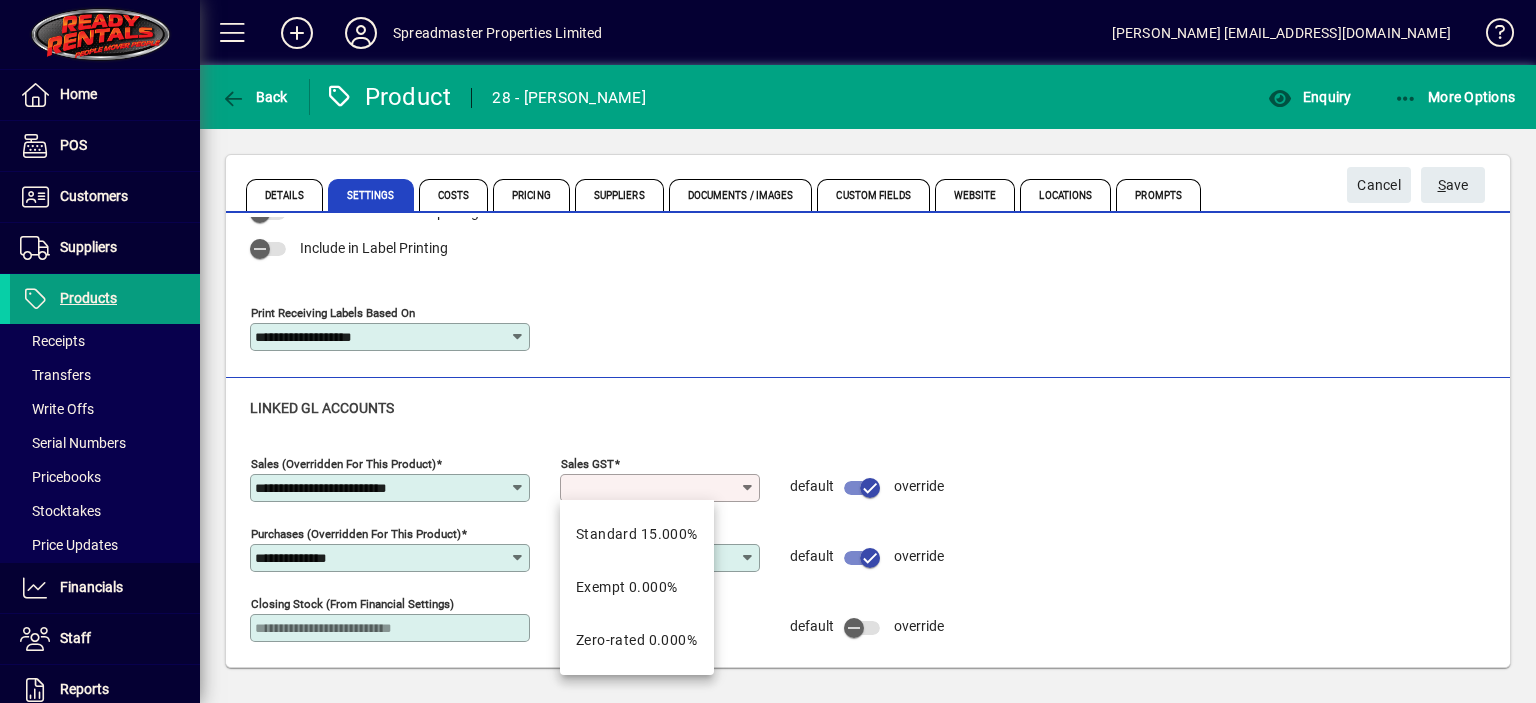 type on "**********" 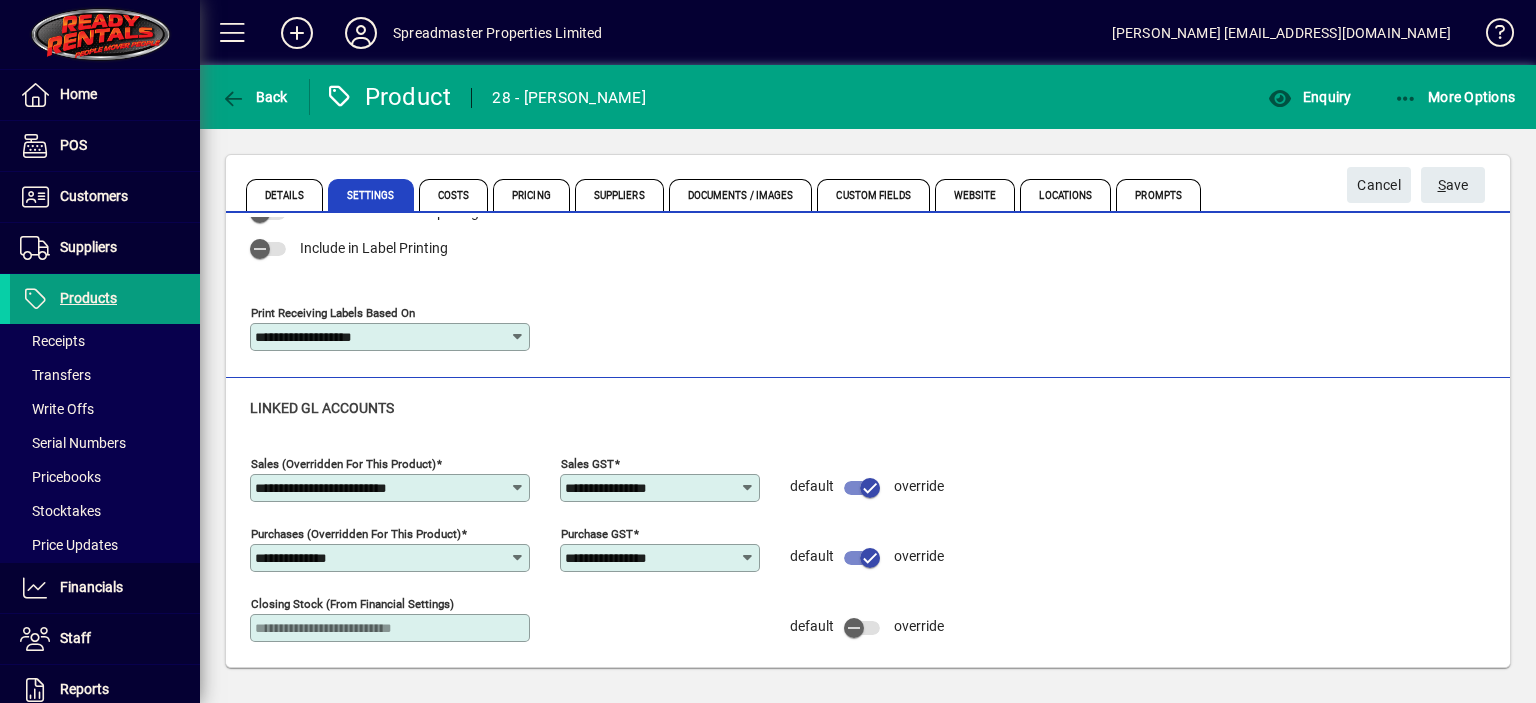 click on "**********" at bounding box center (382, 558) 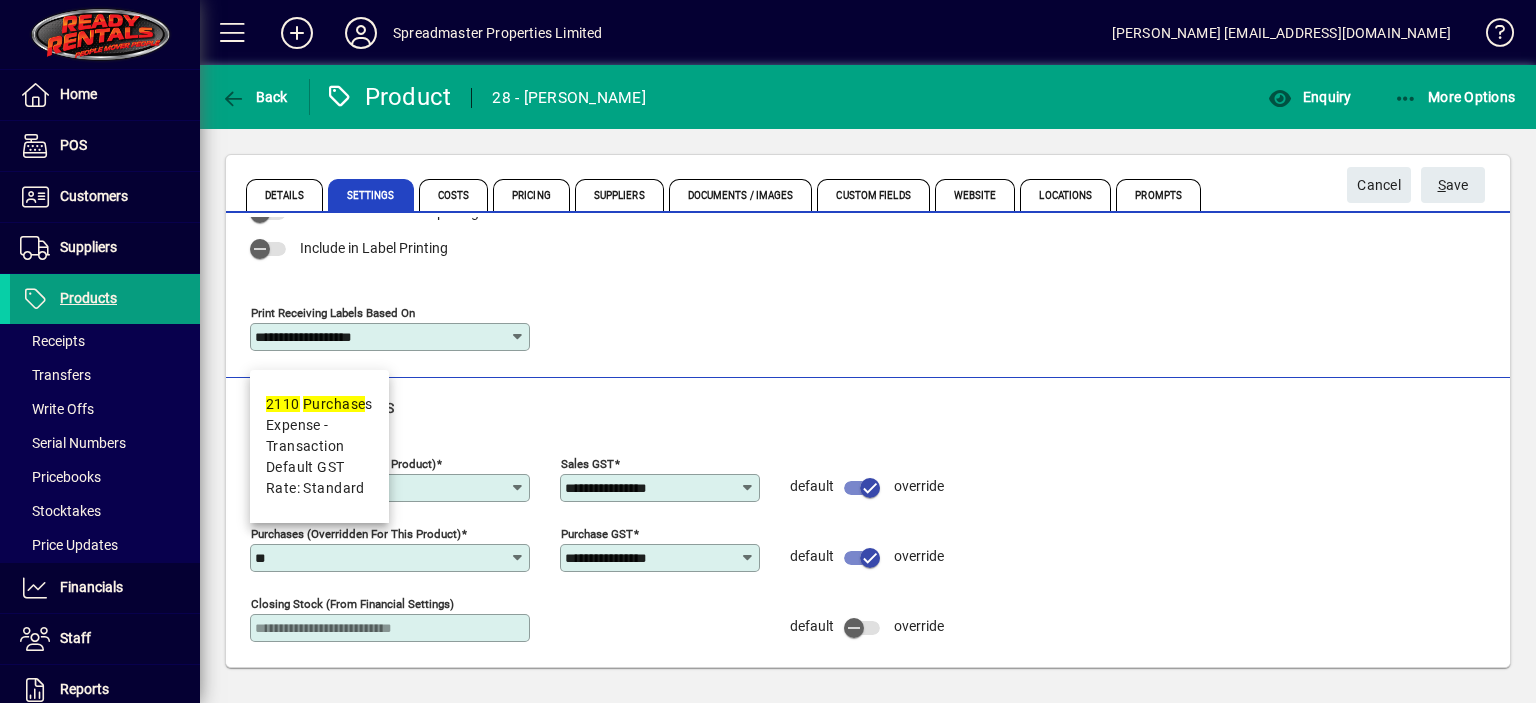 type on "*" 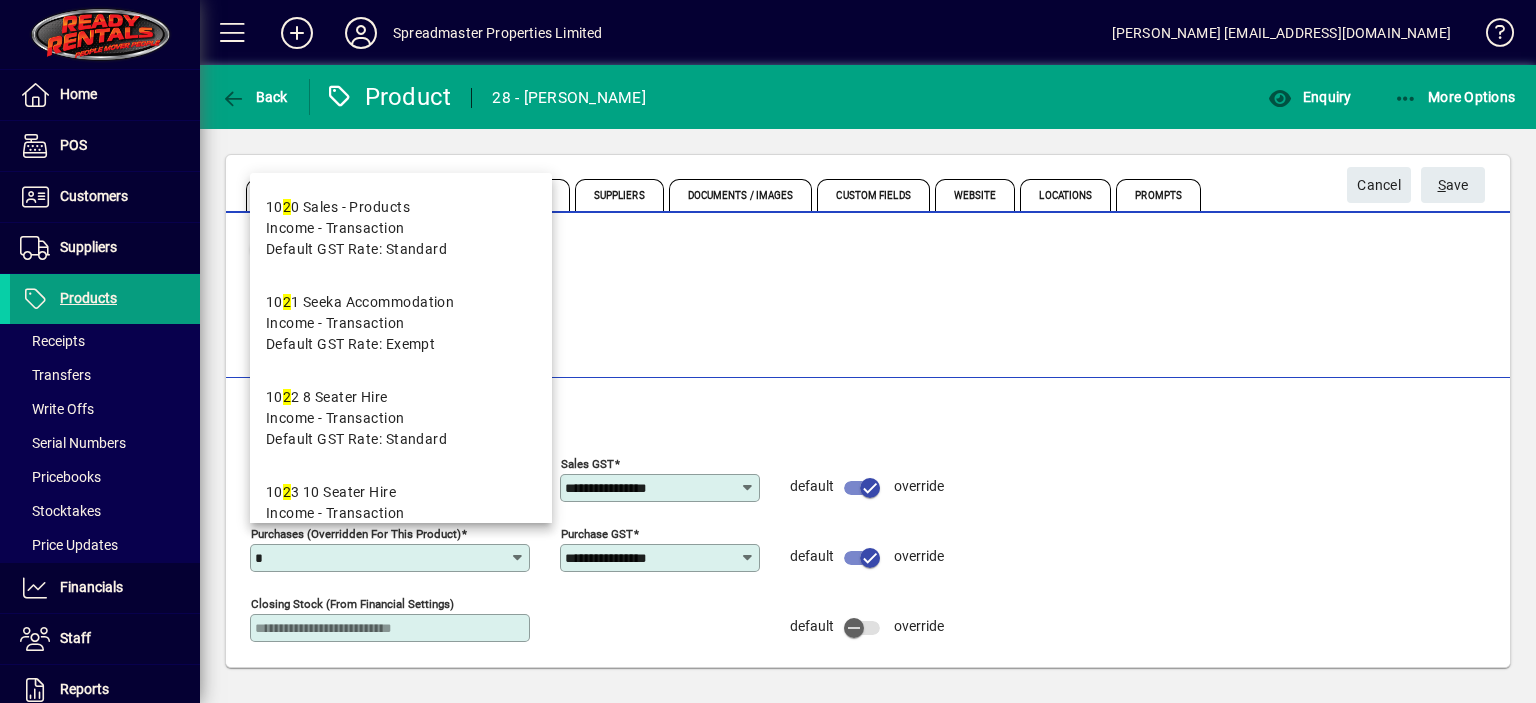 type 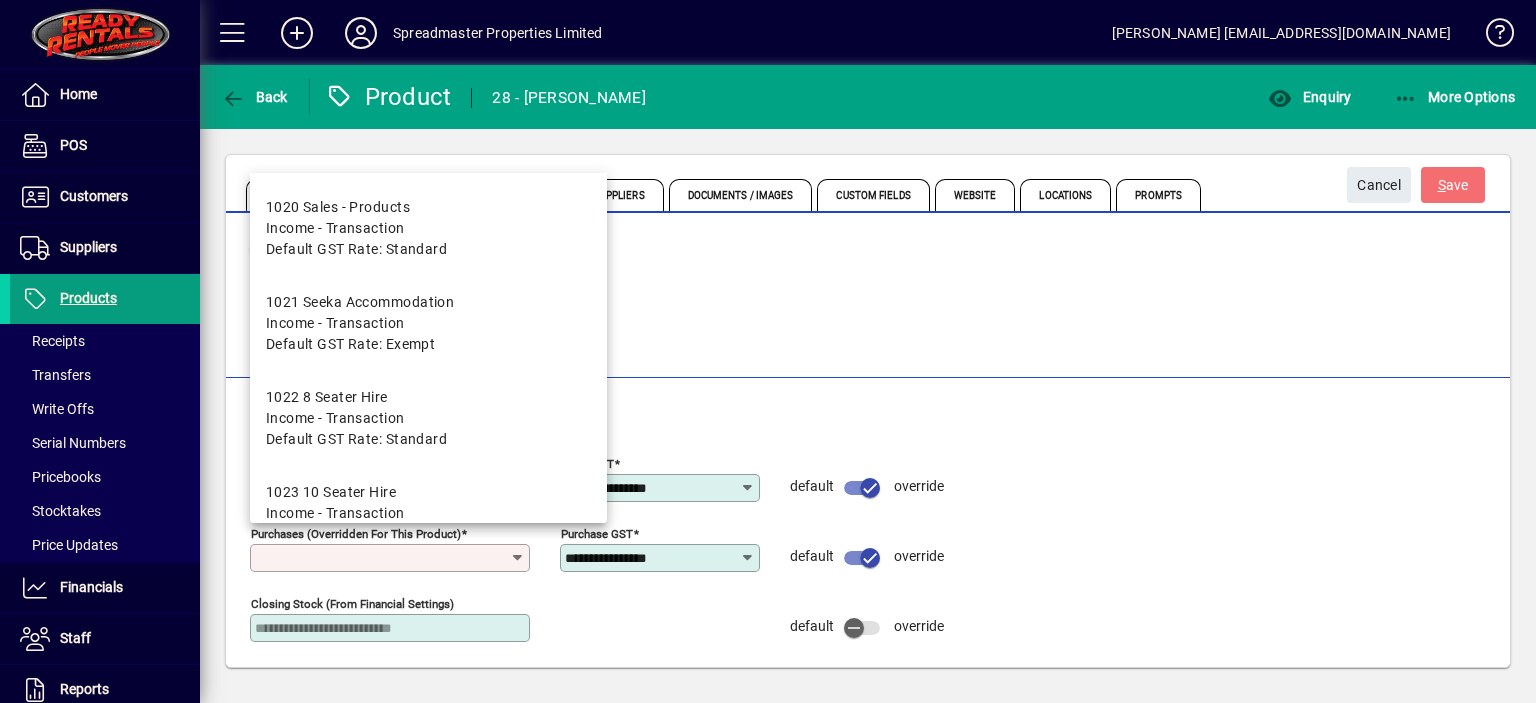 type 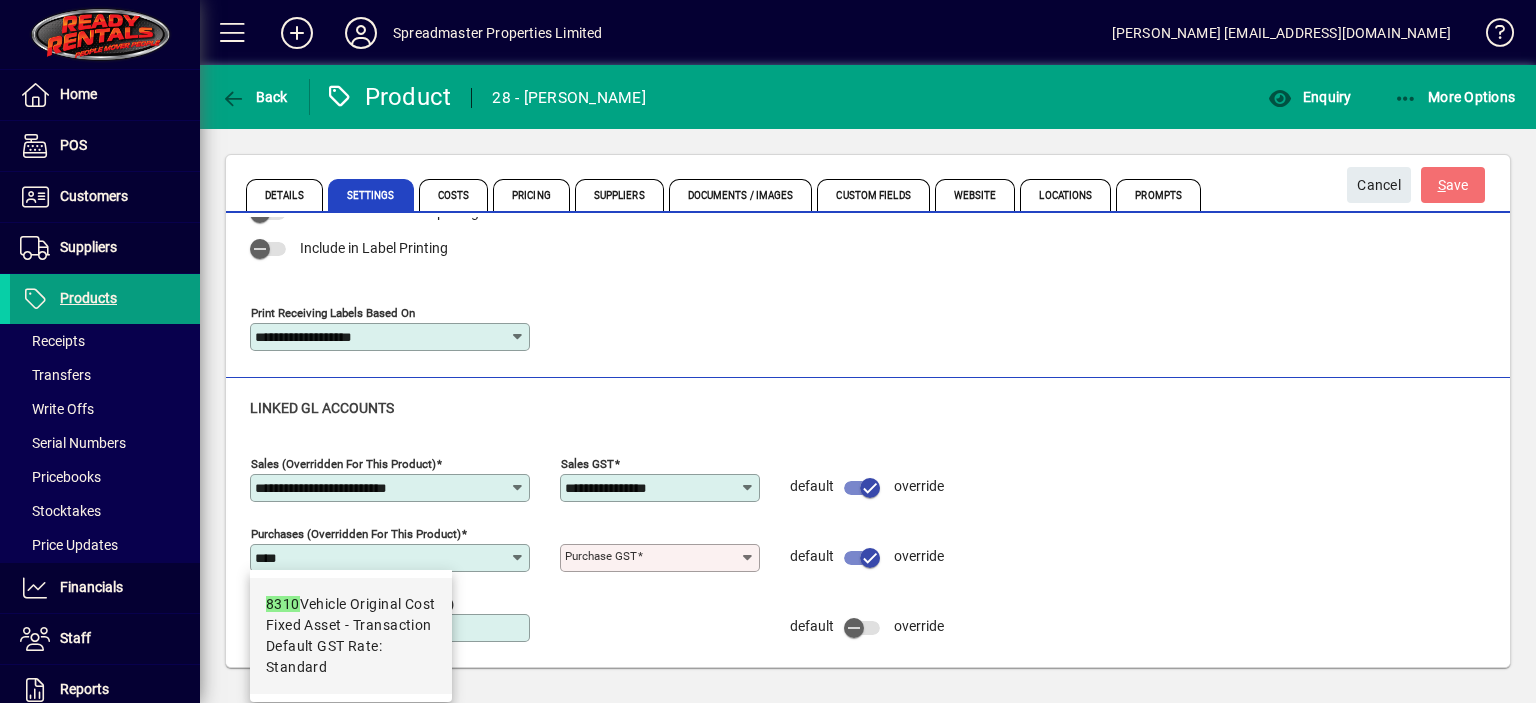 type on "**********" 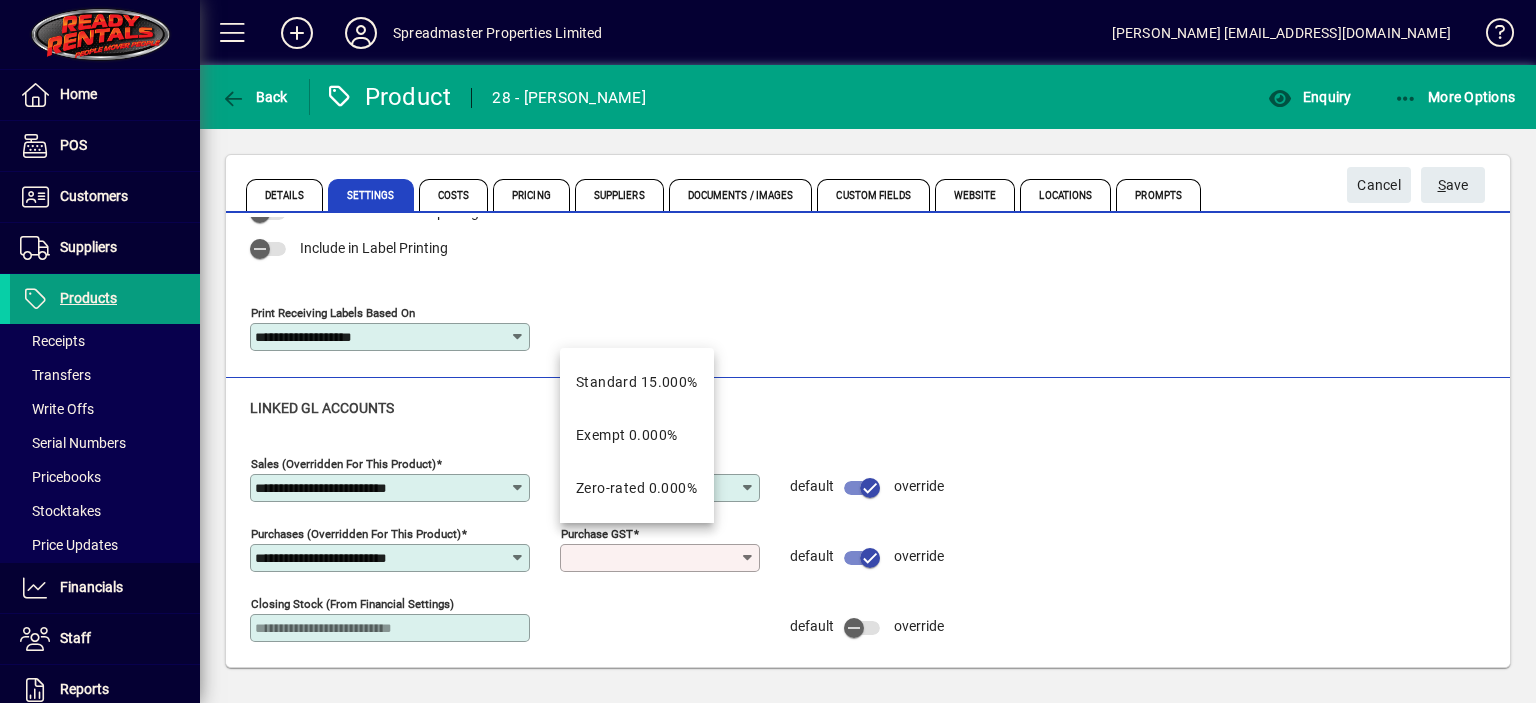 type on "**********" 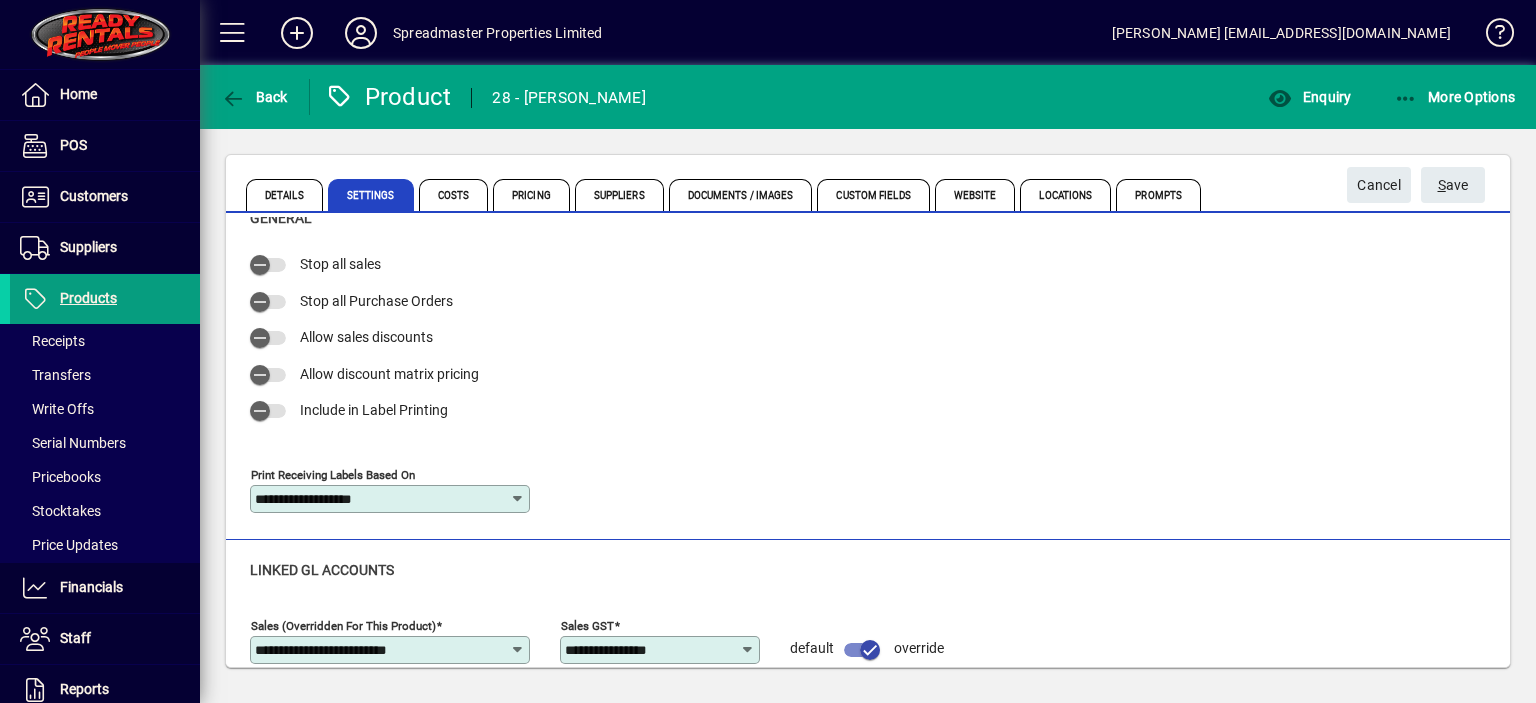 scroll, scrollTop: 0, scrollLeft: 0, axis: both 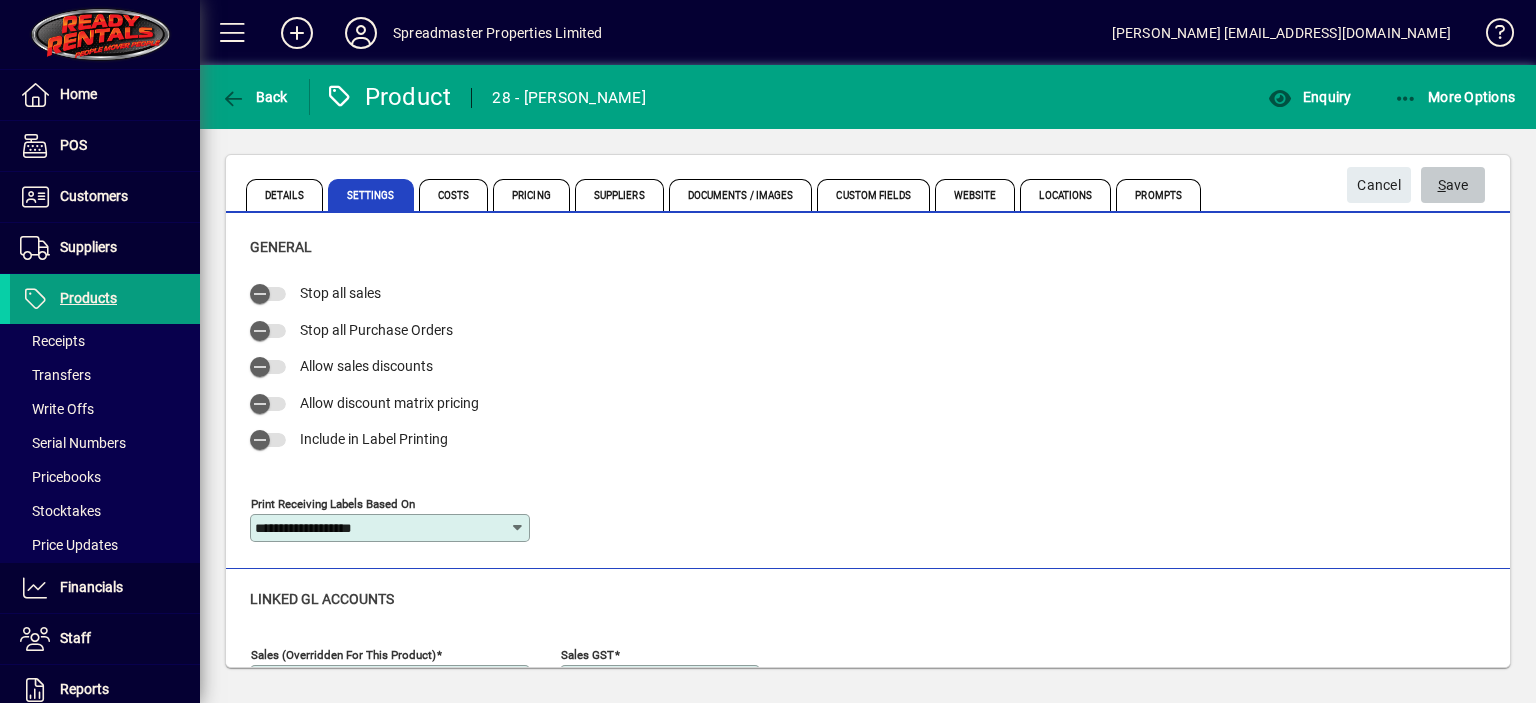 click on "S ave" 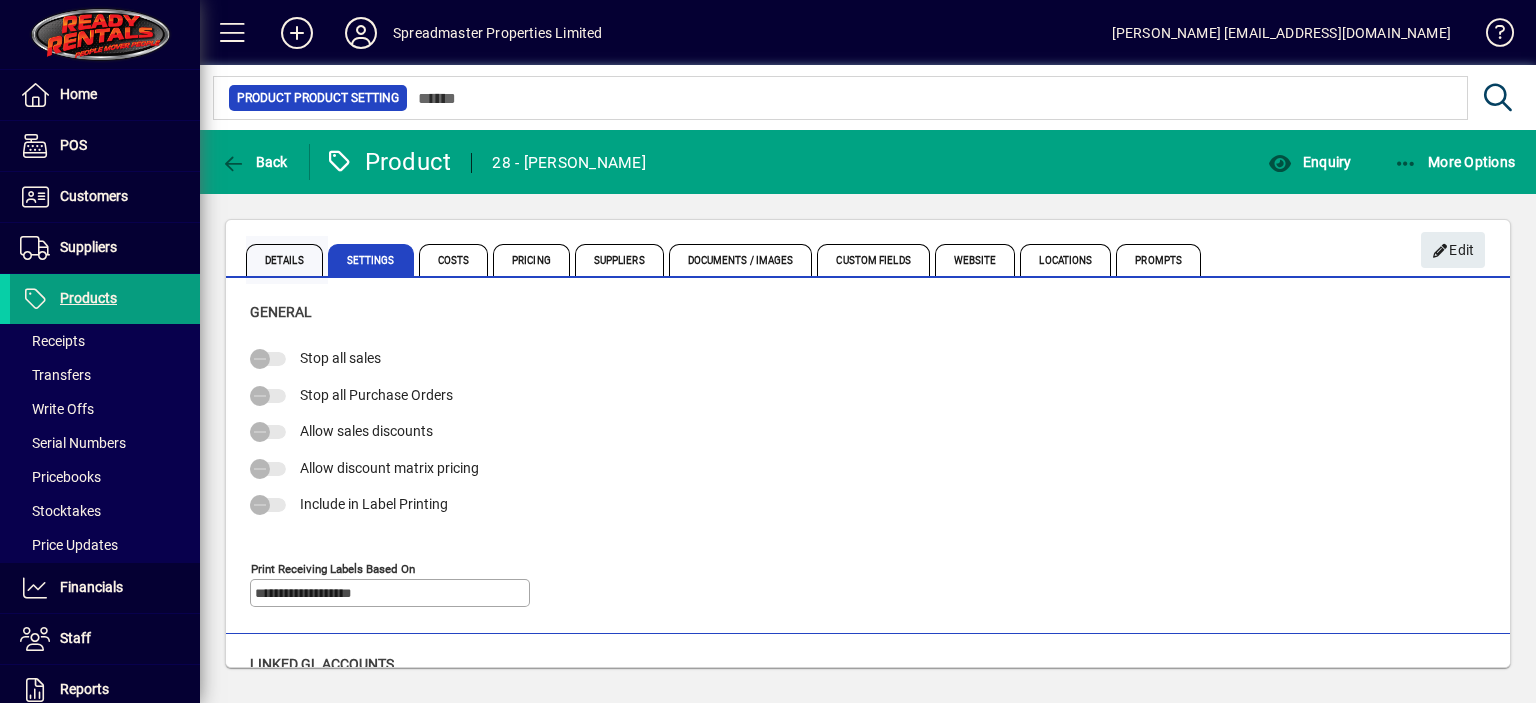 click on "Details" at bounding box center [284, 260] 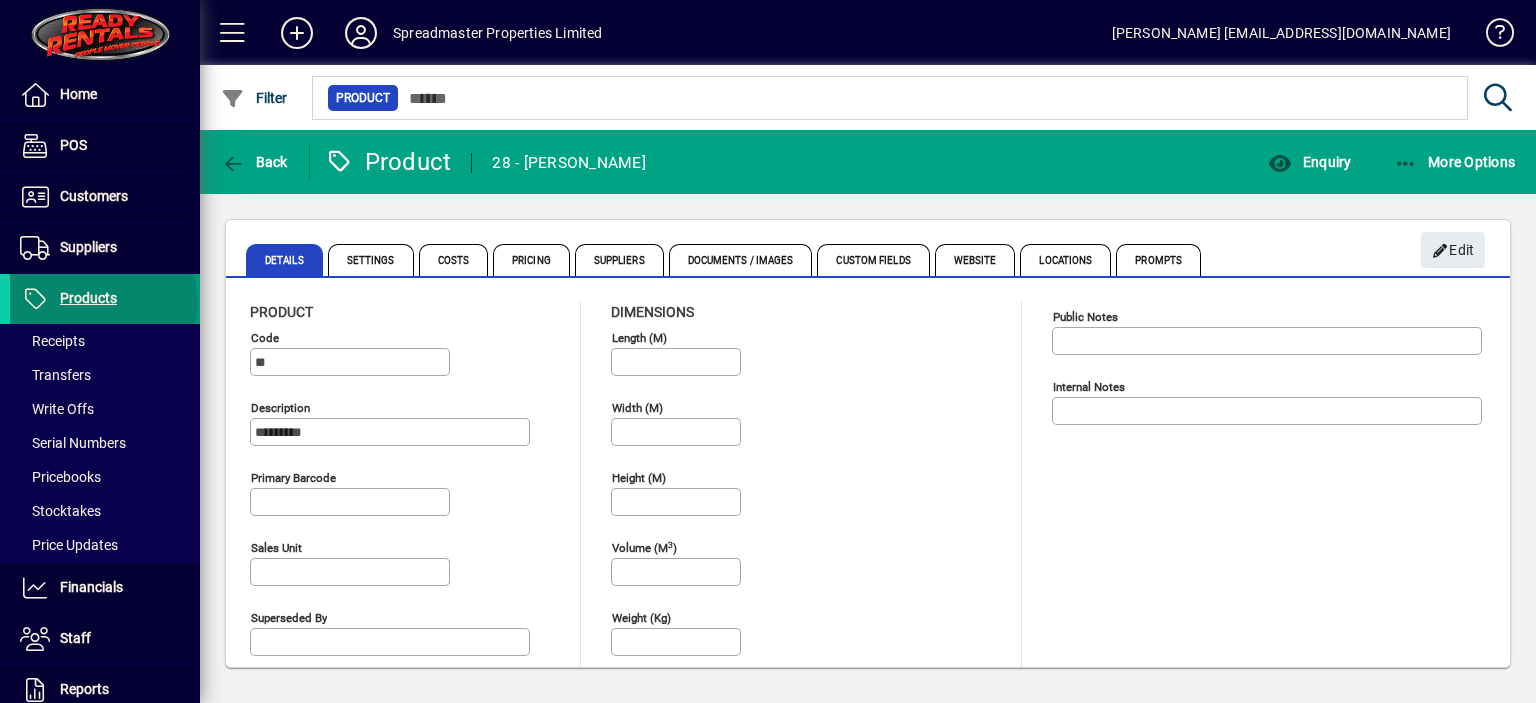 click on "Products" at bounding box center [88, 298] 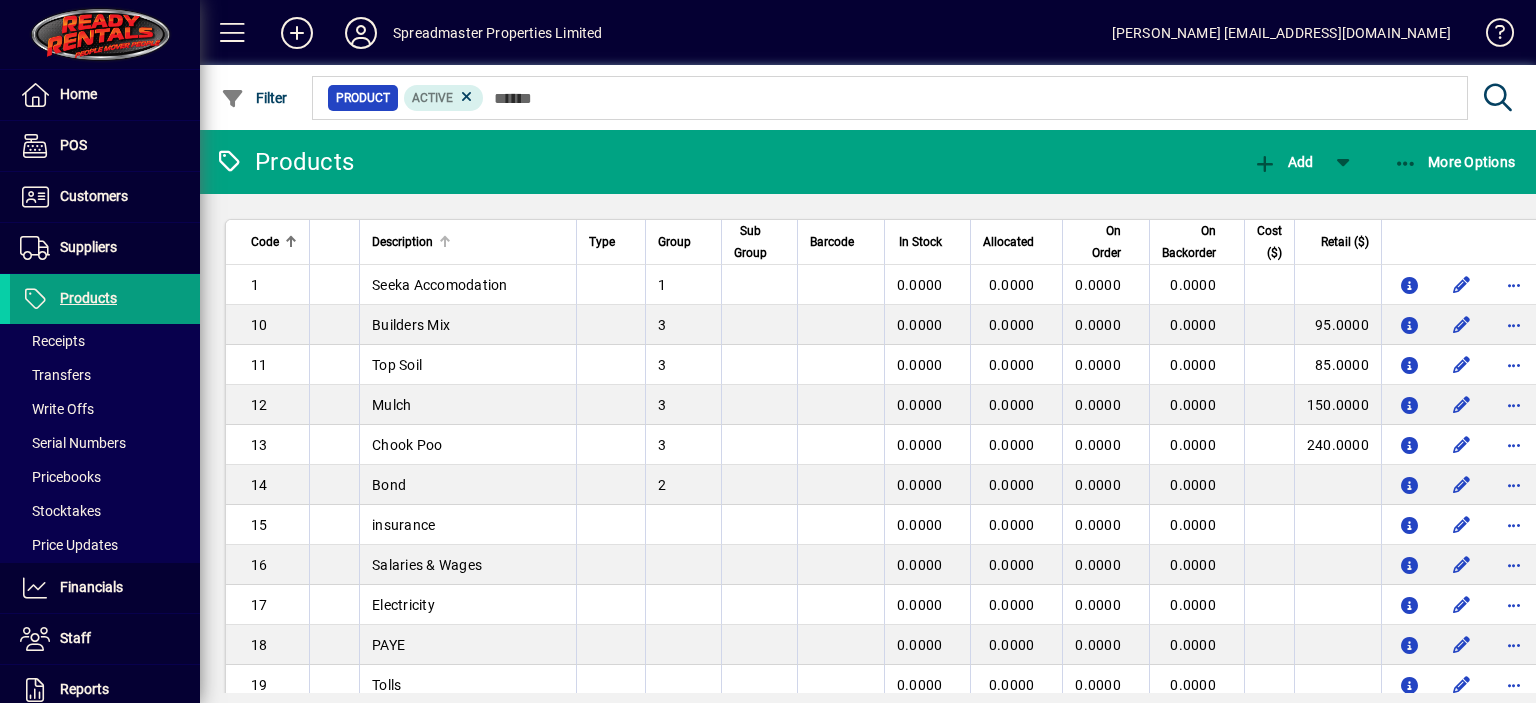 click at bounding box center (447, 239) 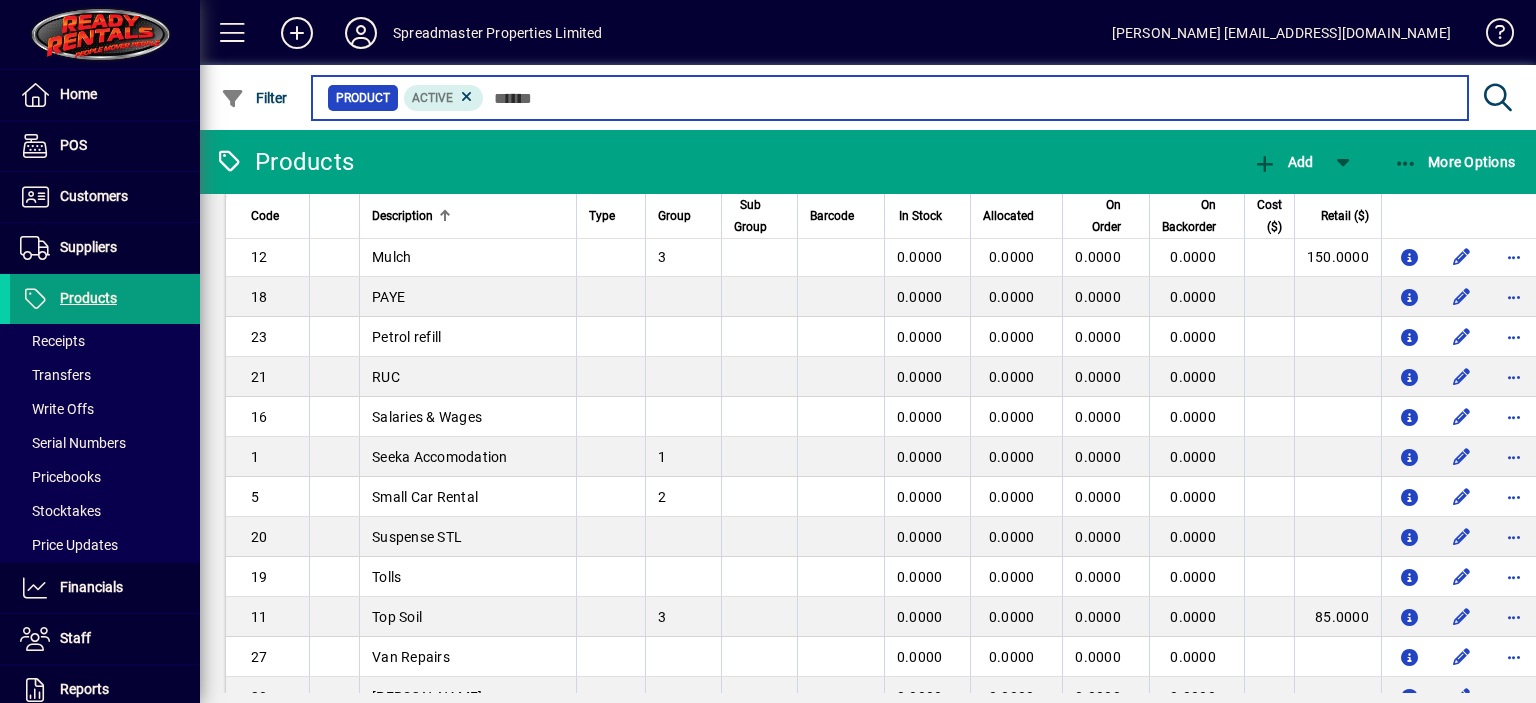 scroll, scrollTop: 716, scrollLeft: 0, axis: vertical 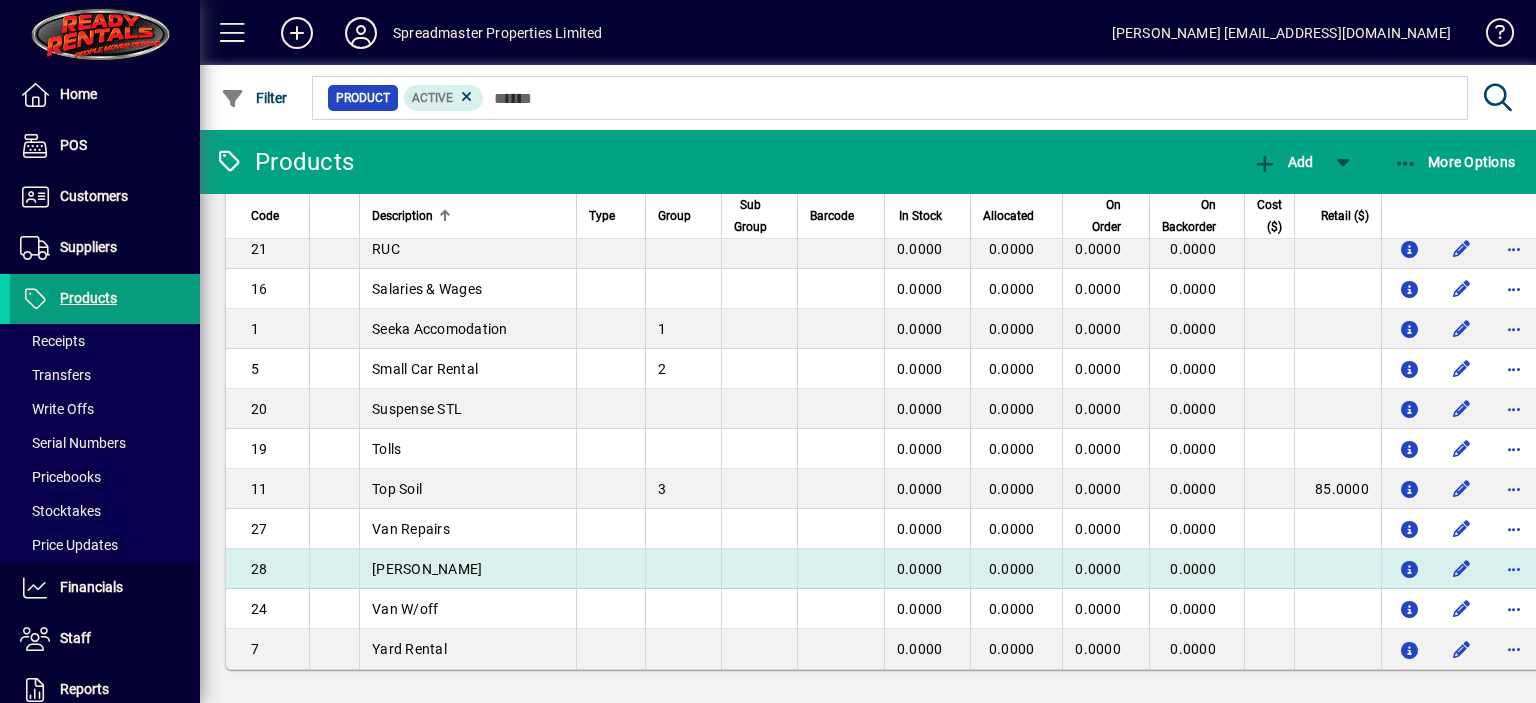 click on "[PERSON_NAME]" at bounding box center (467, 569) 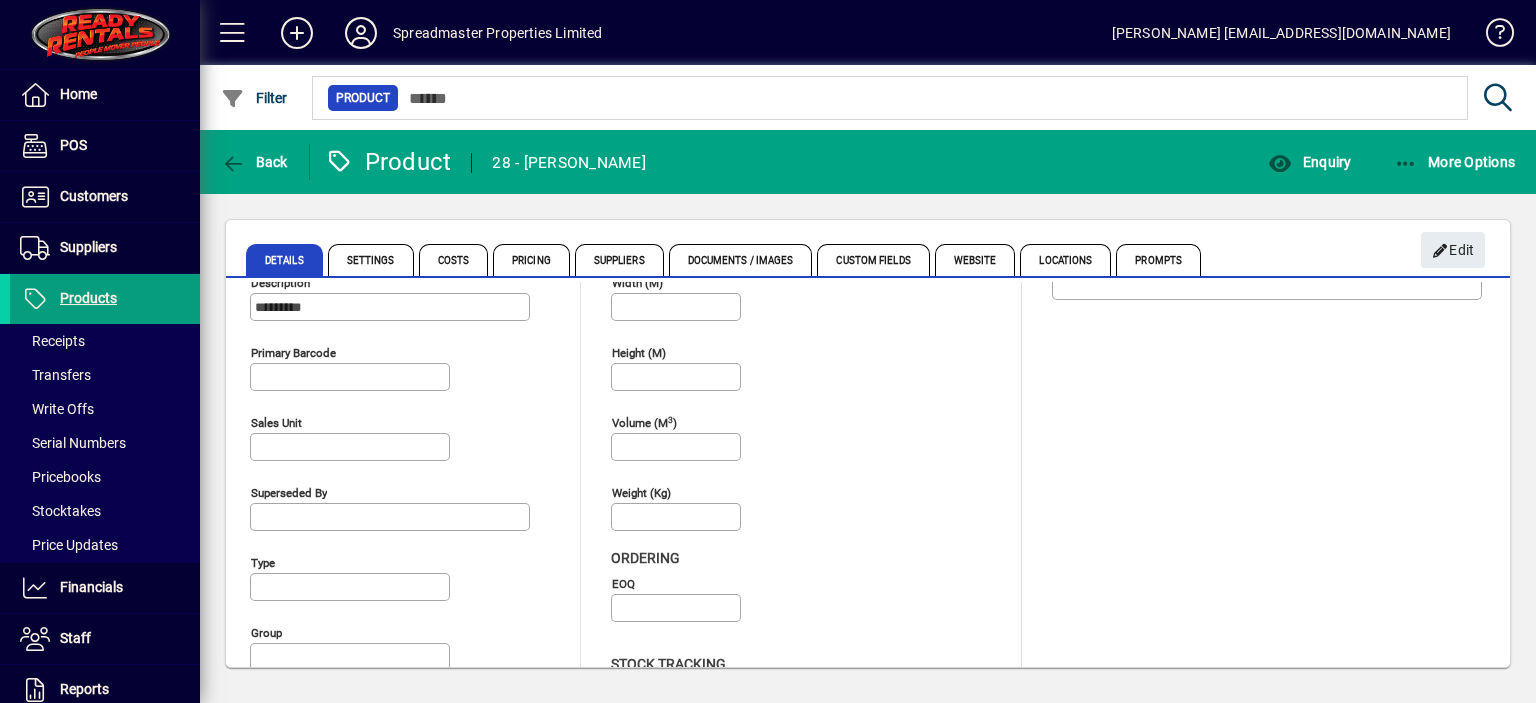 scroll, scrollTop: 0, scrollLeft: 0, axis: both 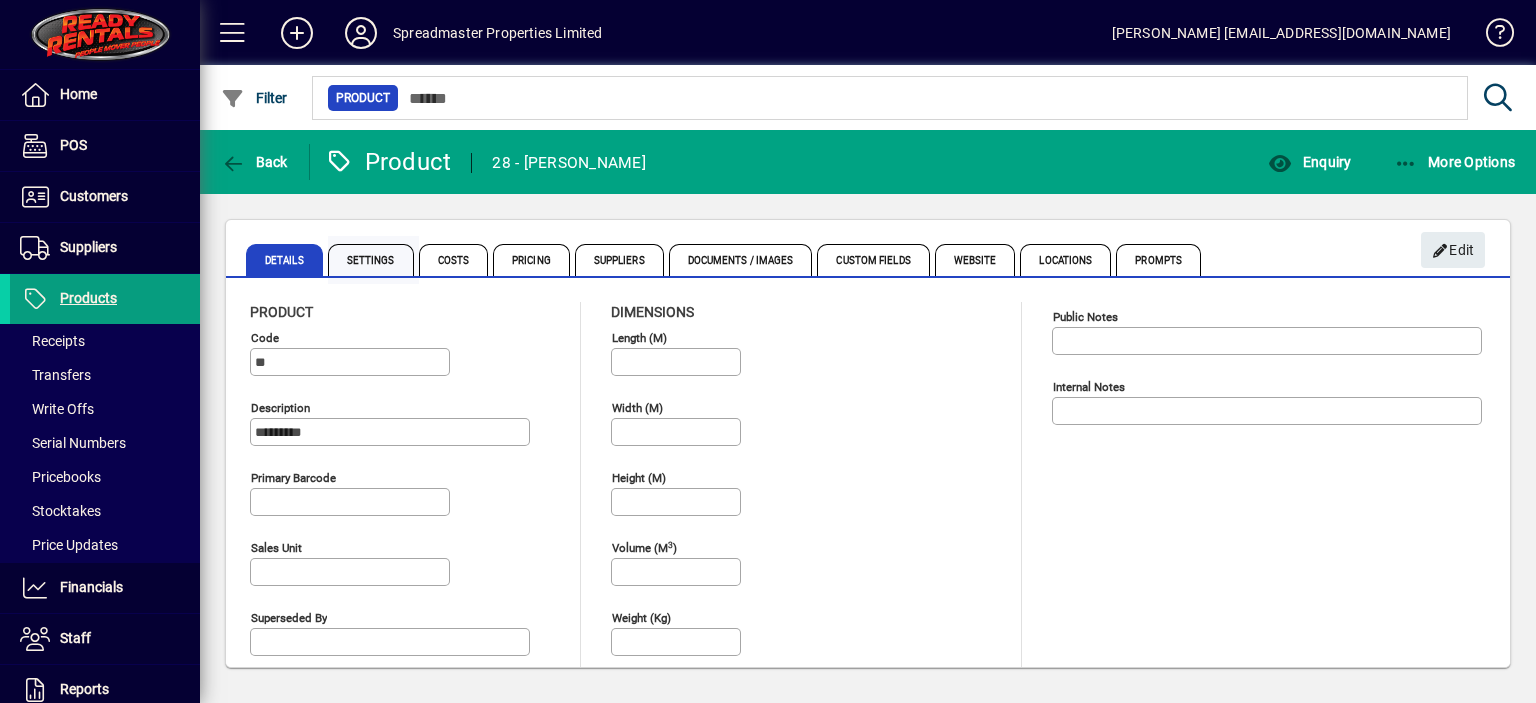 click on "Settings" at bounding box center [371, 260] 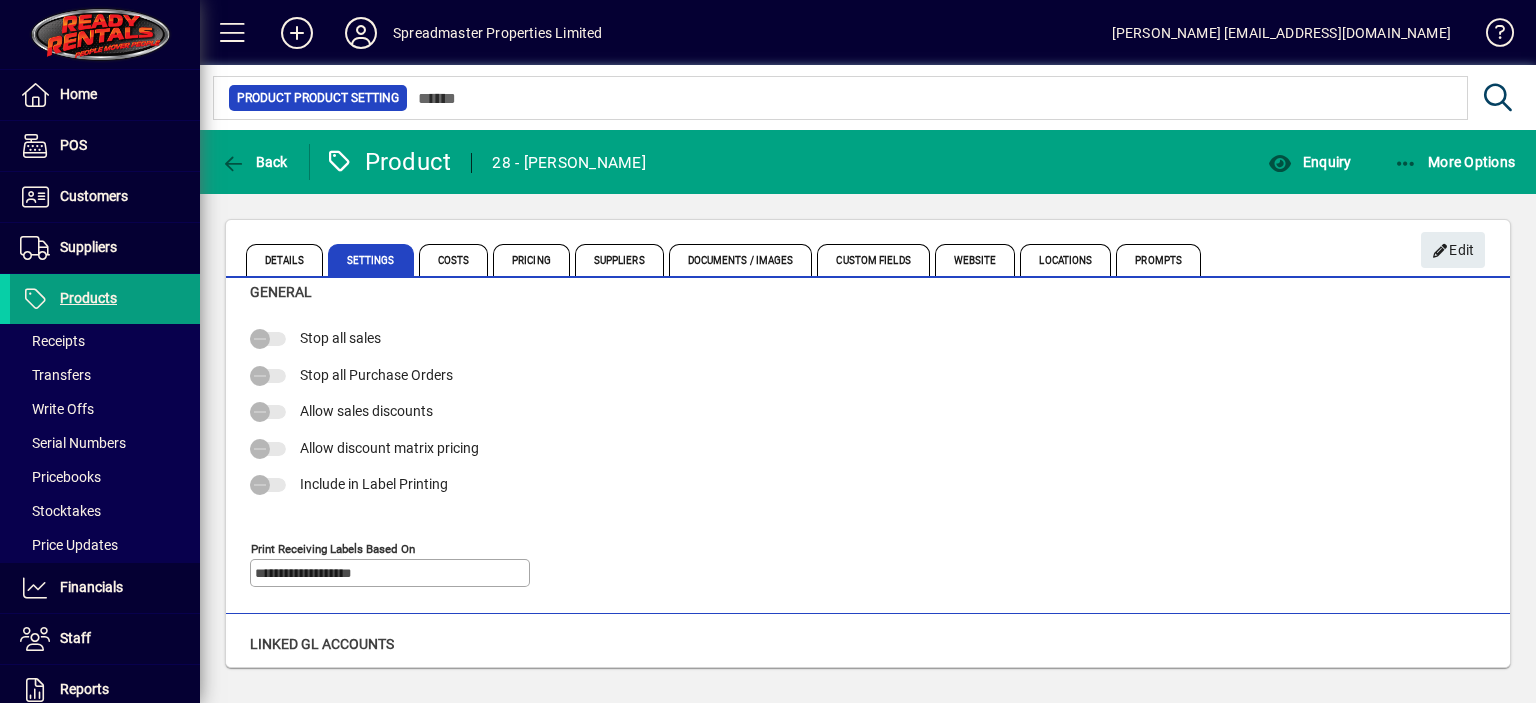 scroll, scrollTop: 0, scrollLeft: 0, axis: both 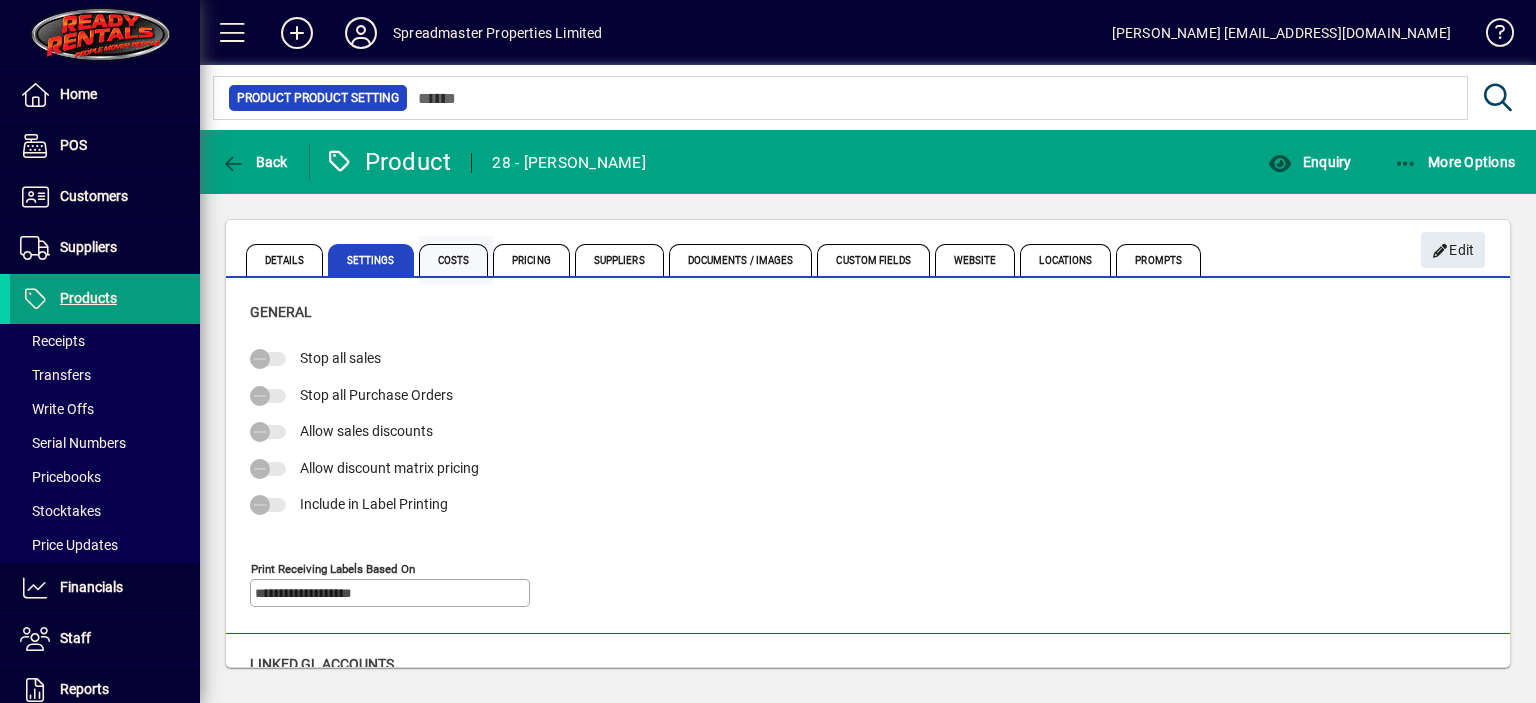 click on "Costs" at bounding box center (454, 260) 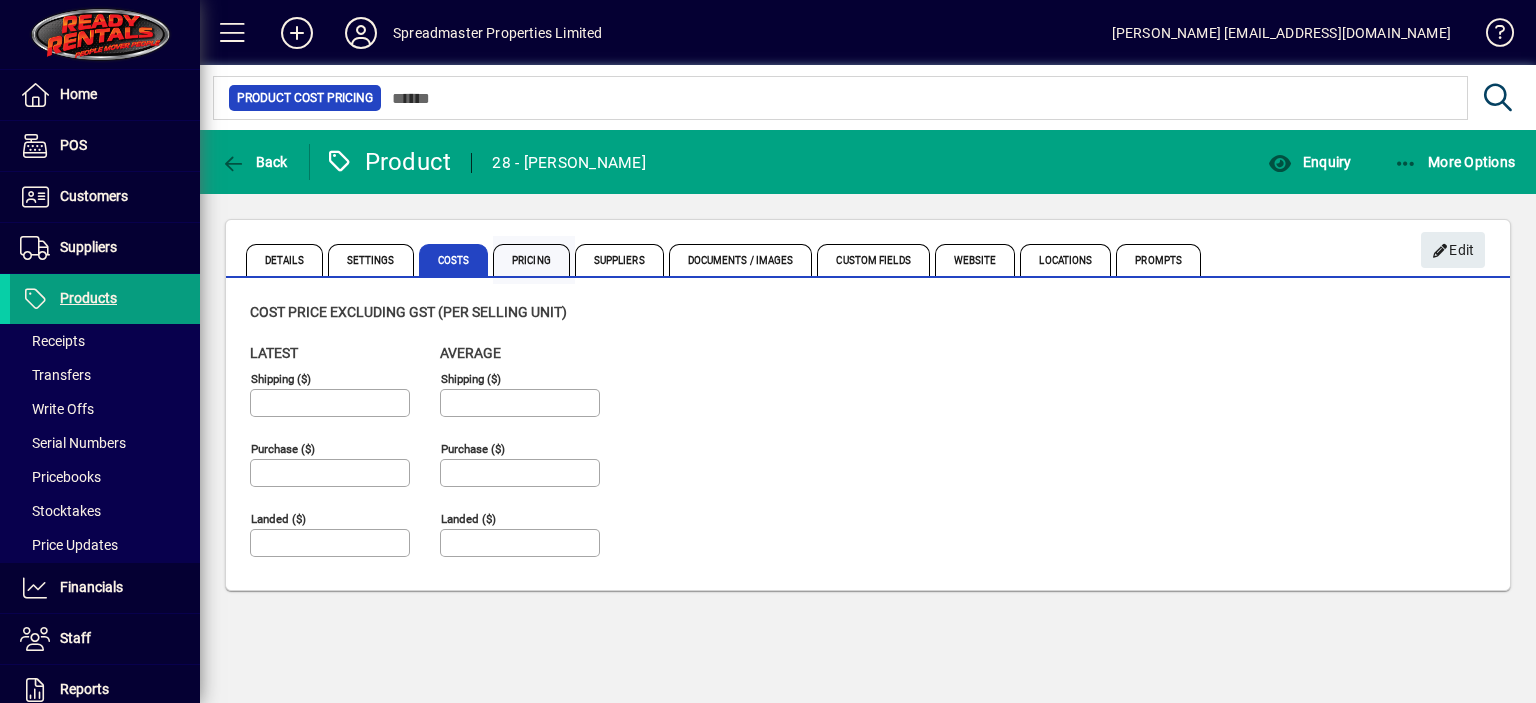 click on "Pricing" at bounding box center (531, 260) 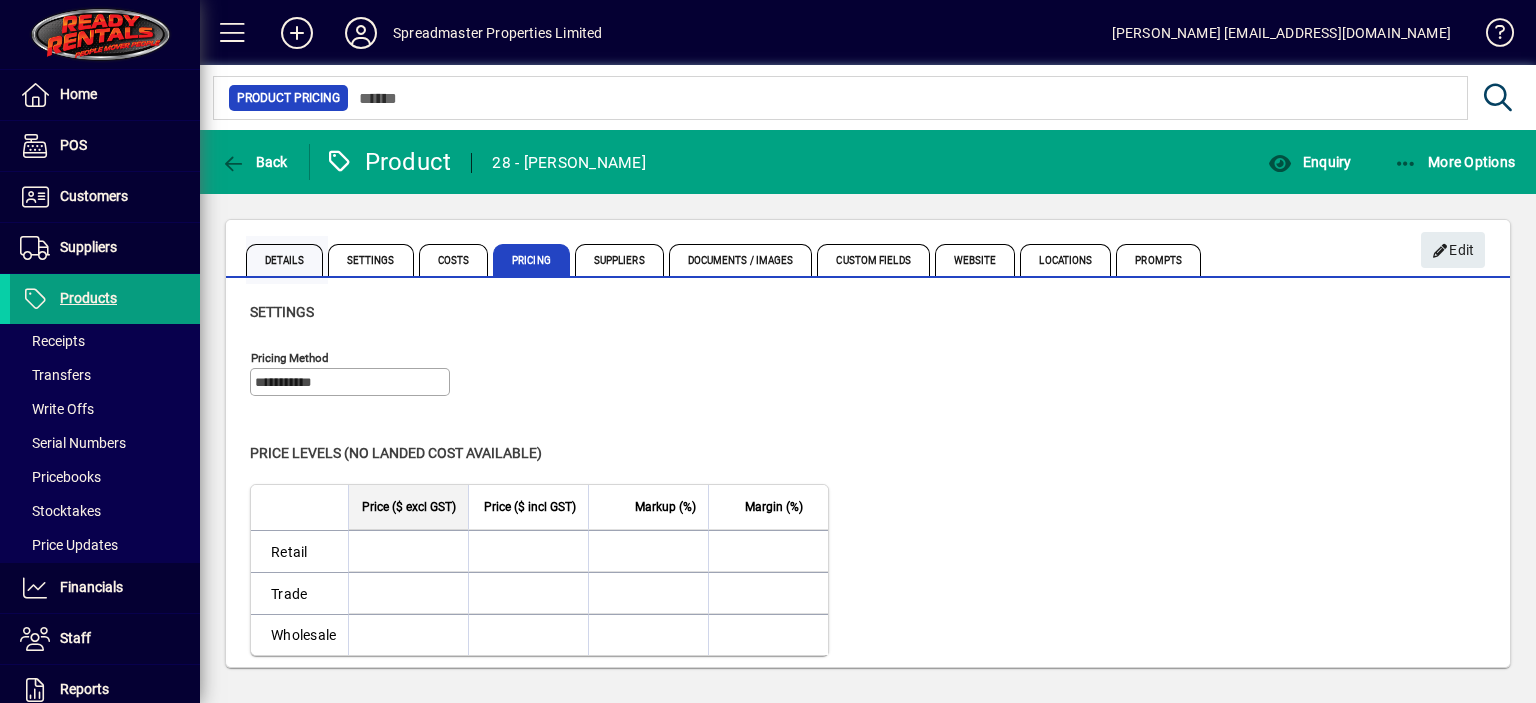 click on "Details" at bounding box center (284, 260) 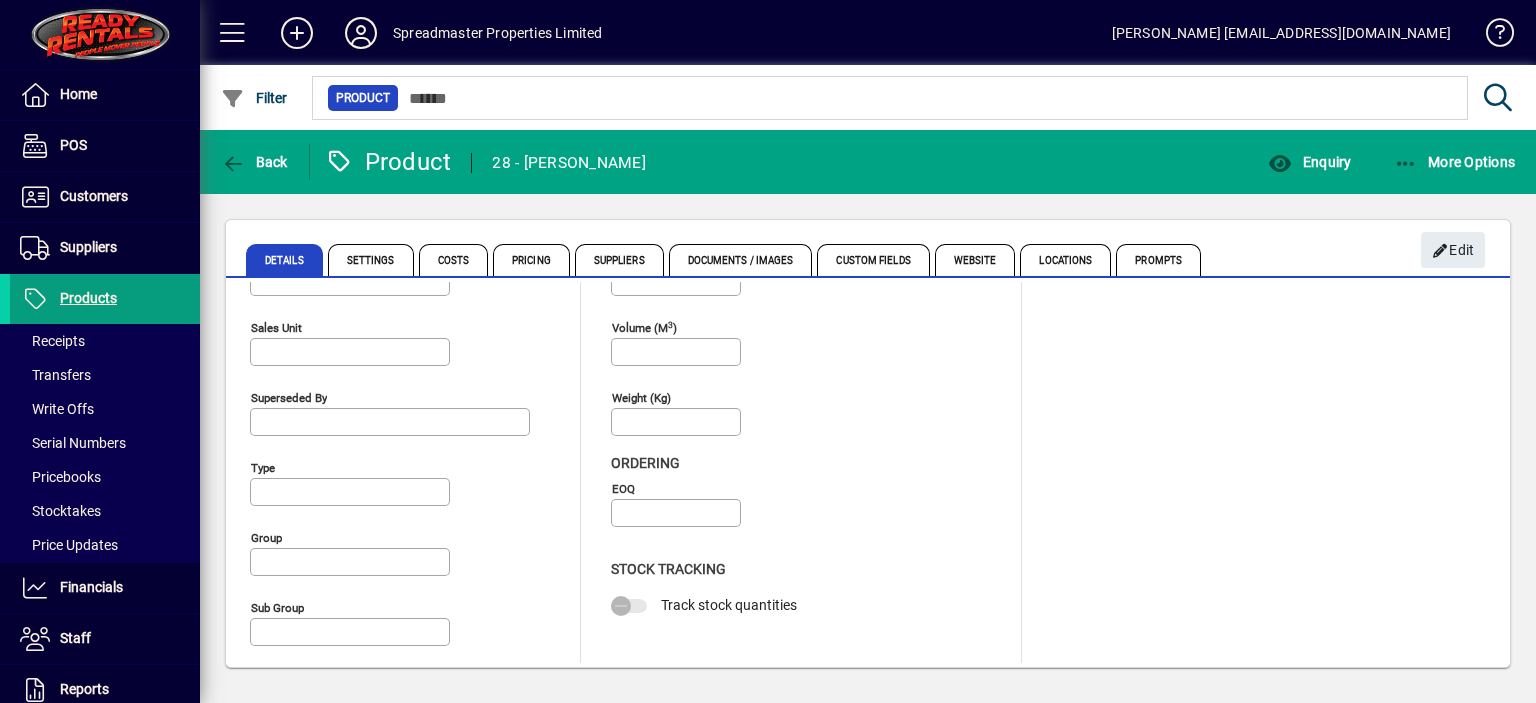scroll, scrollTop: 224, scrollLeft: 0, axis: vertical 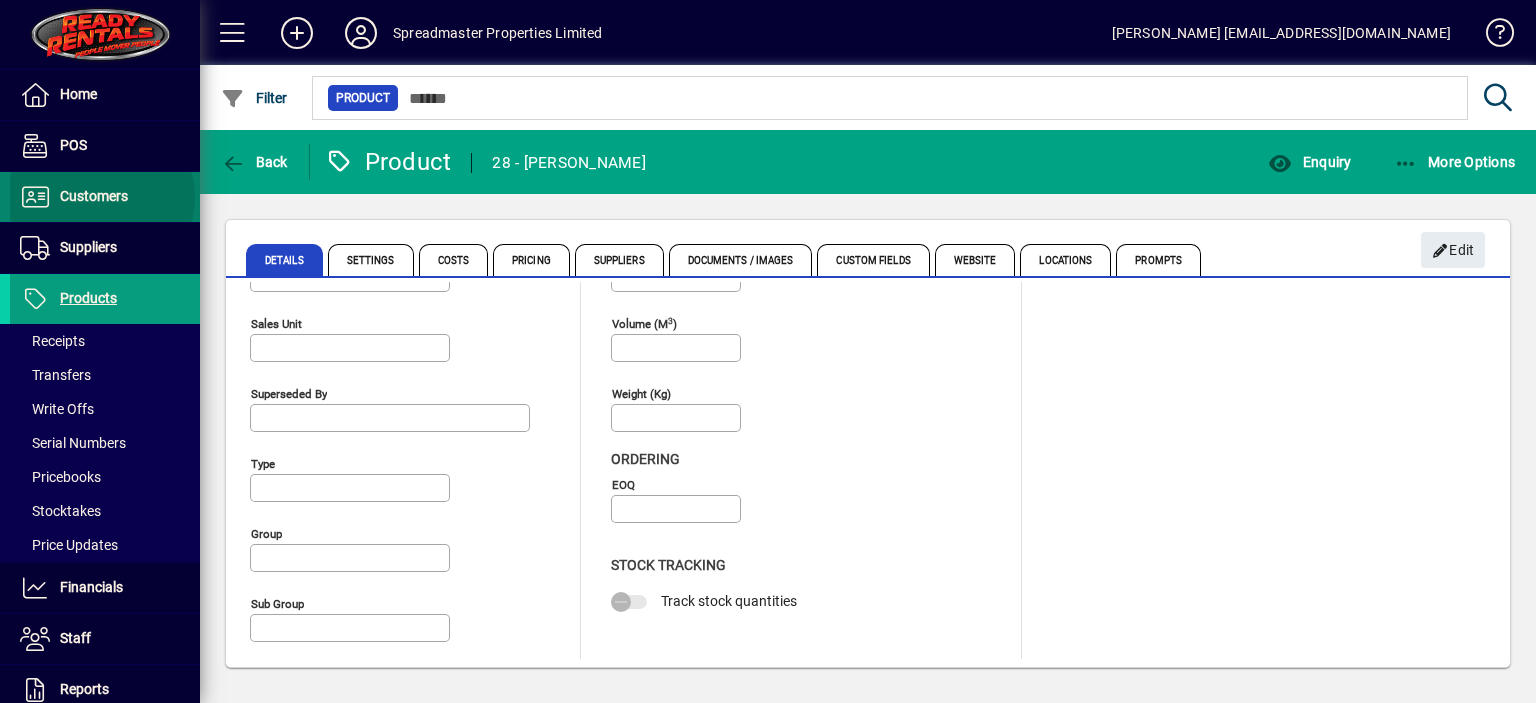 click on "Customers" at bounding box center [94, 196] 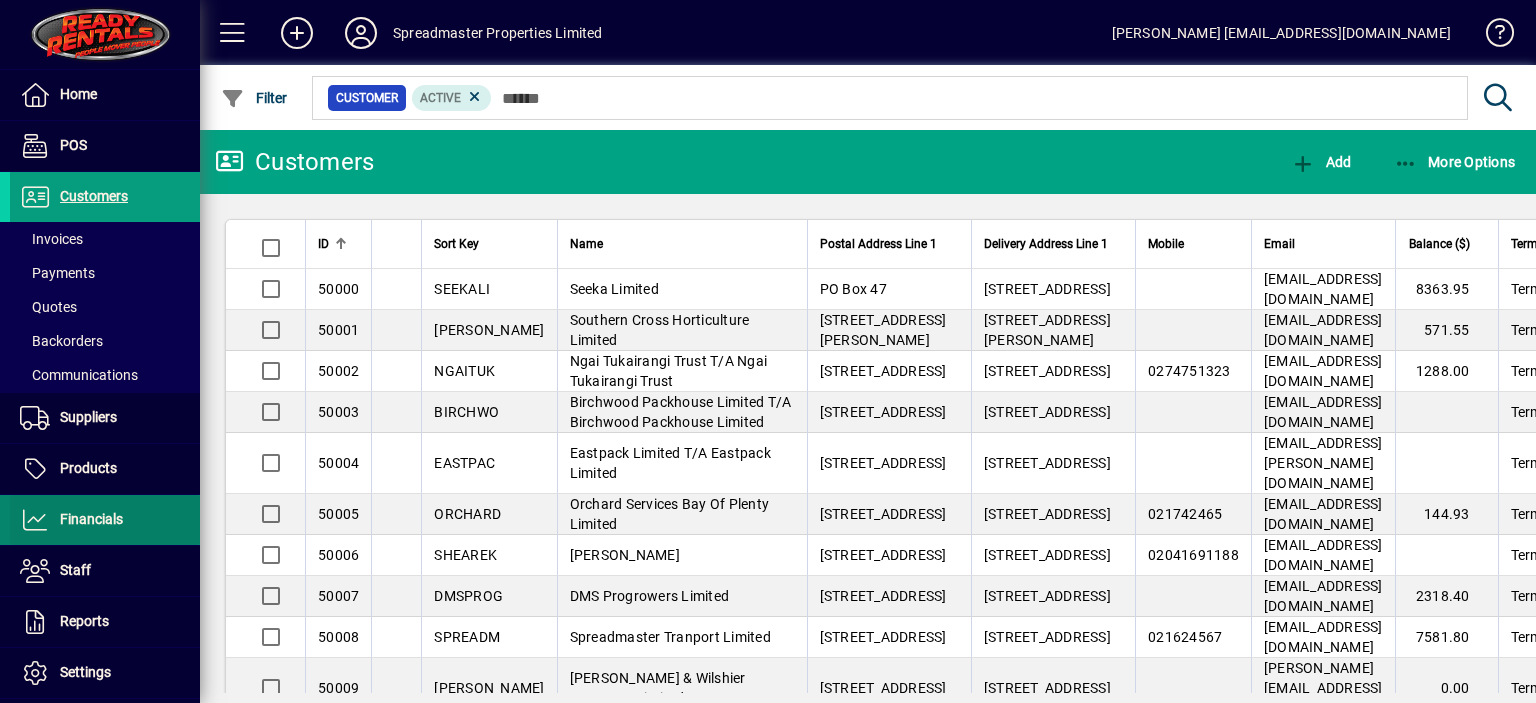 click on "Financials" at bounding box center (91, 519) 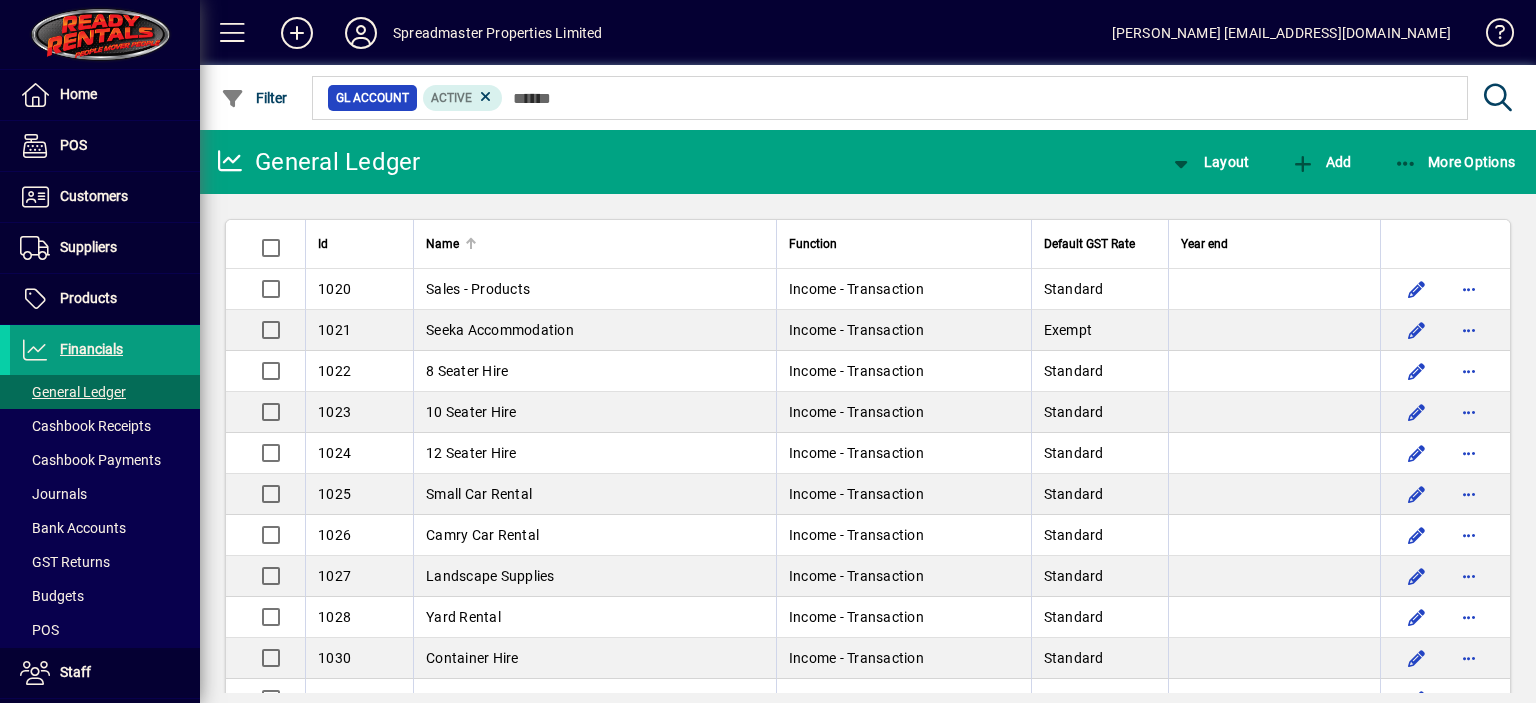 click at bounding box center (473, 241) 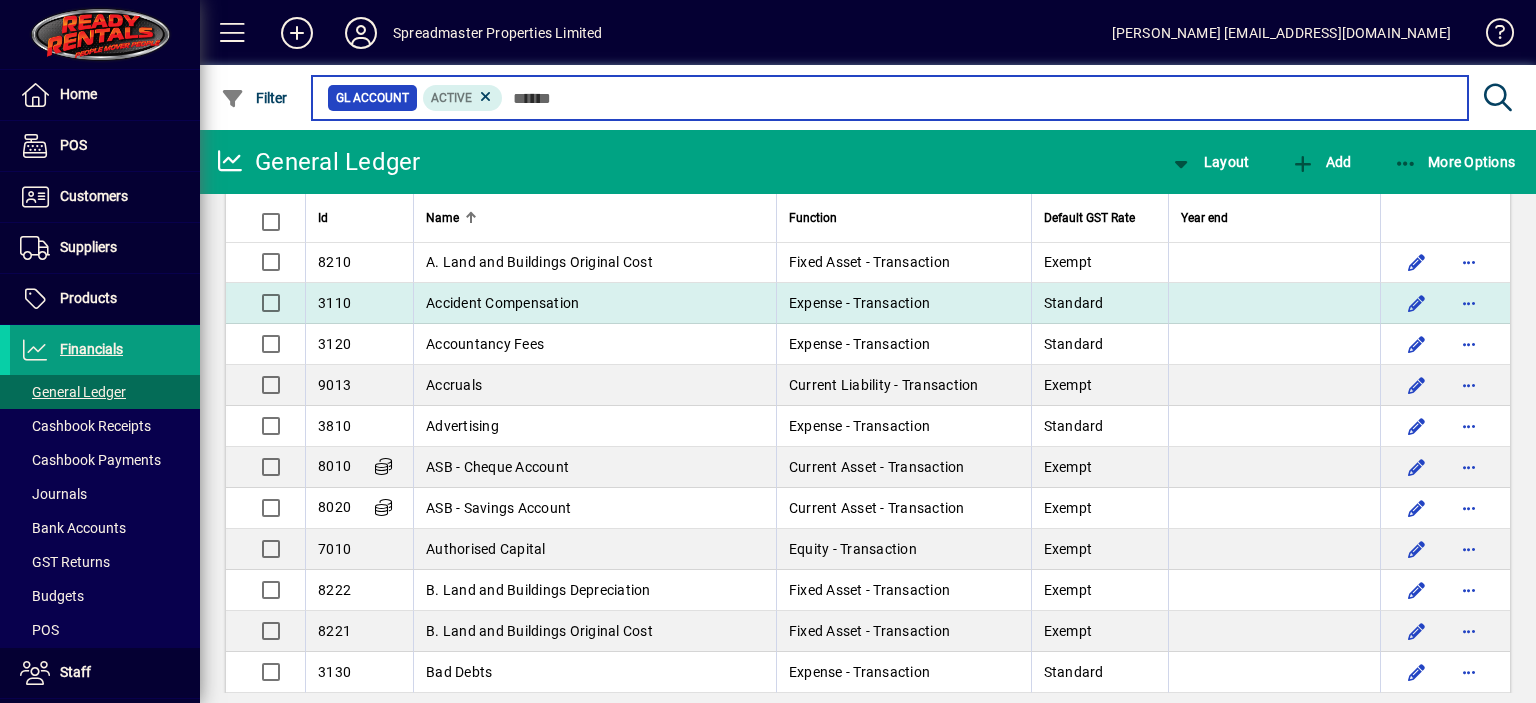 scroll, scrollTop: 200, scrollLeft: 0, axis: vertical 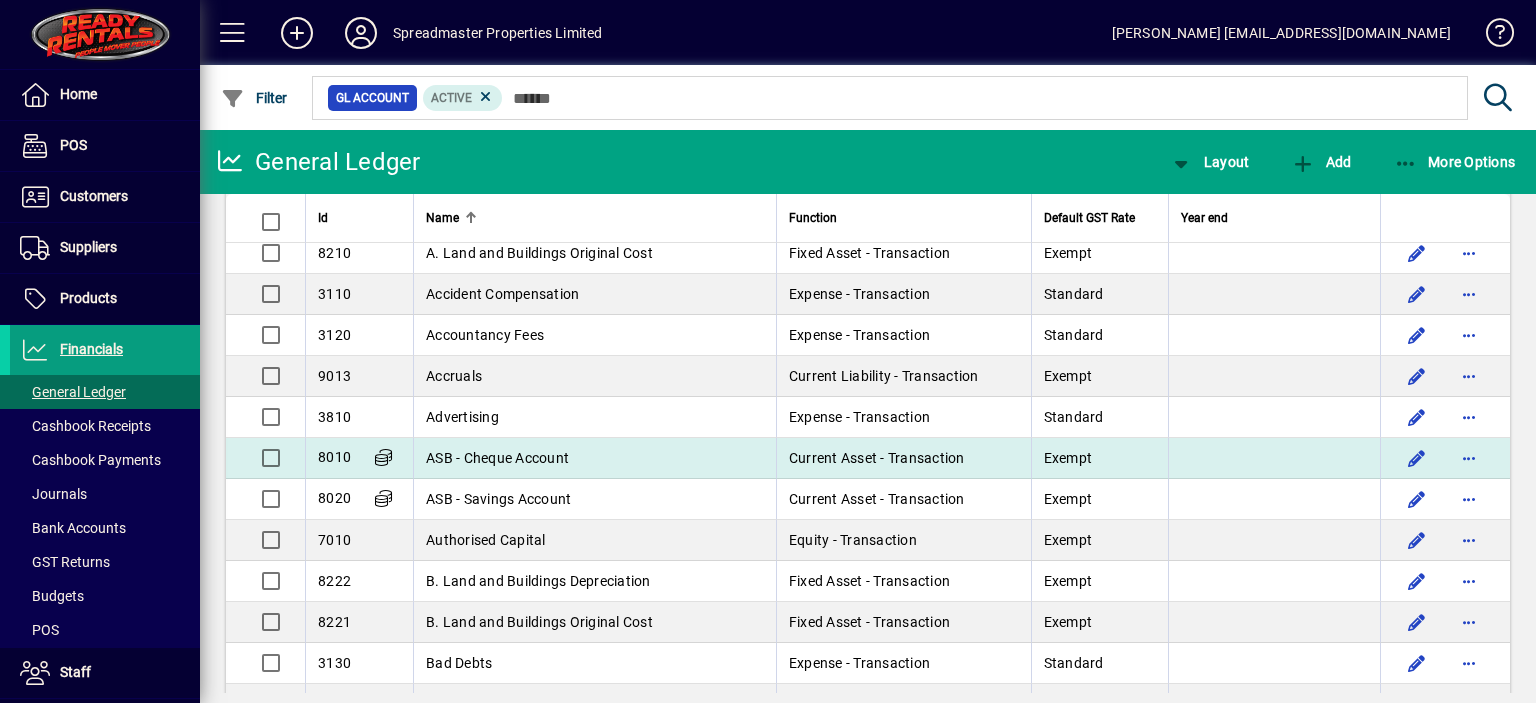 click on "ASB - Cheque Account" at bounding box center (497, 458) 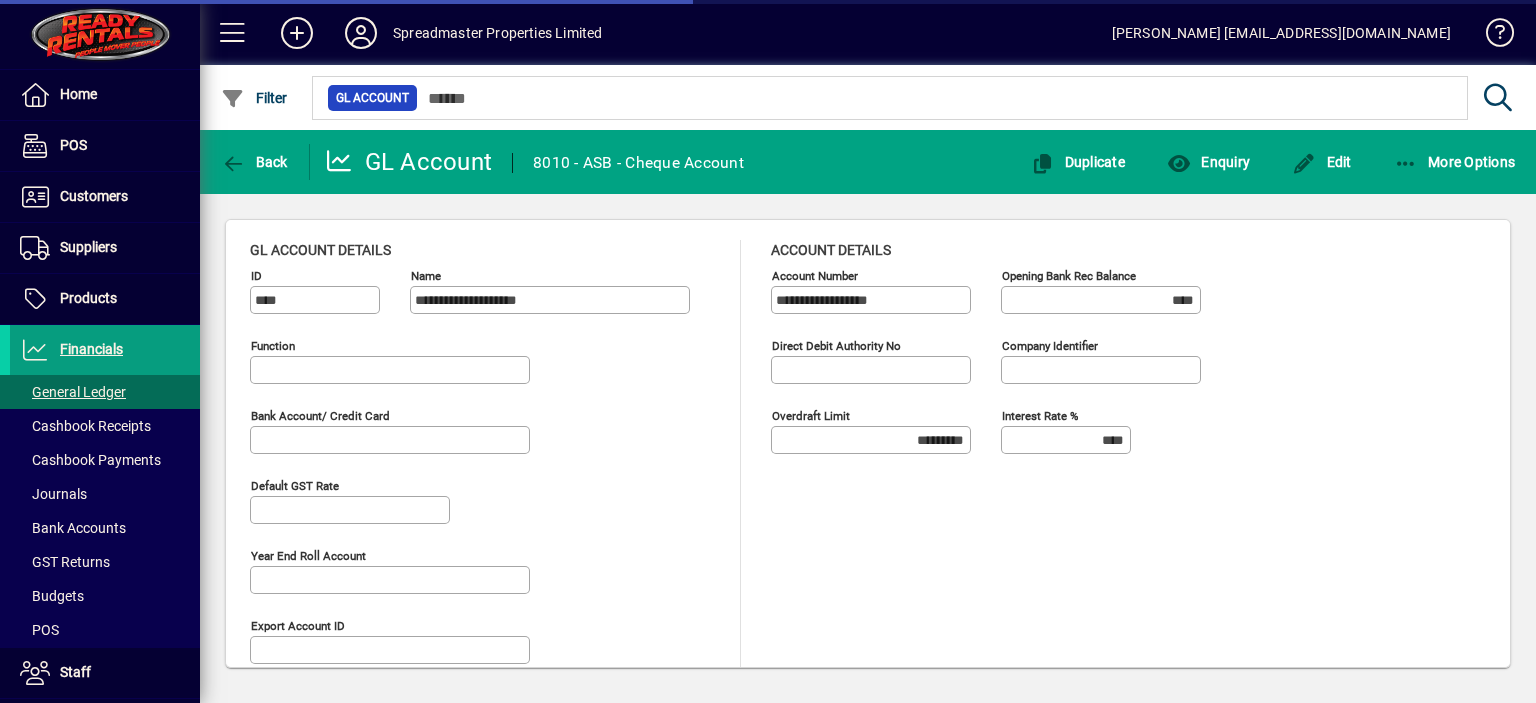 type on "**********" 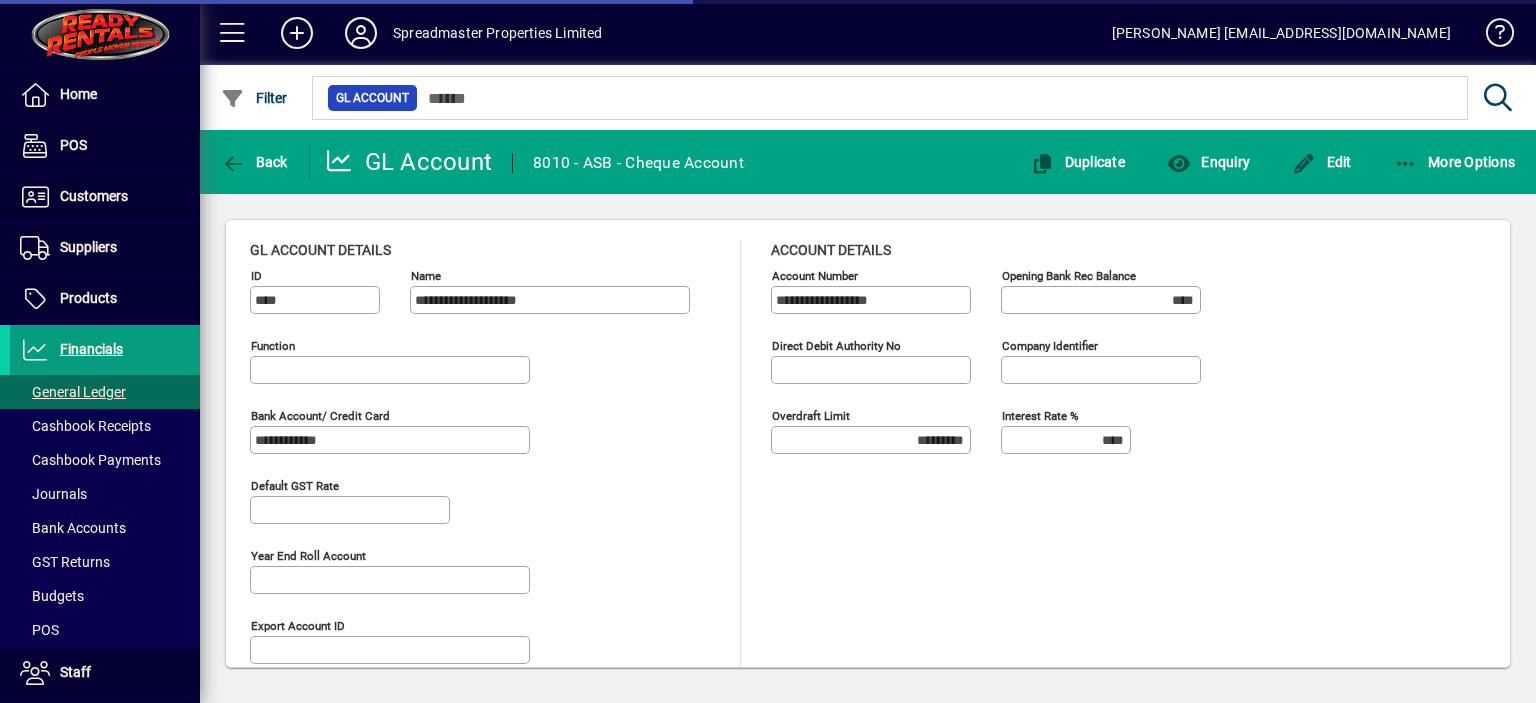 type on "**********" 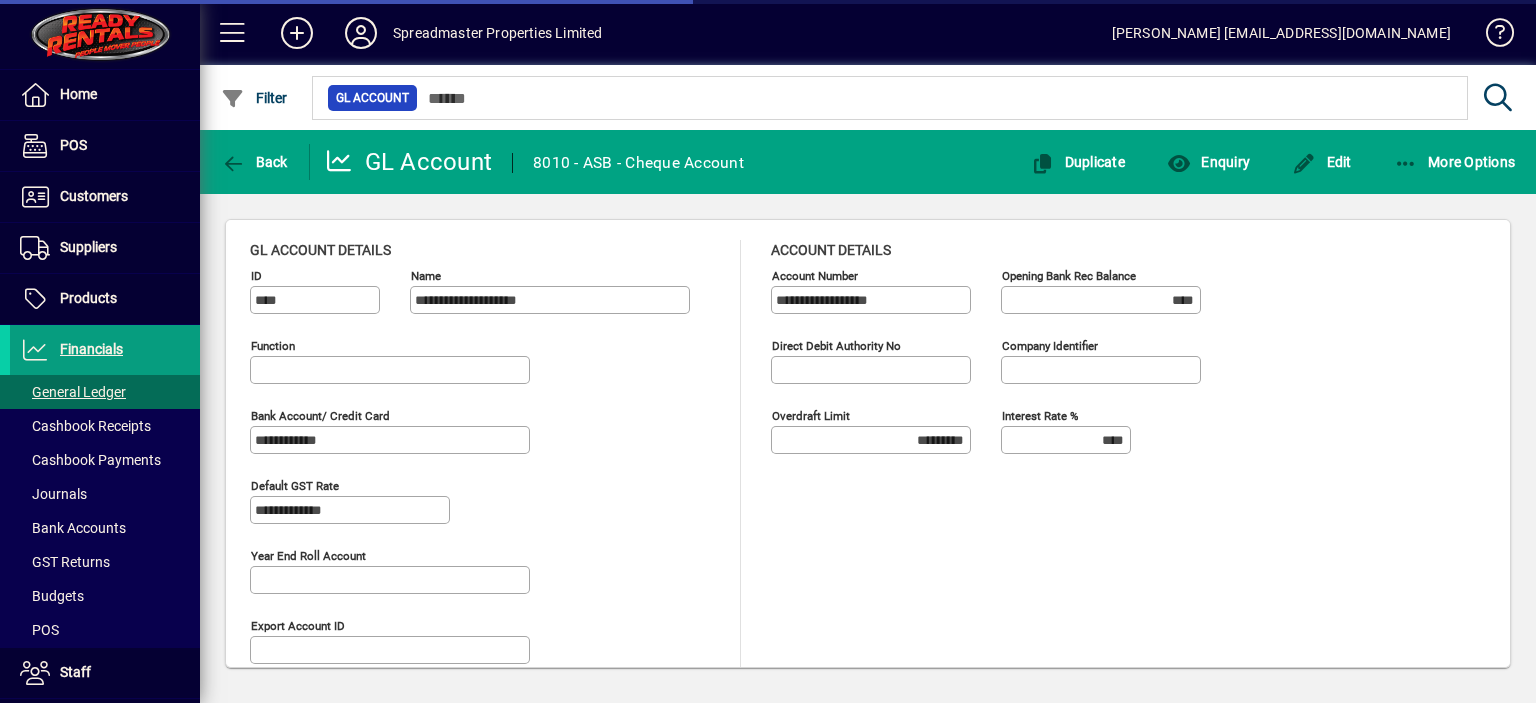 type on "**********" 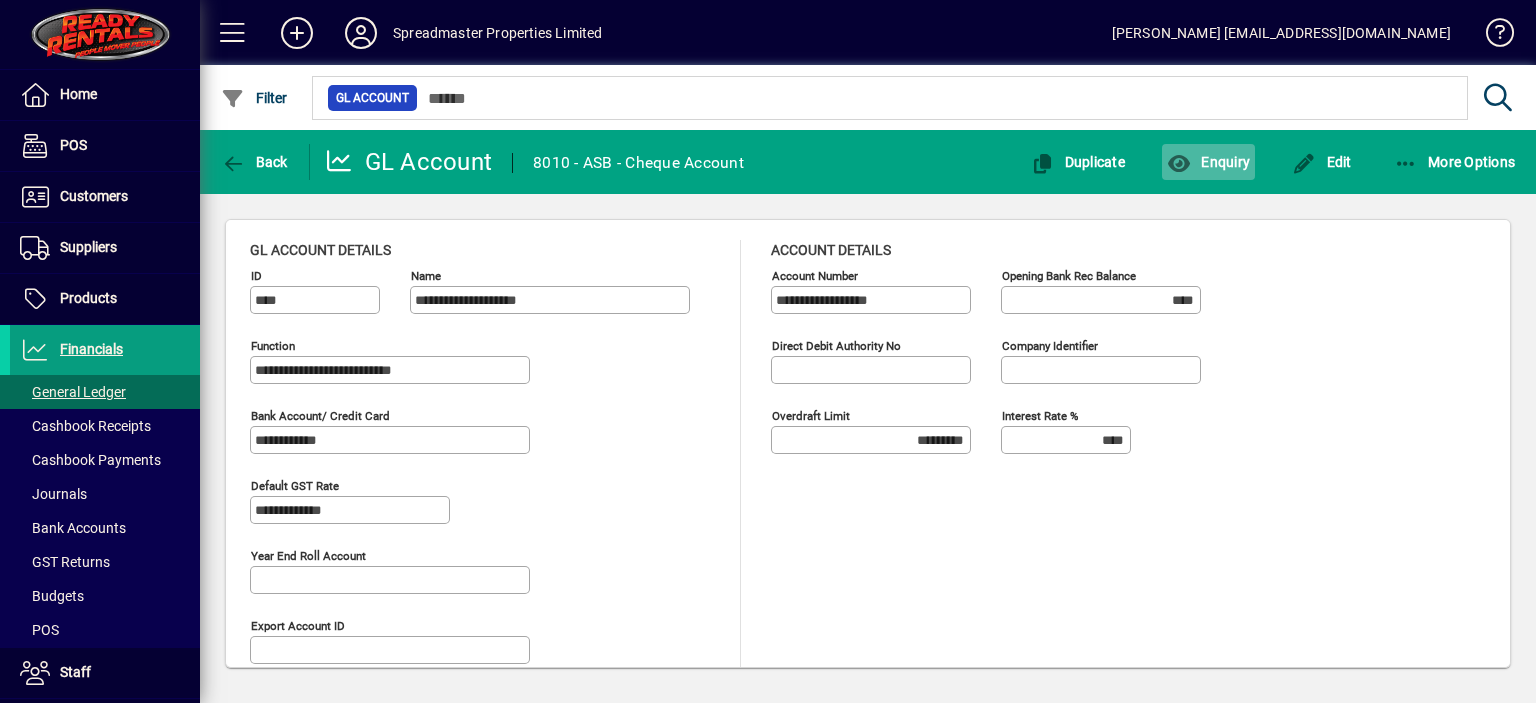 click on "Enquiry" 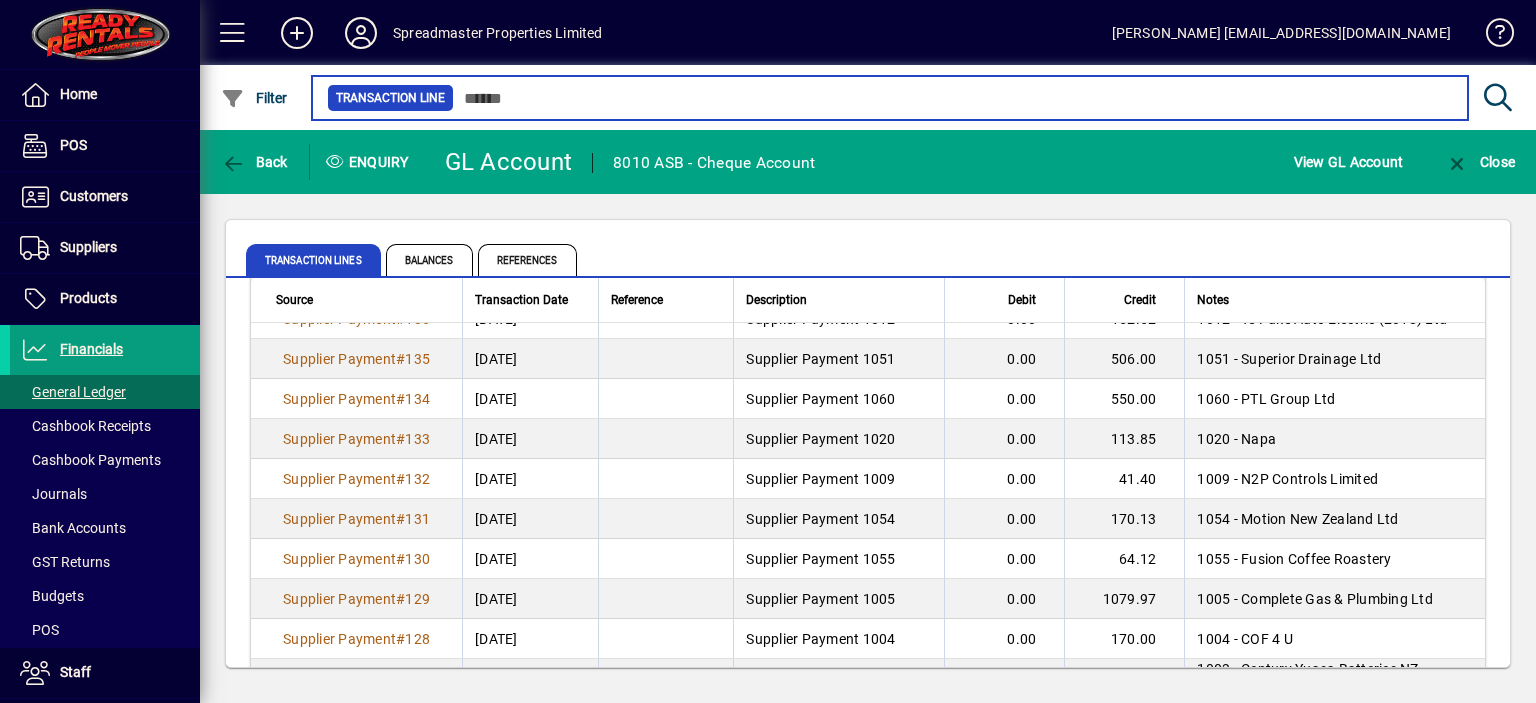 scroll, scrollTop: 0, scrollLeft: 0, axis: both 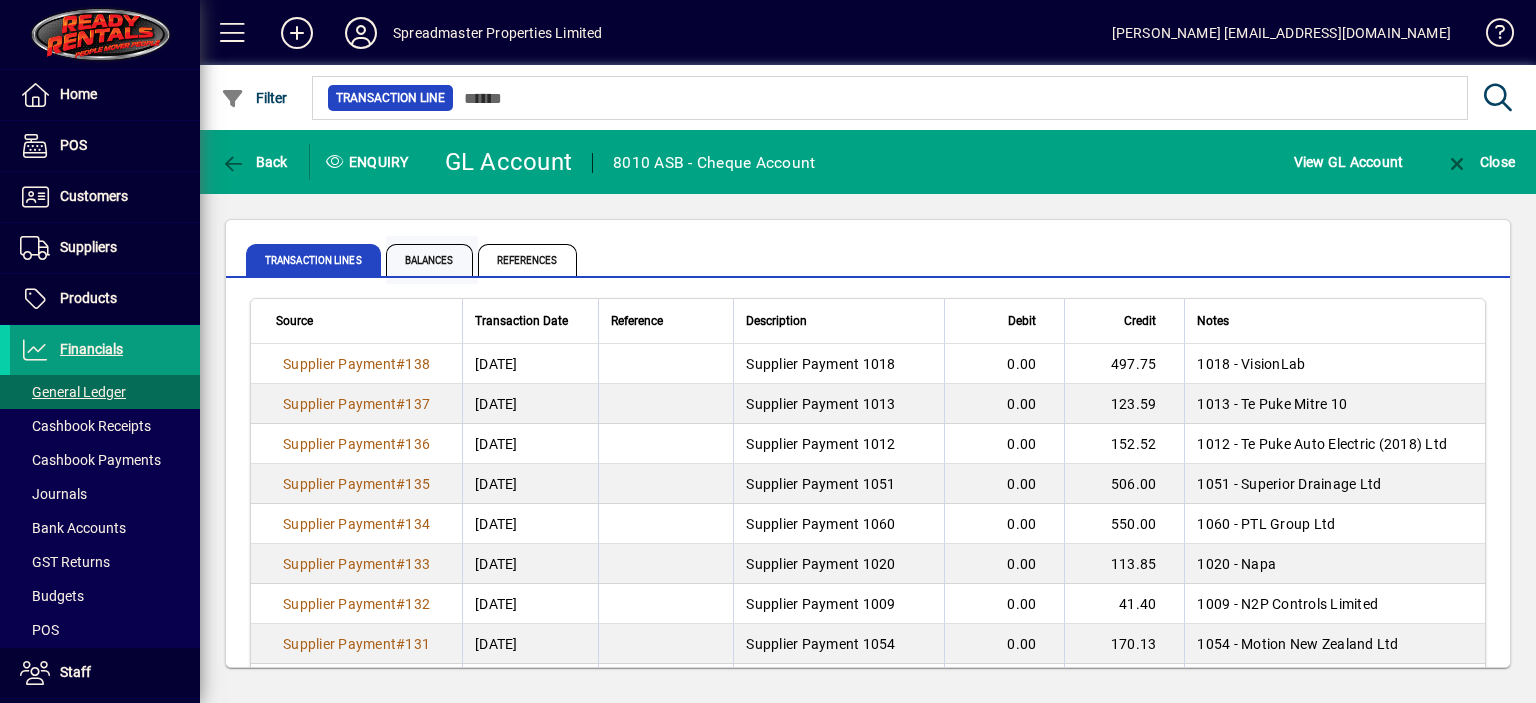 click on "Balances" at bounding box center [429, 260] 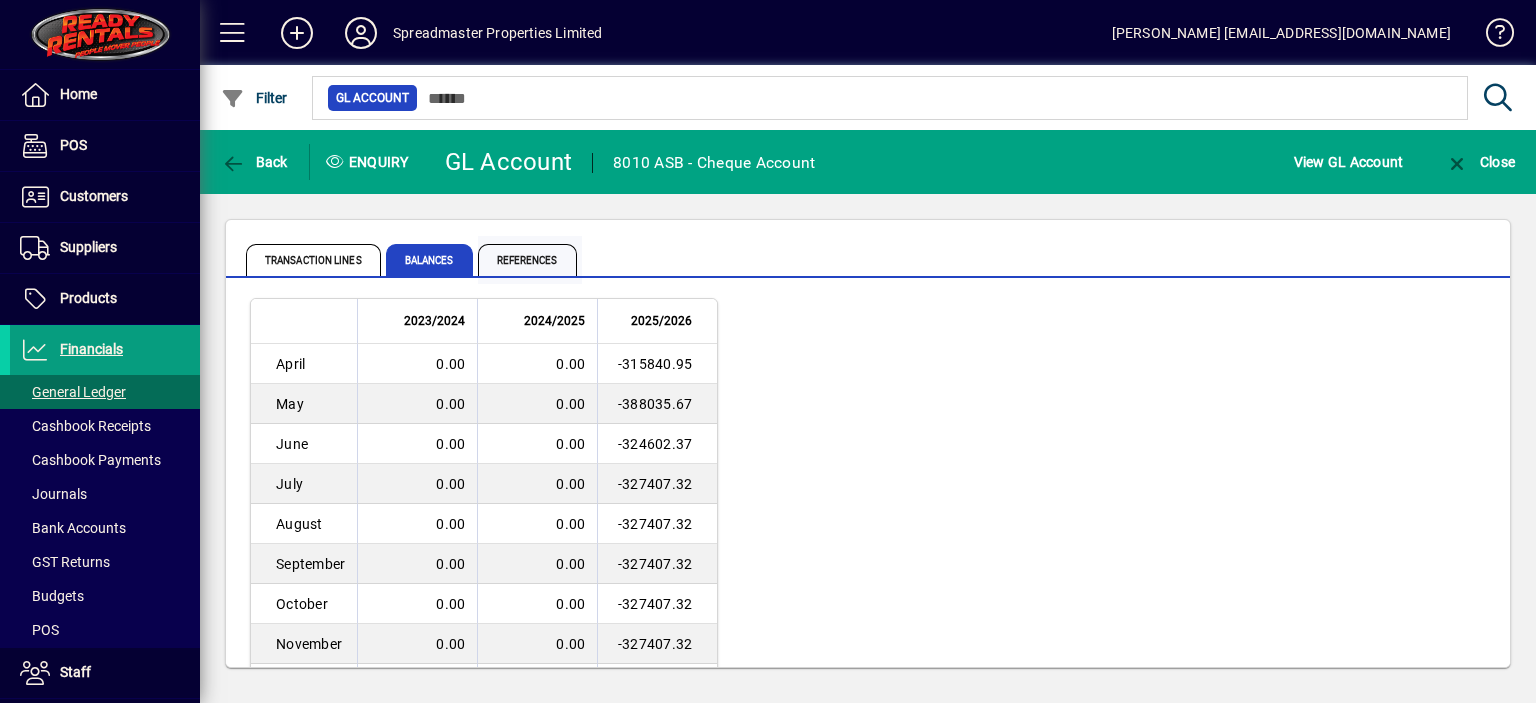 click on "References" at bounding box center (527, 260) 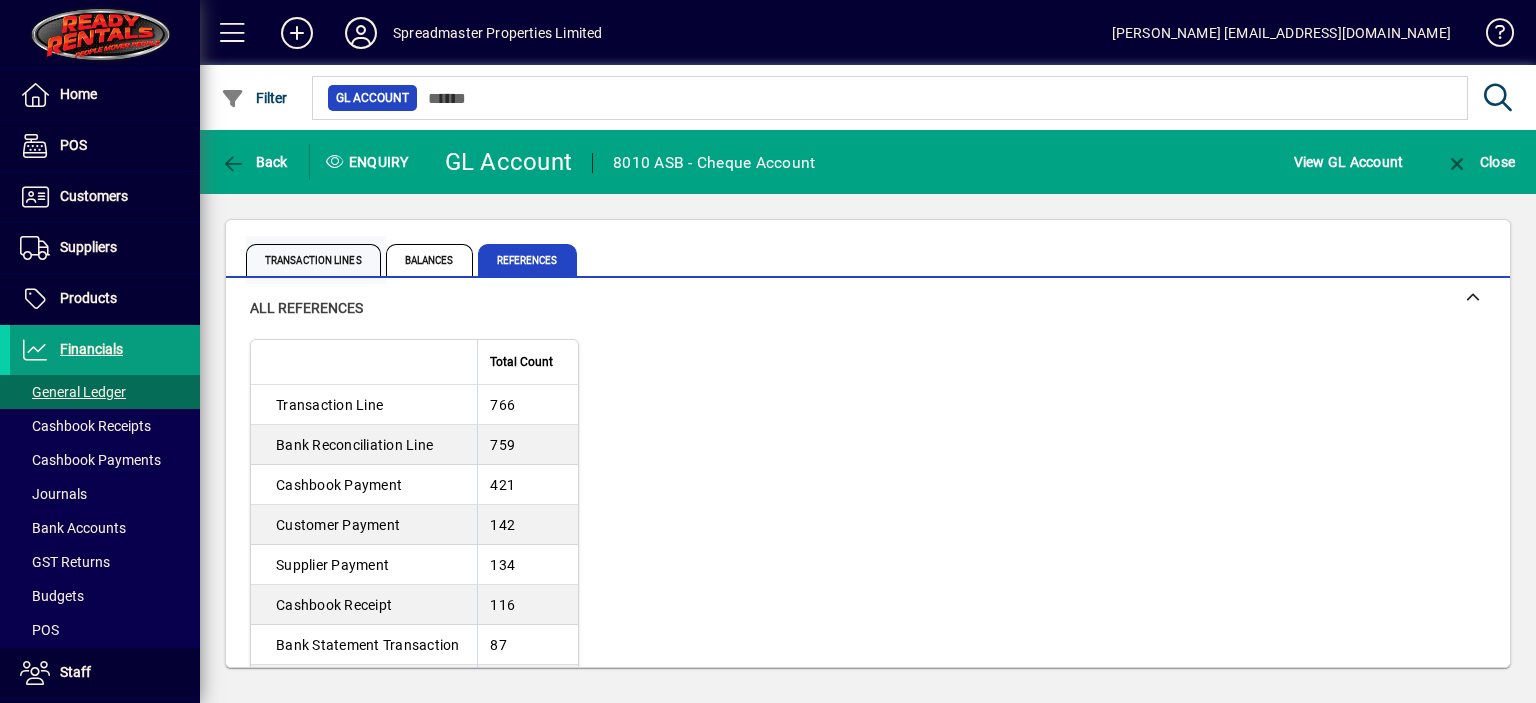 click on "Transaction lines" at bounding box center (313, 260) 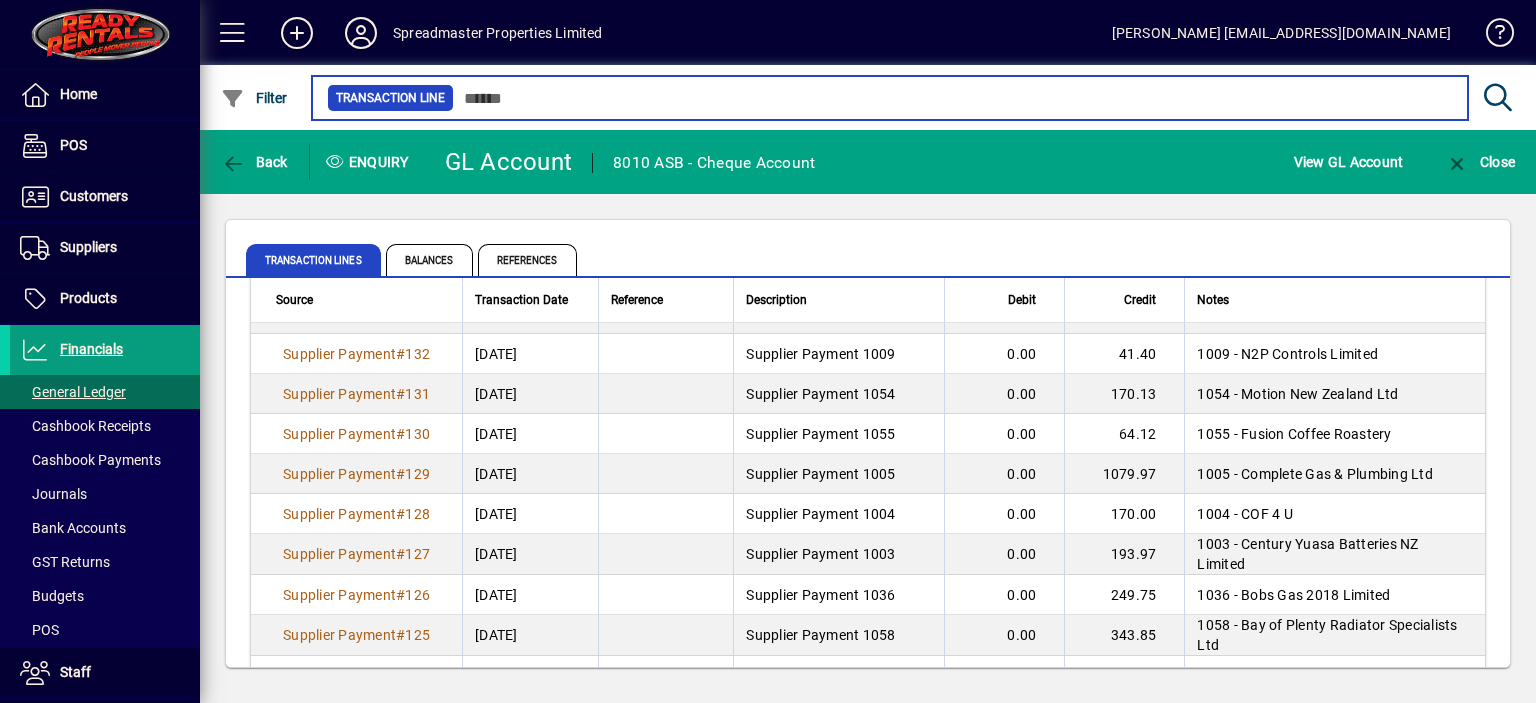 scroll, scrollTop: 0, scrollLeft: 0, axis: both 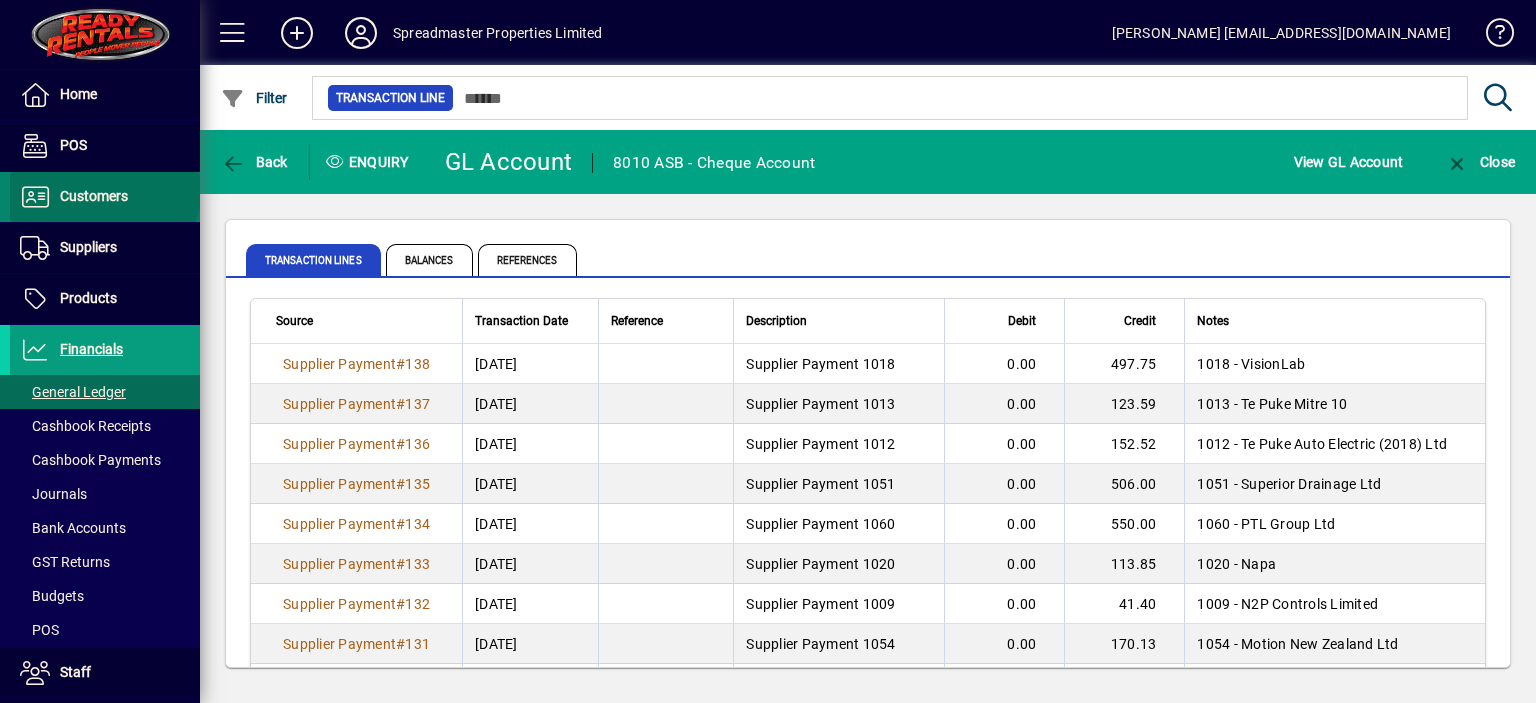 click on "Customers" at bounding box center [94, 196] 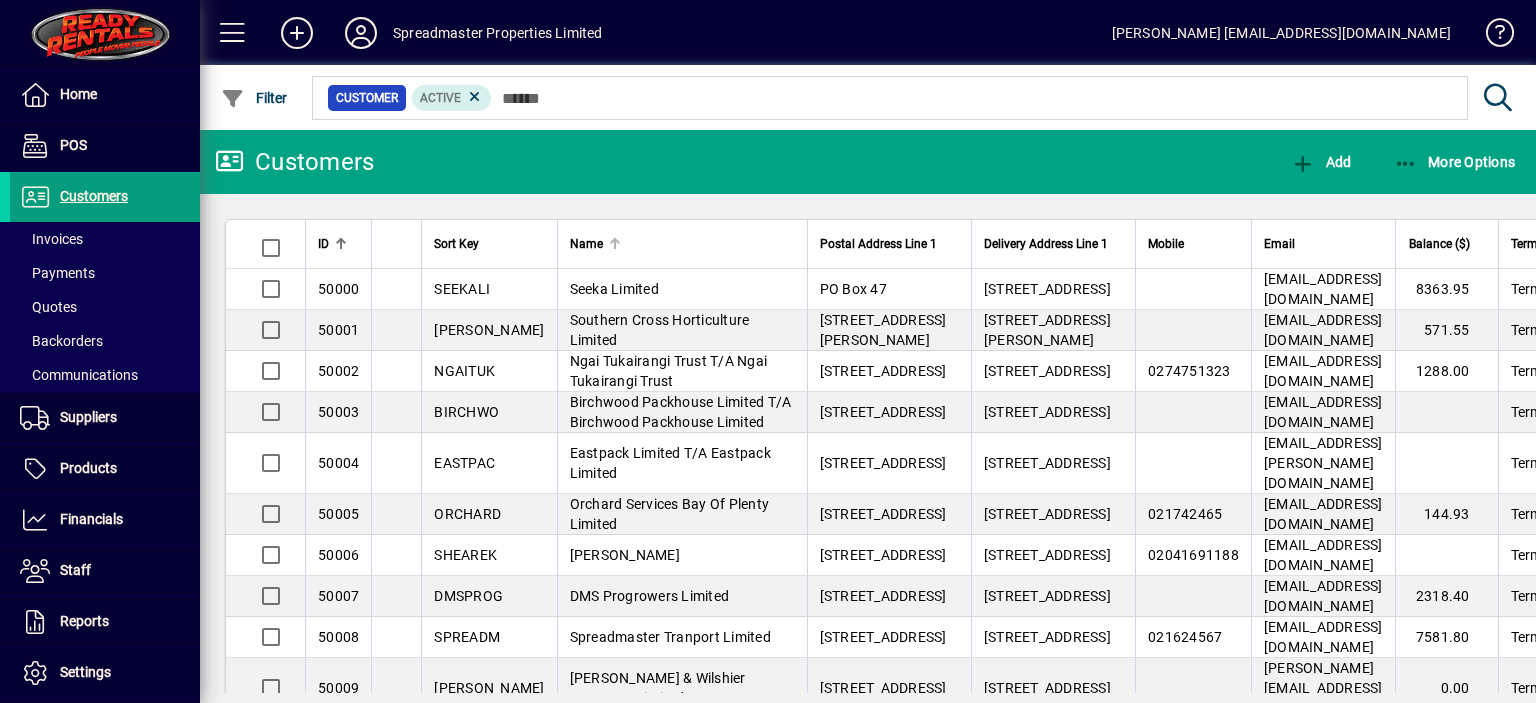 click at bounding box center [615, 244] 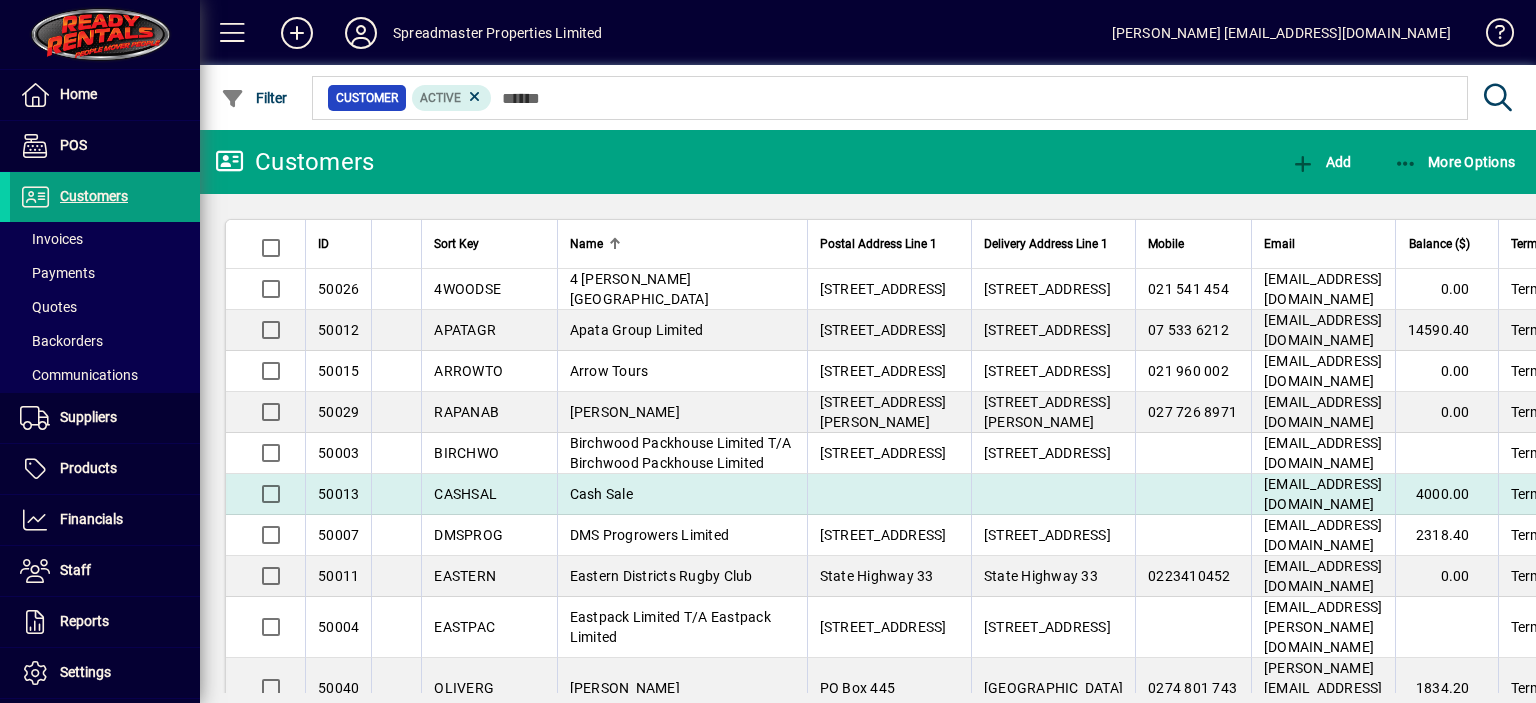 click on "Cash Sale" at bounding box center [682, 494] 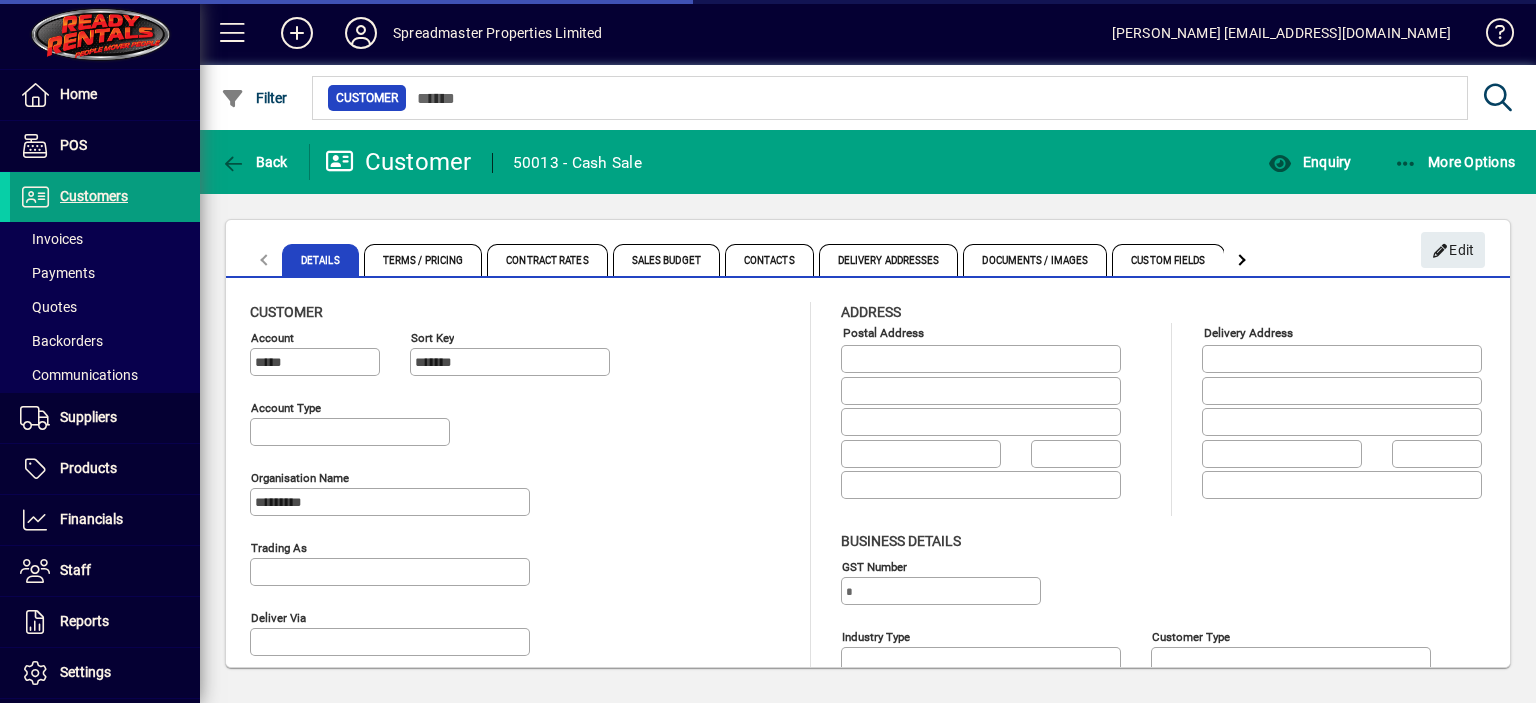 type on "**********" 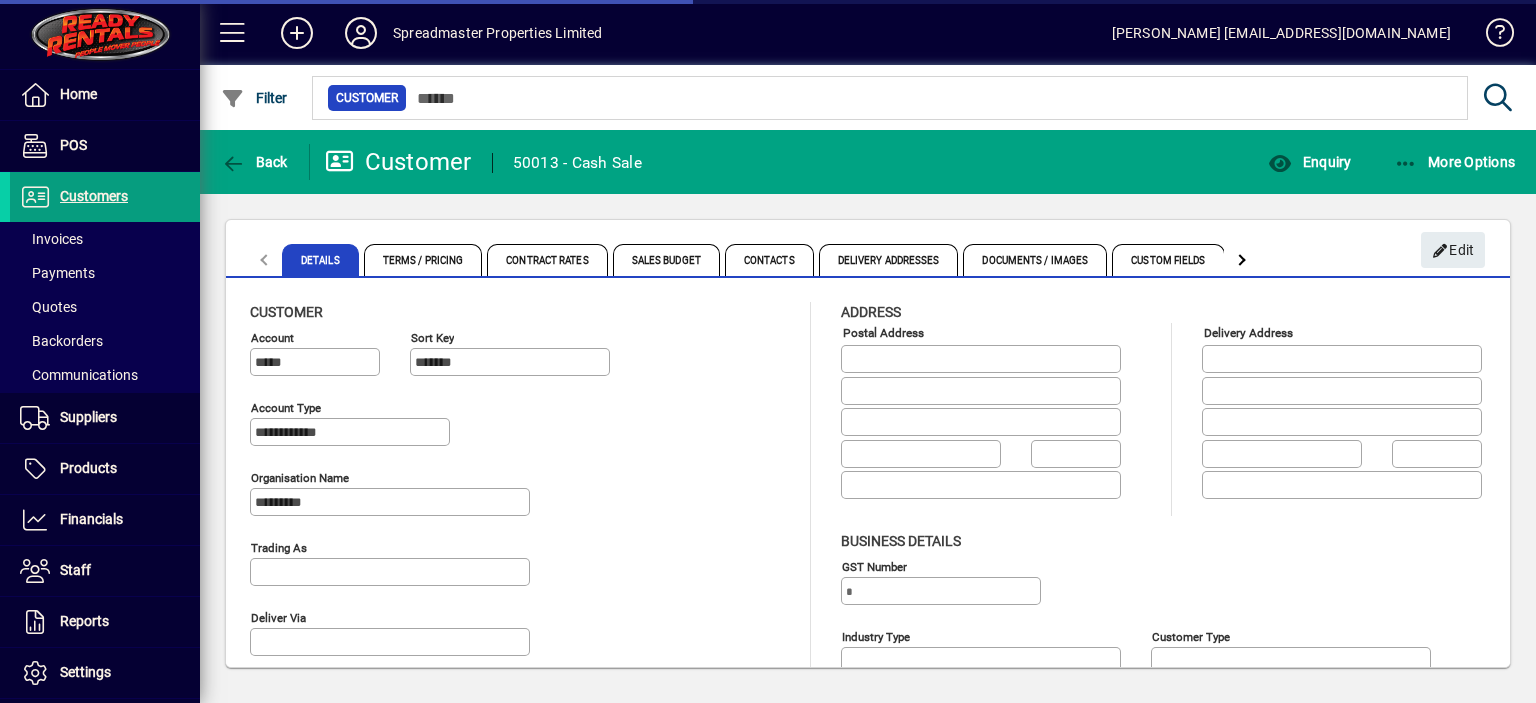 type on "**********" 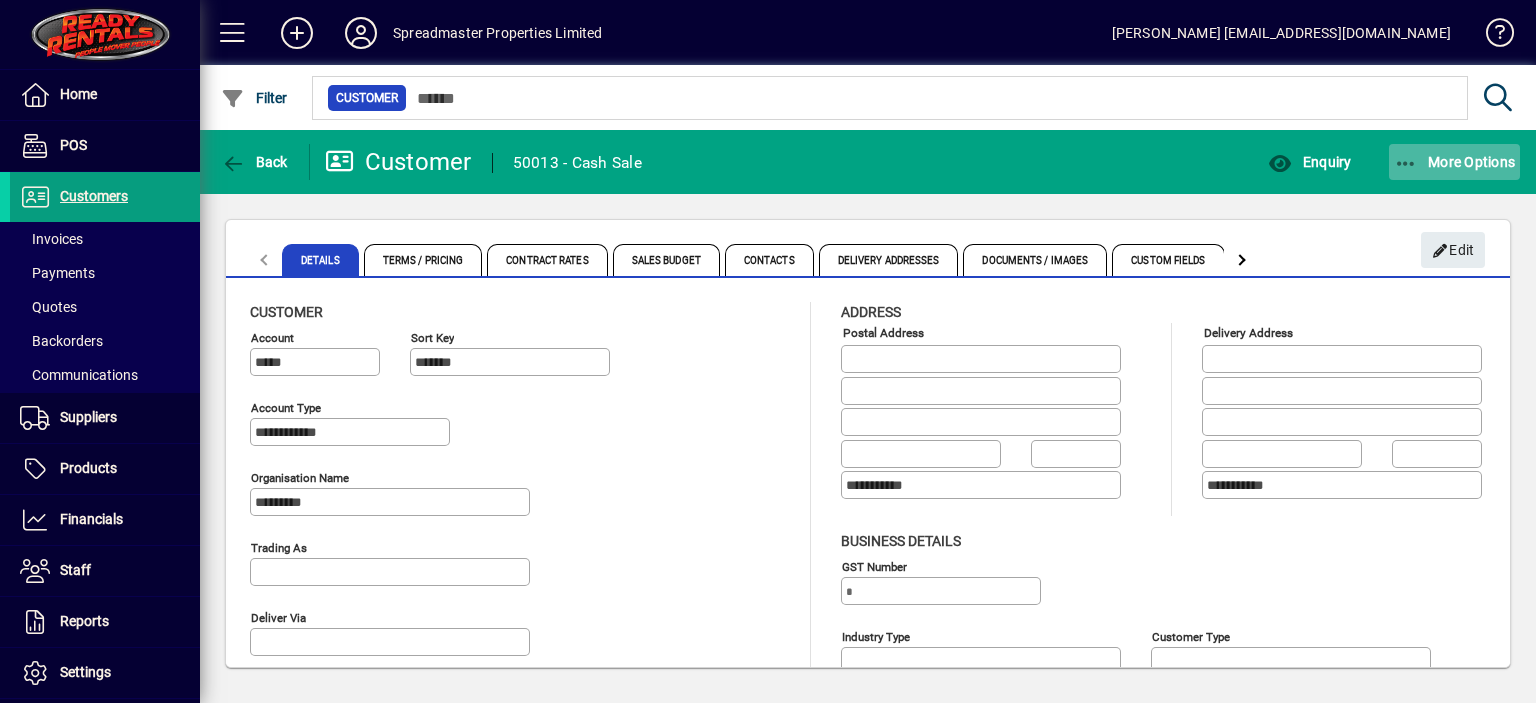 click on "More Options" 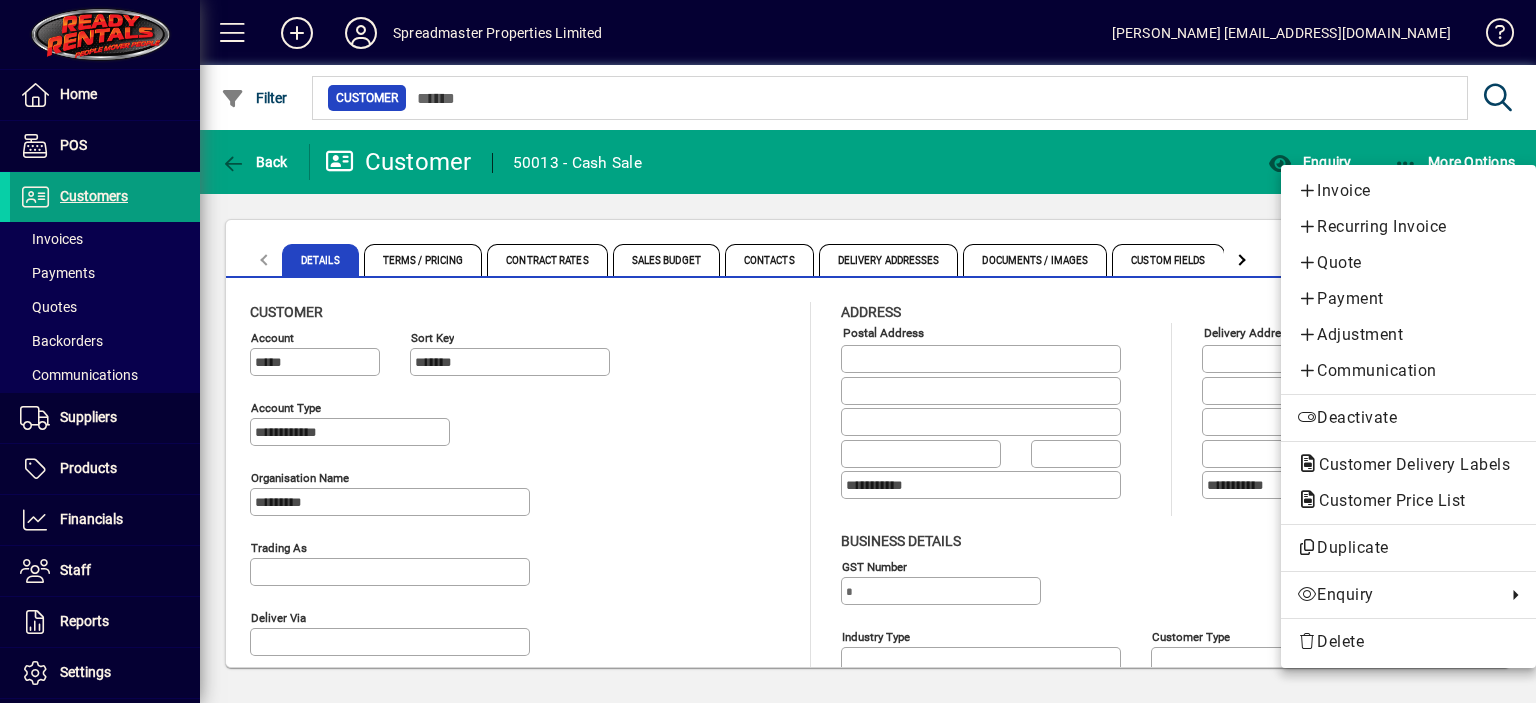 click at bounding box center [768, 351] 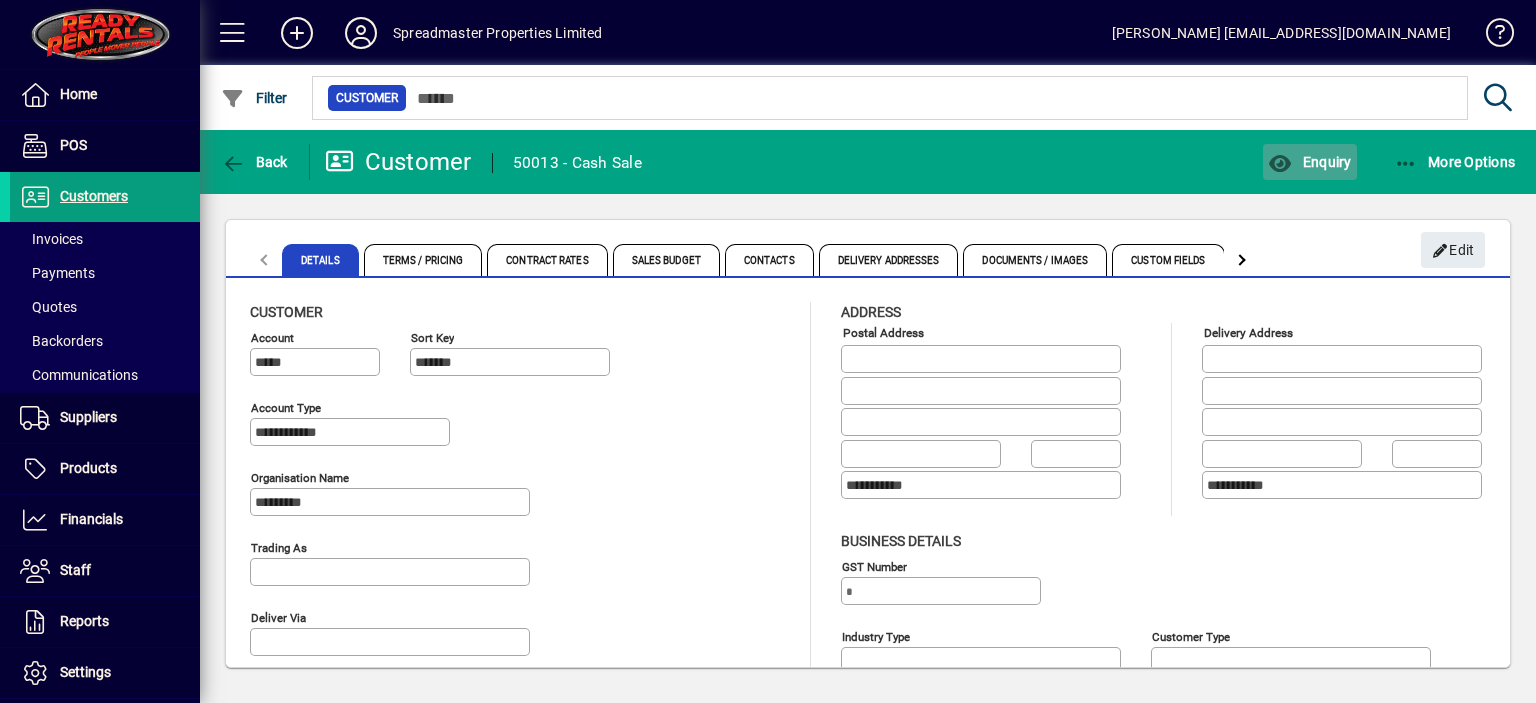 click on "Enquiry" 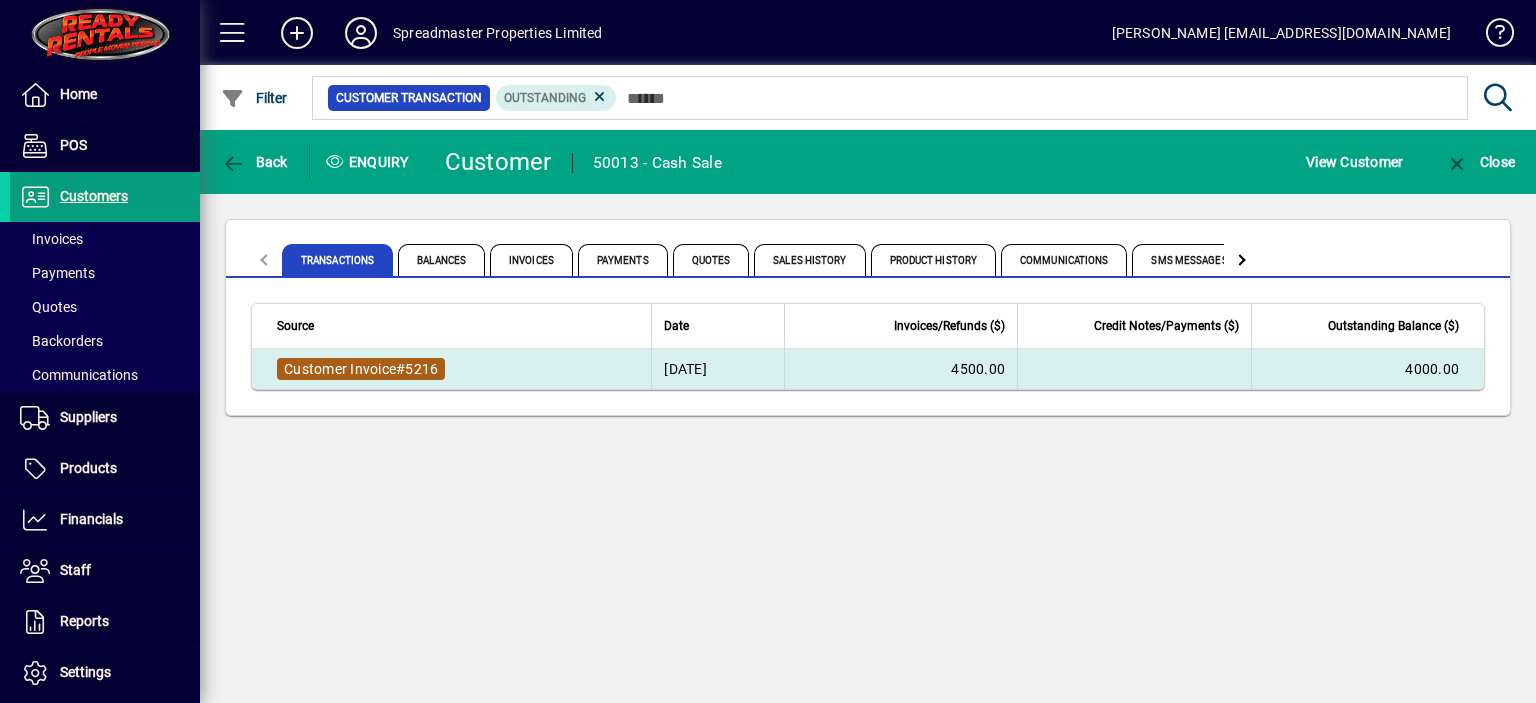 click on "#" at bounding box center [400, 369] 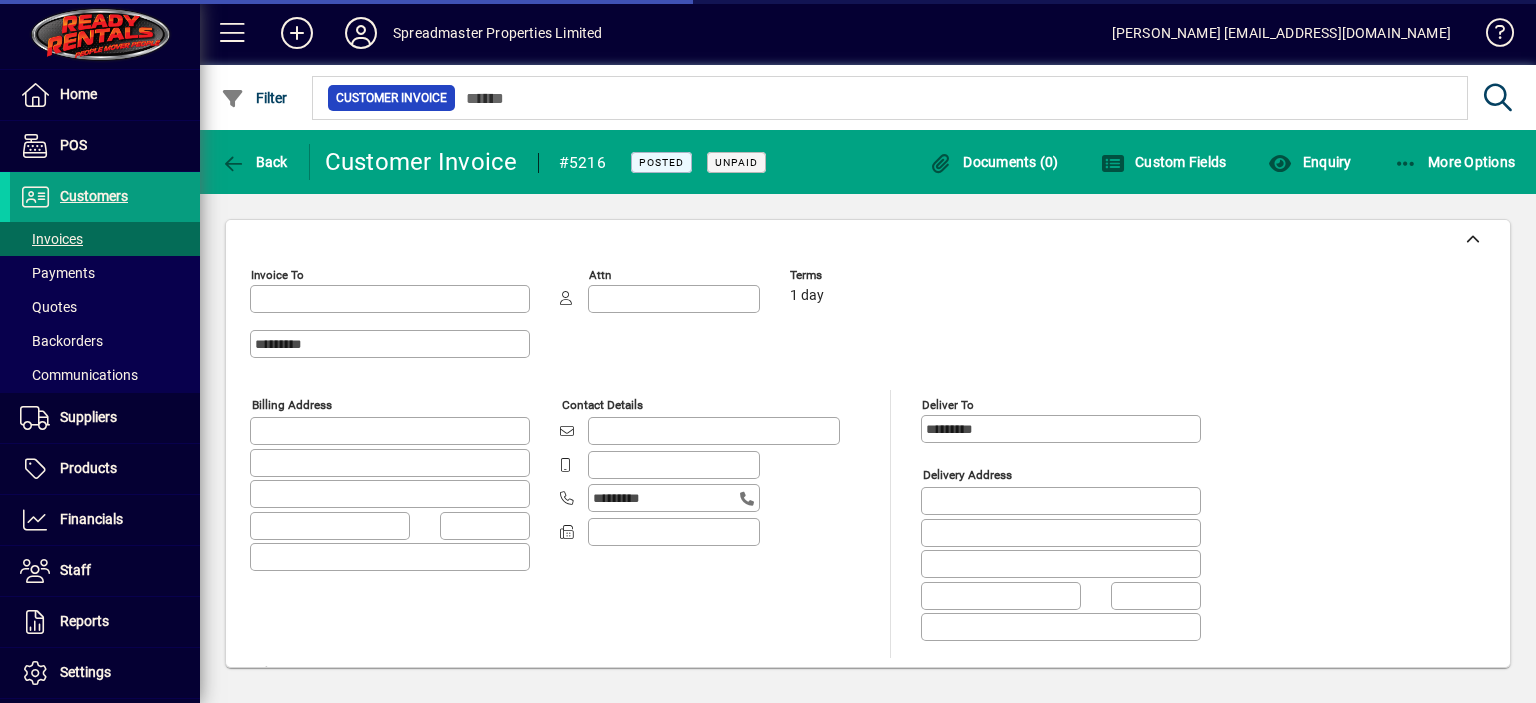 type on "**********" 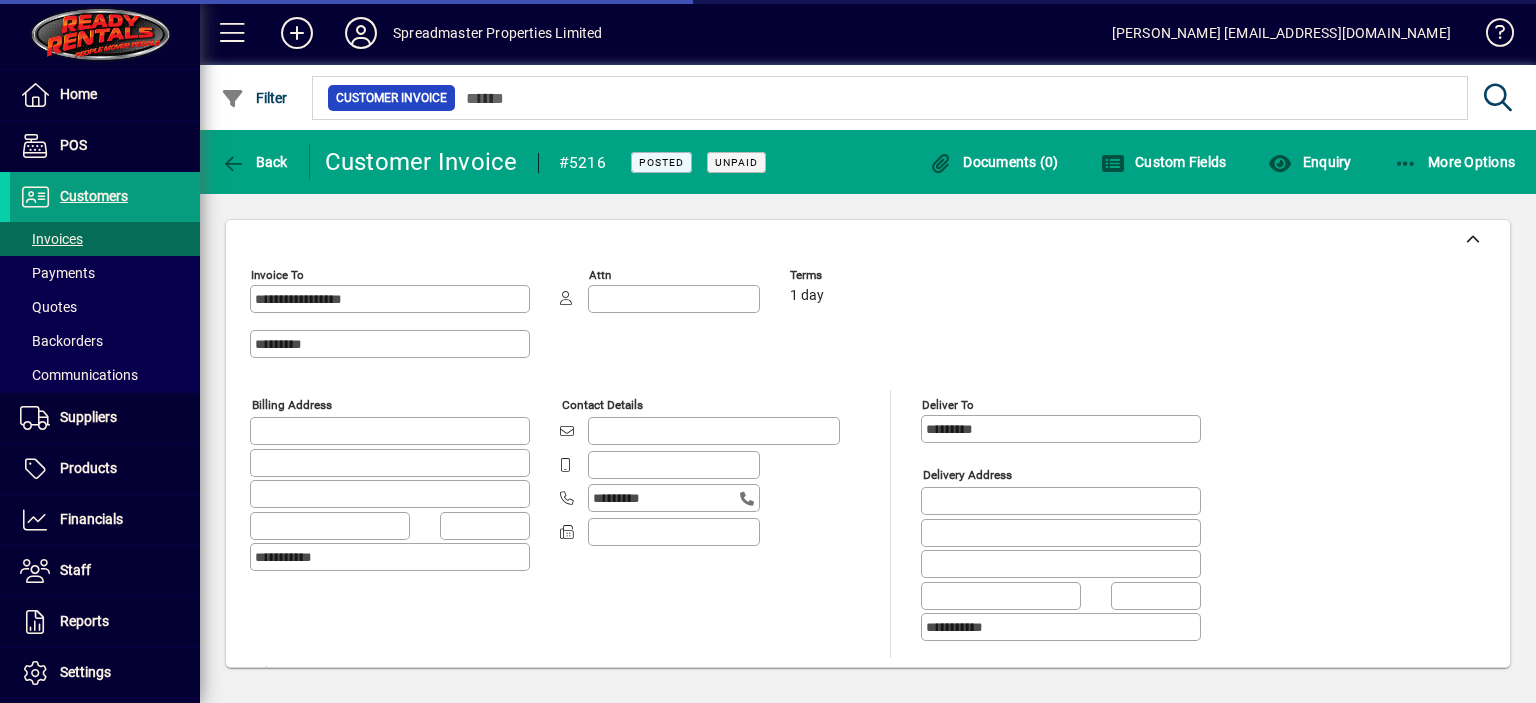 type on "**********" 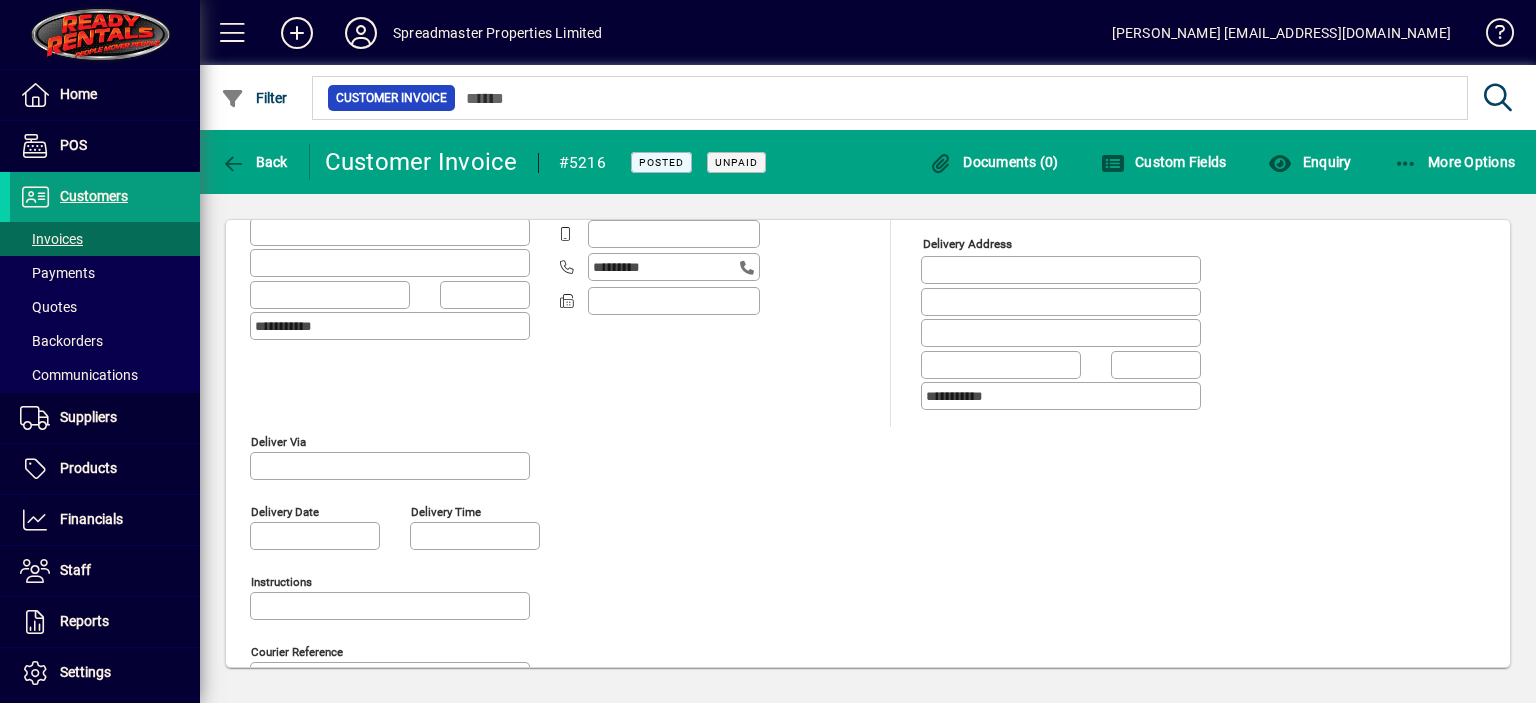 scroll, scrollTop: 0, scrollLeft: 0, axis: both 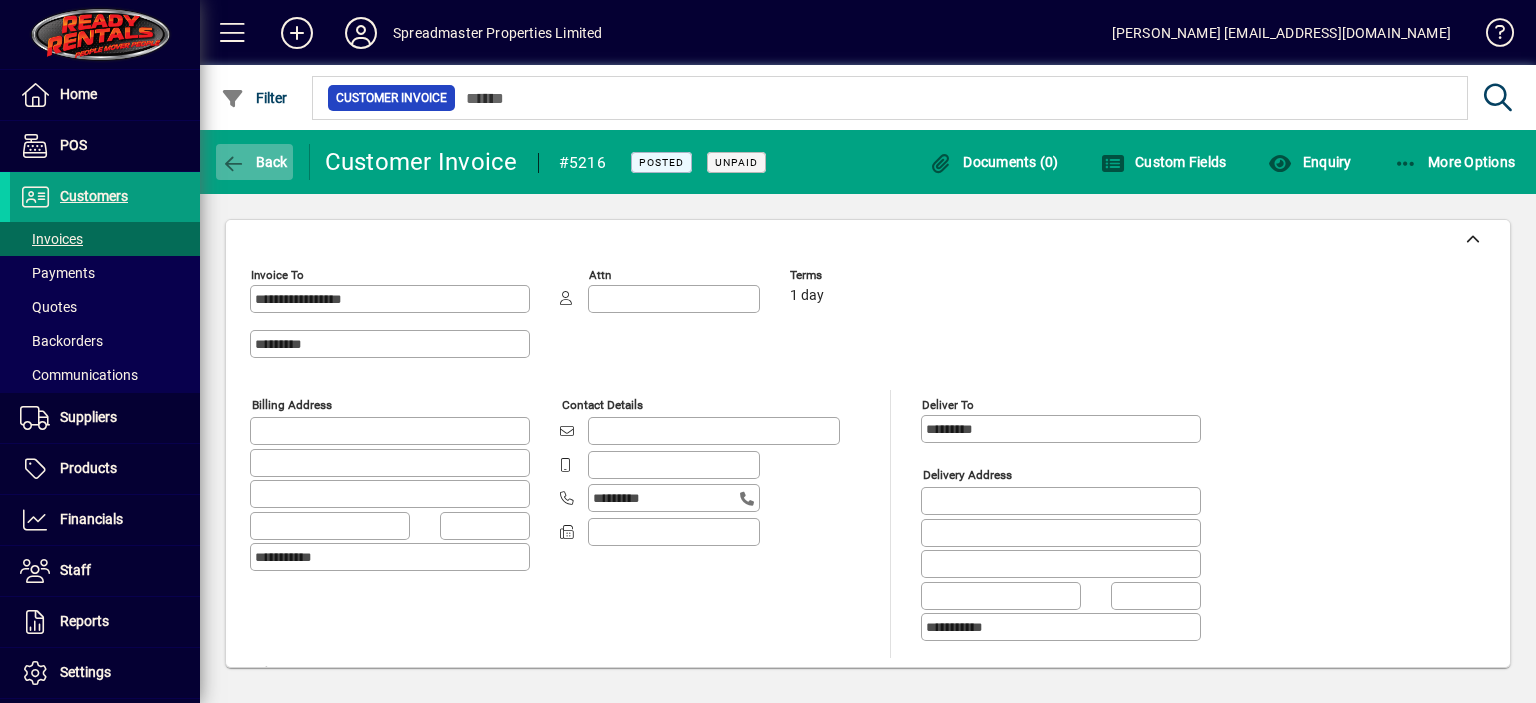 click on "Back" 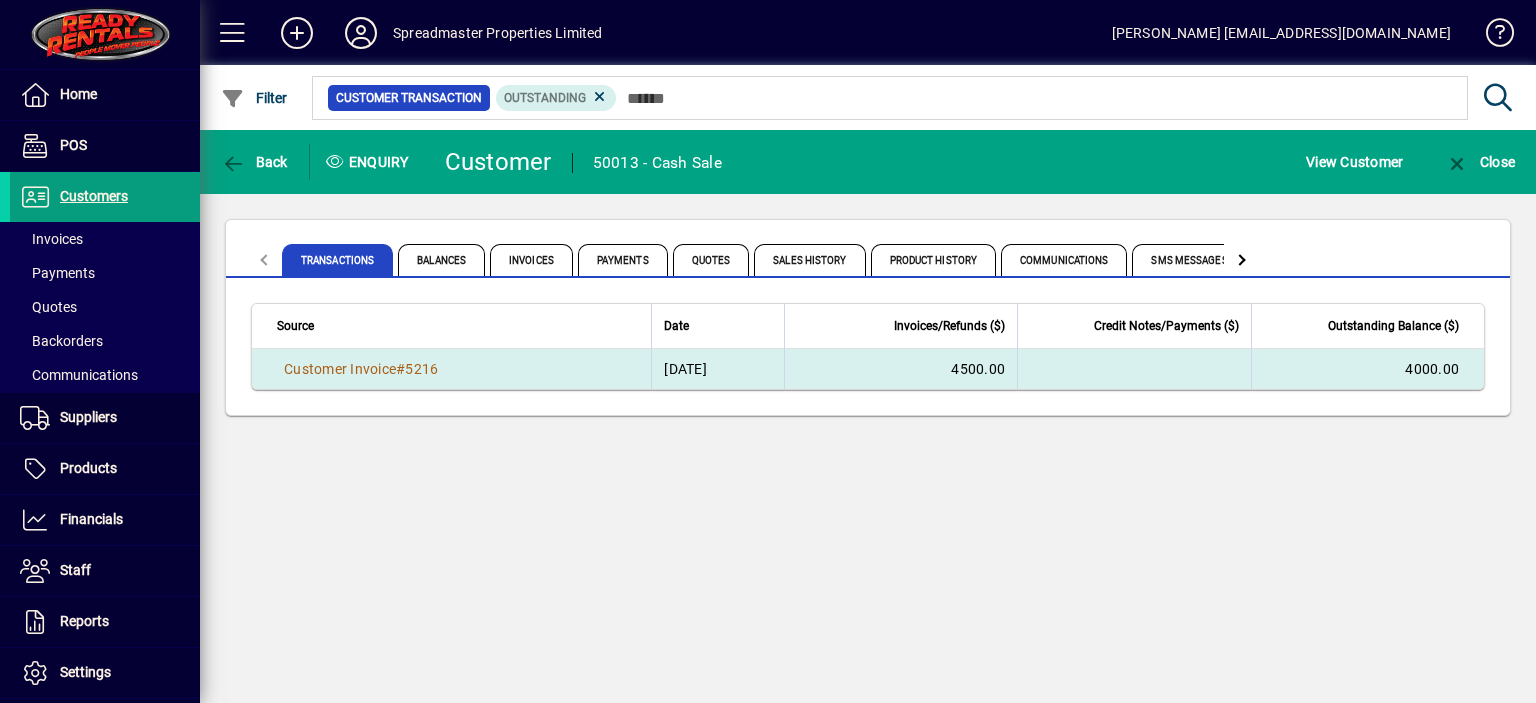 click on "4000.00" at bounding box center (1368, 369) 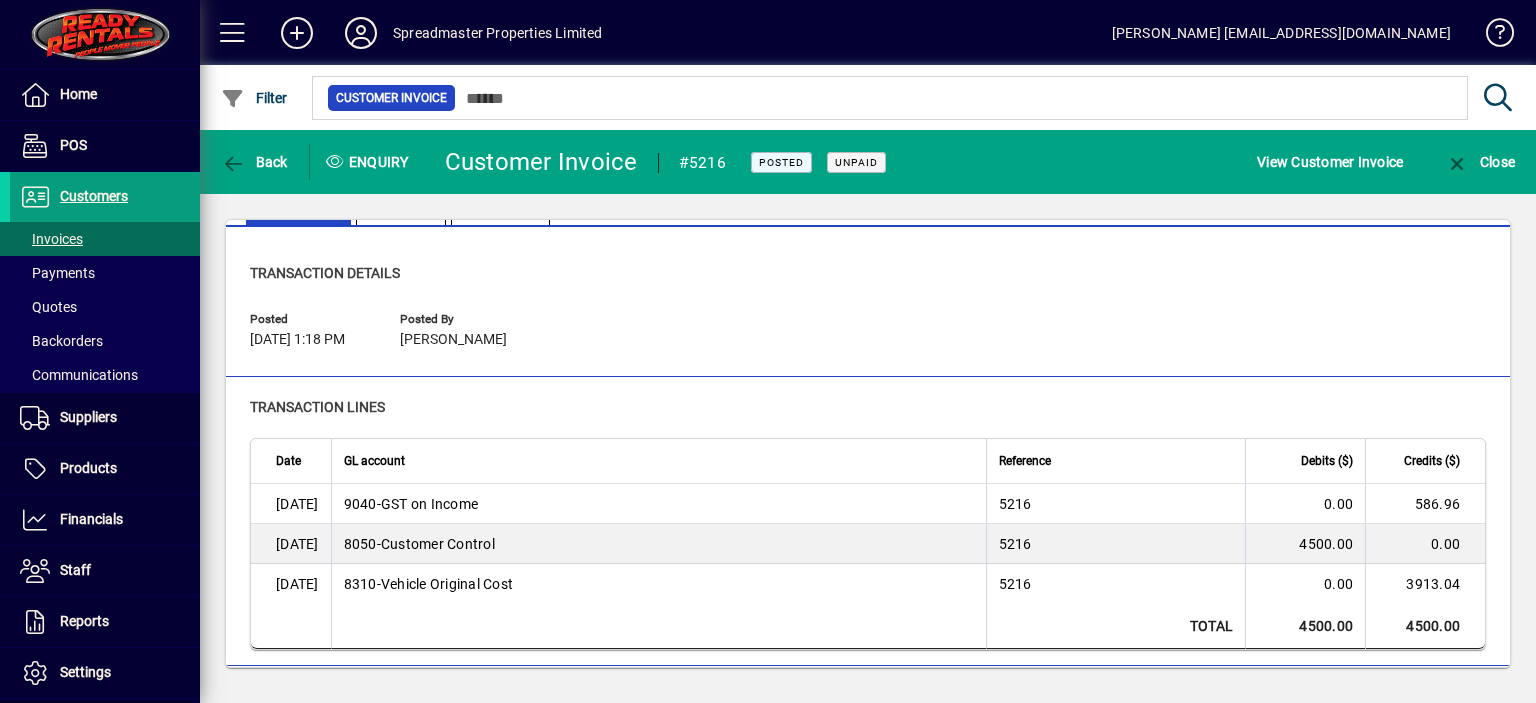 scroll, scrollTop: 0, scrollLeft: 0, axis: both 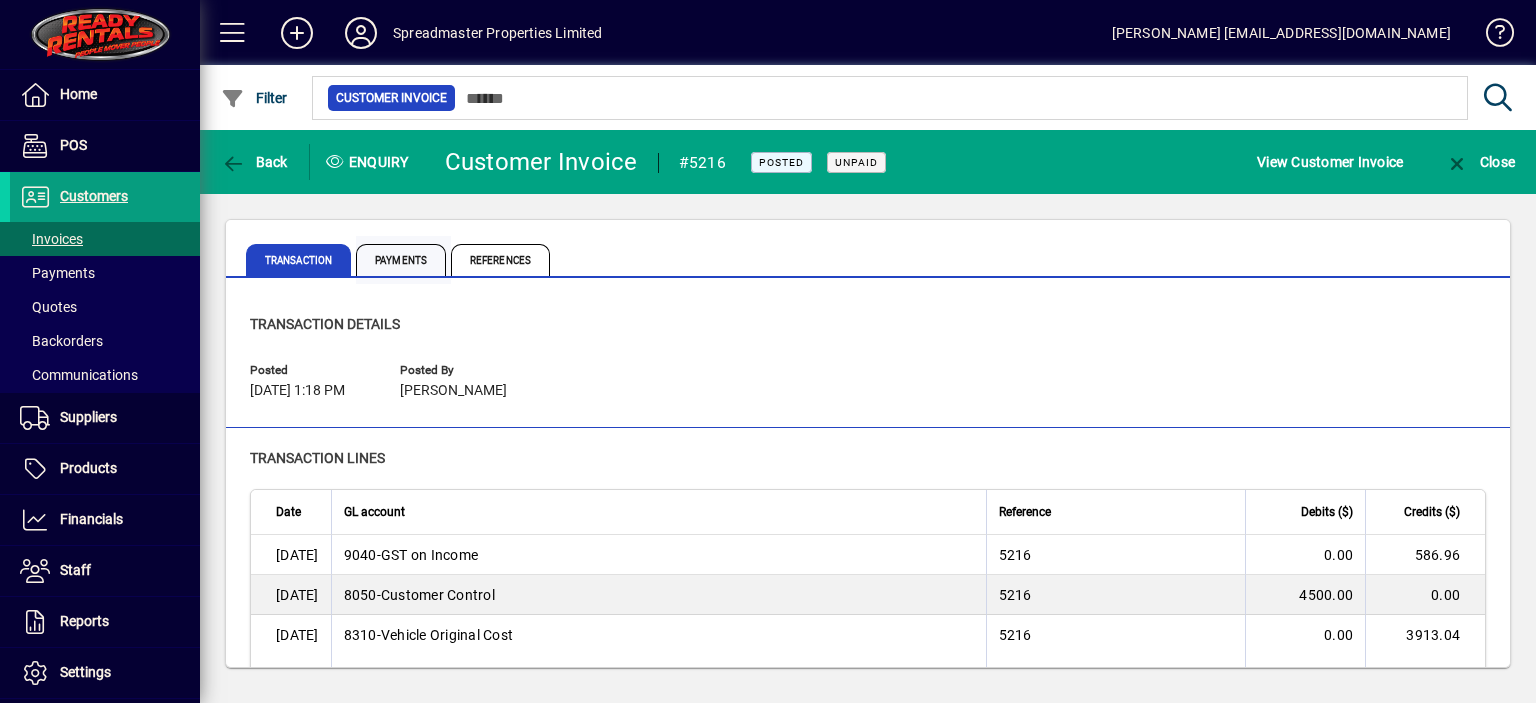 click on "Payments" at bounding box center [401, 260] 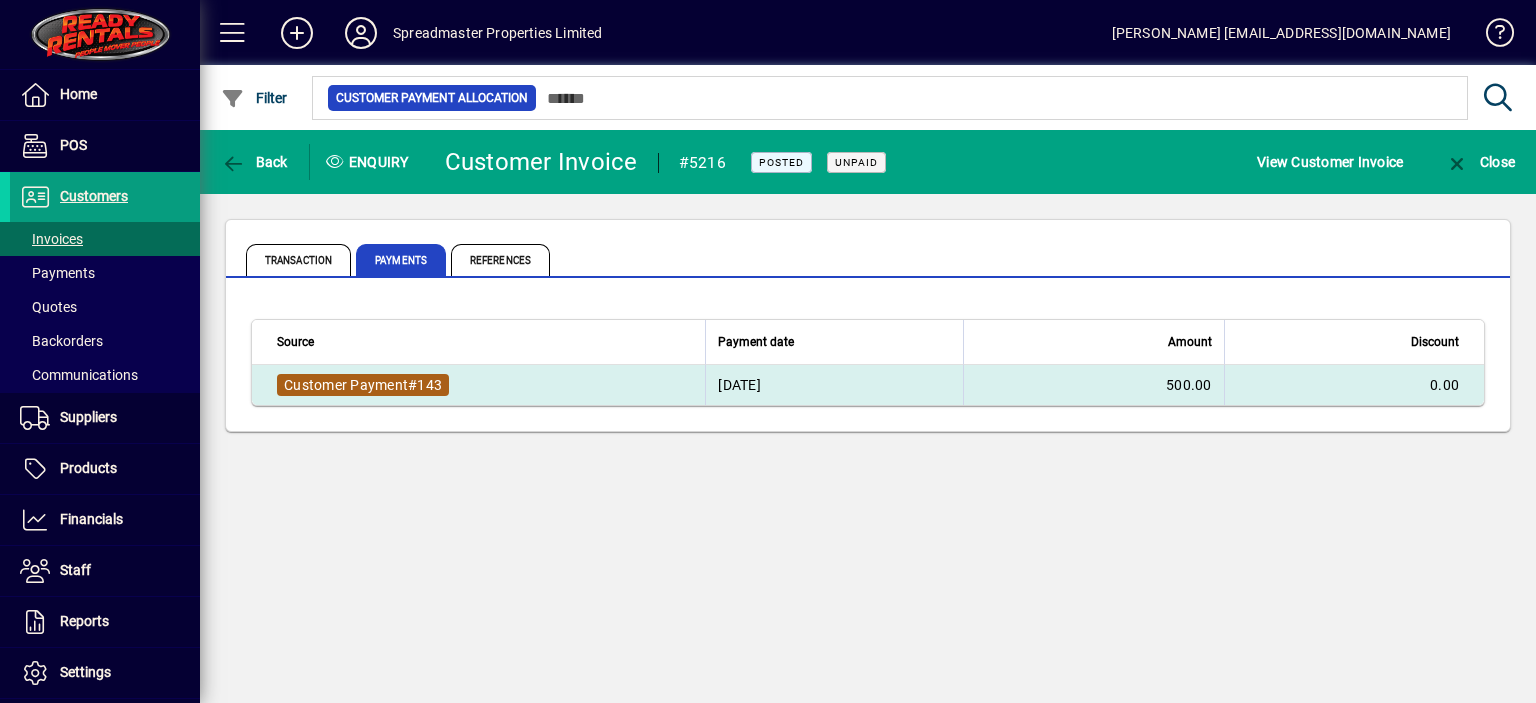 click on "143" at bounding box center (429, 385) 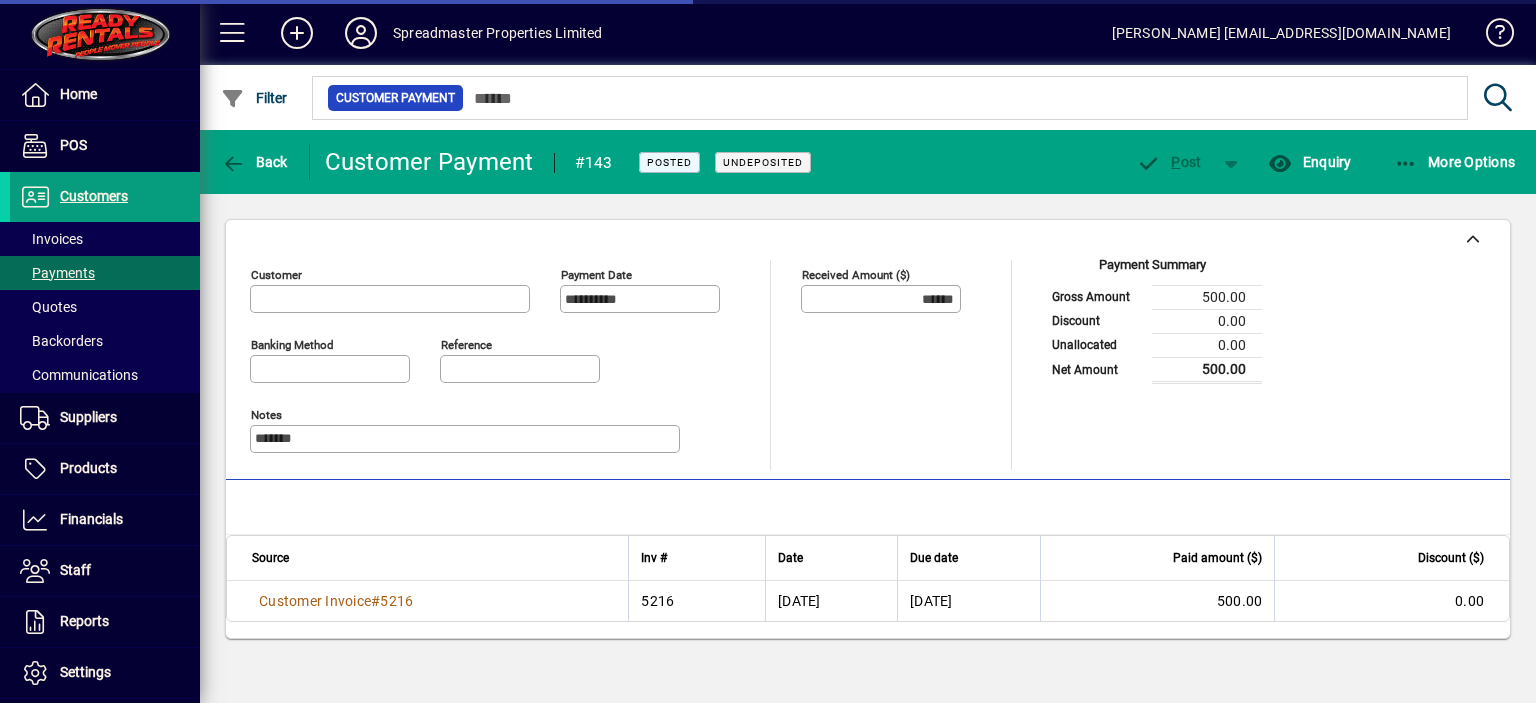type on "******" 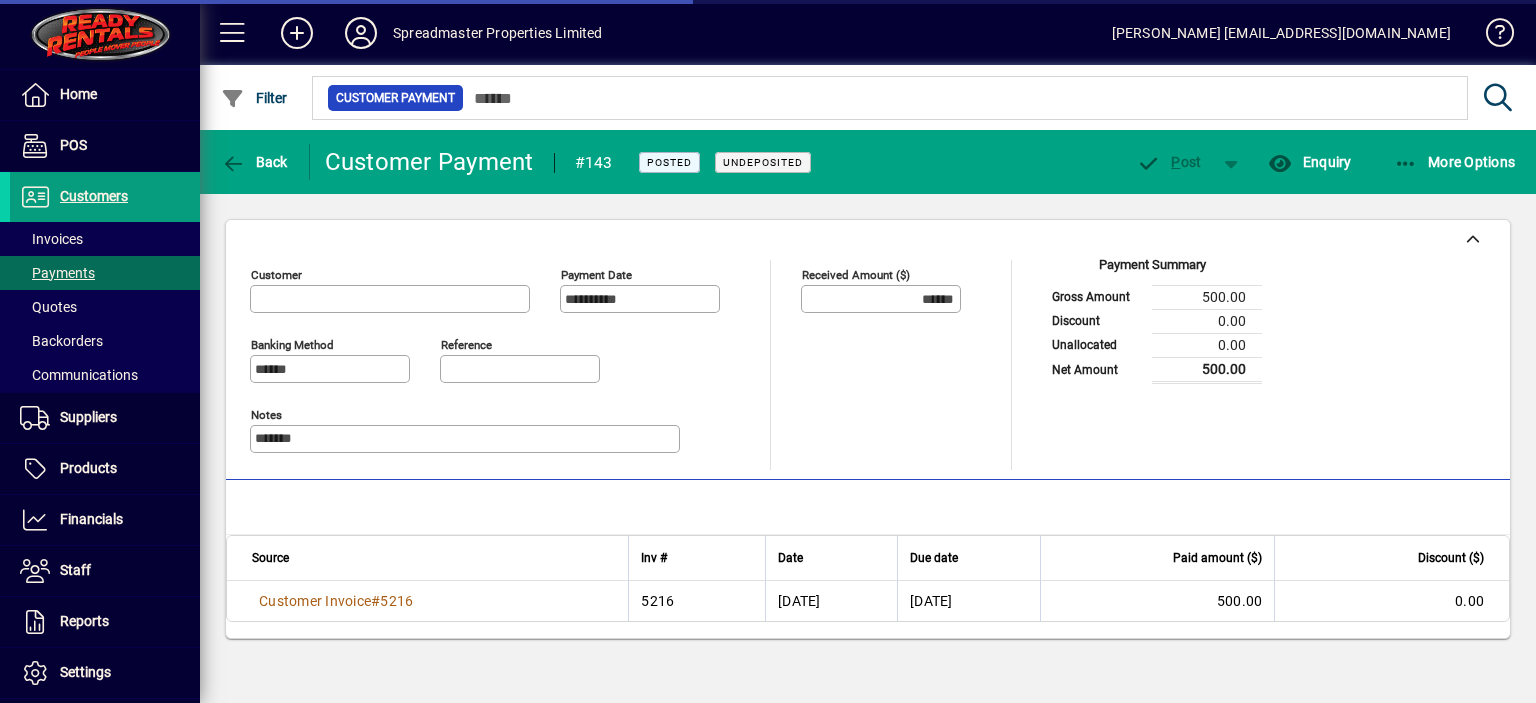 type on "**********" 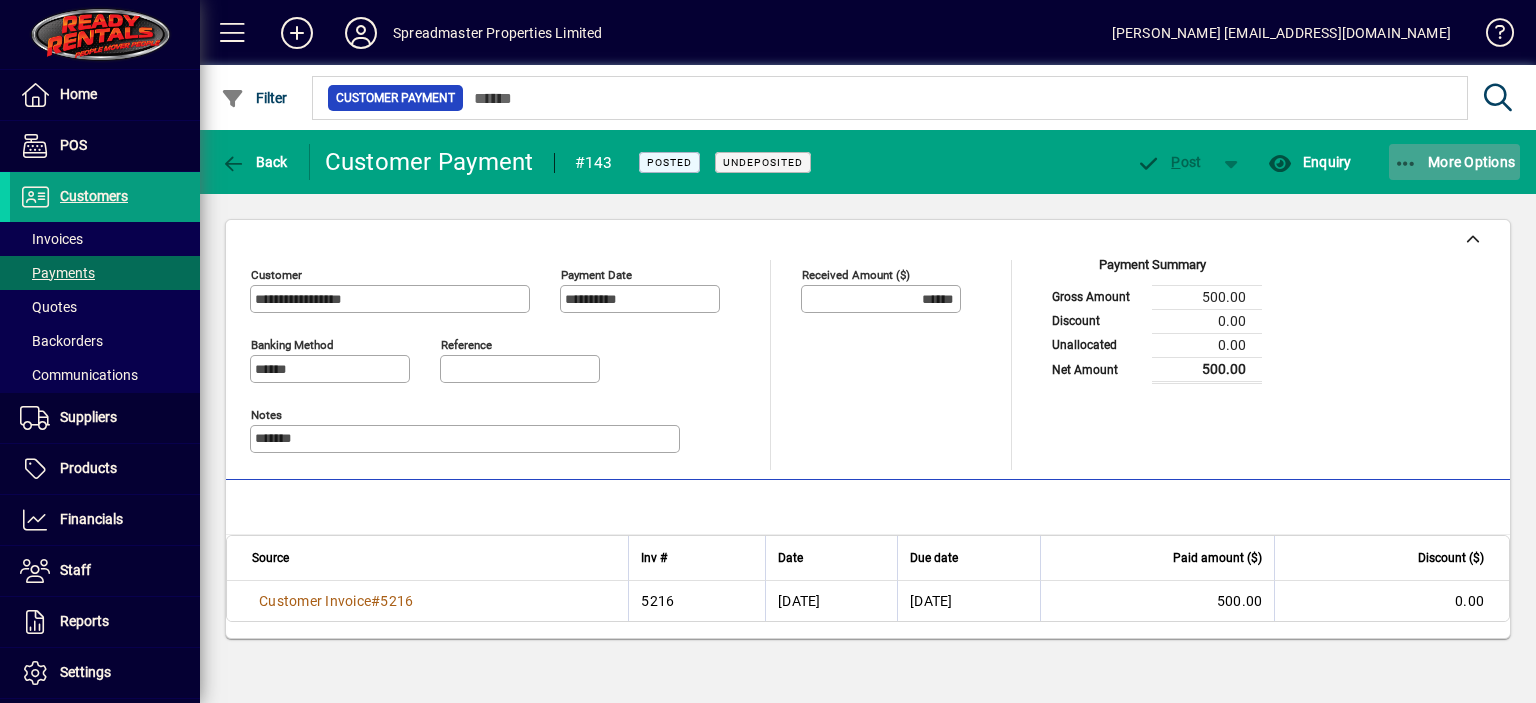 click on "More Options" 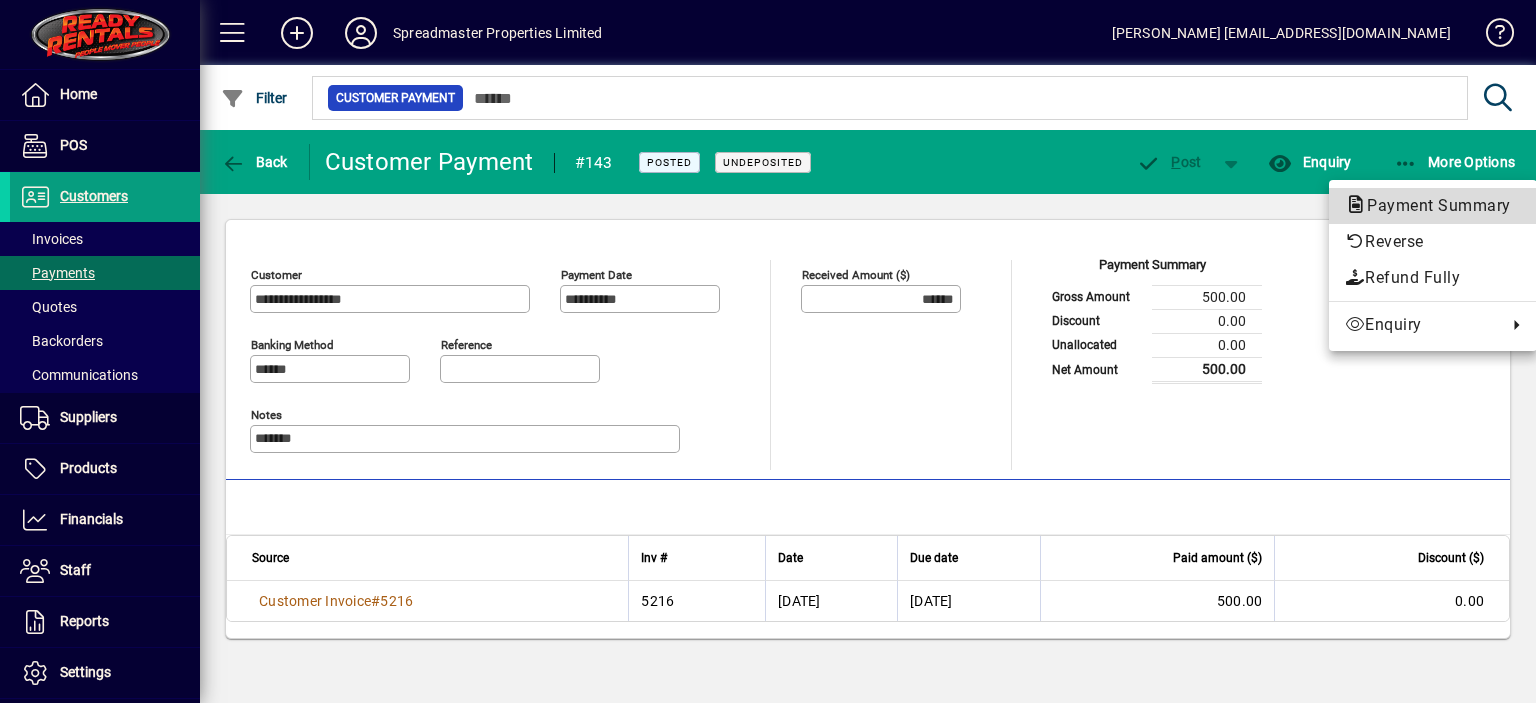 click on "Payment Summary" 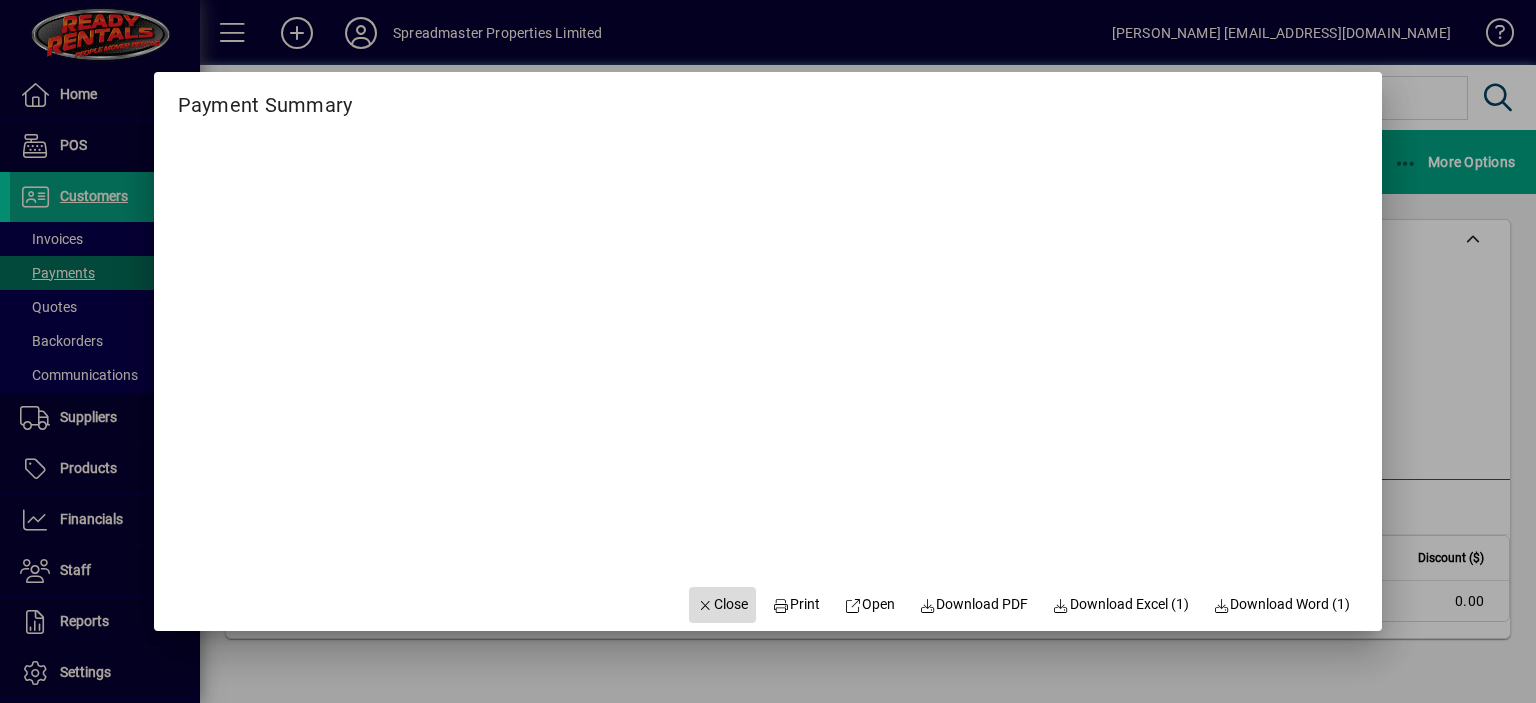 click on "Close" 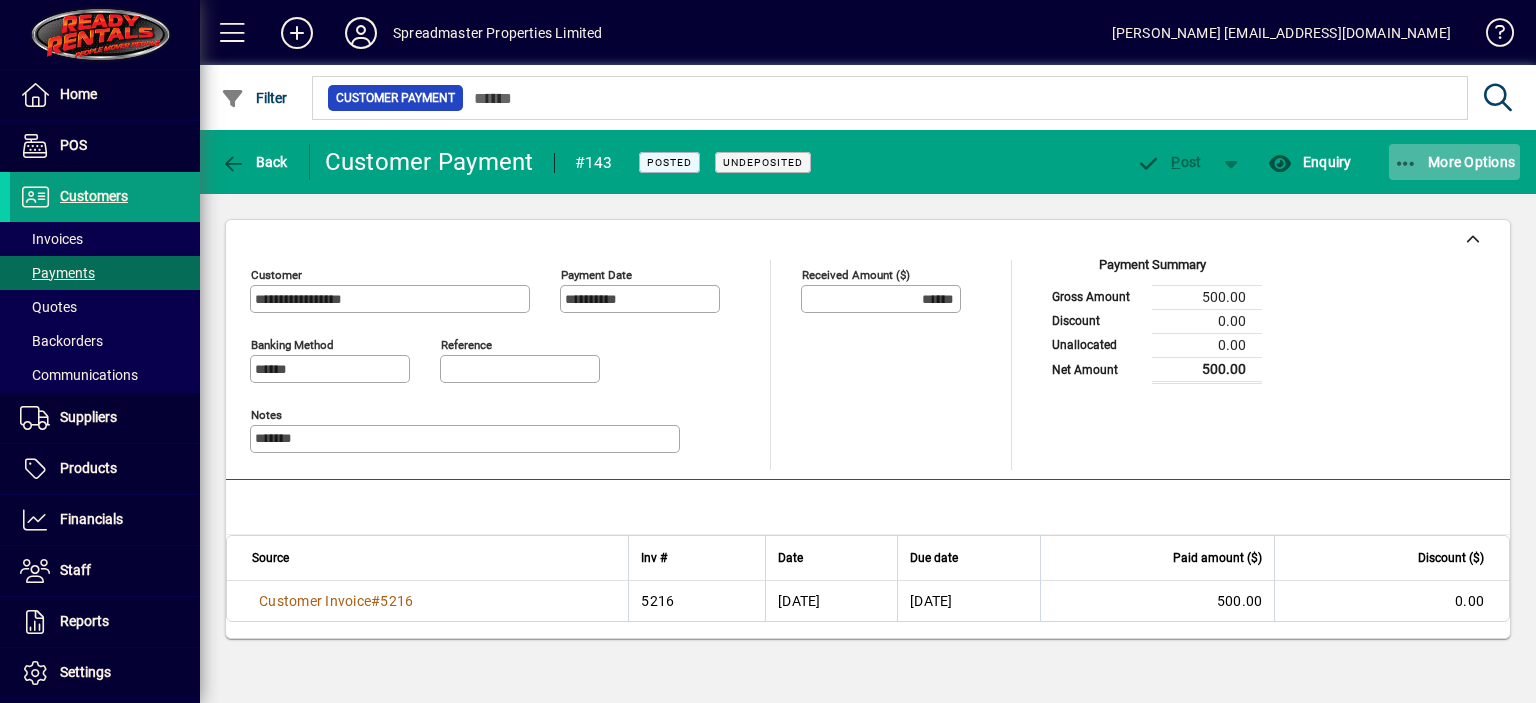 click on "More Options" 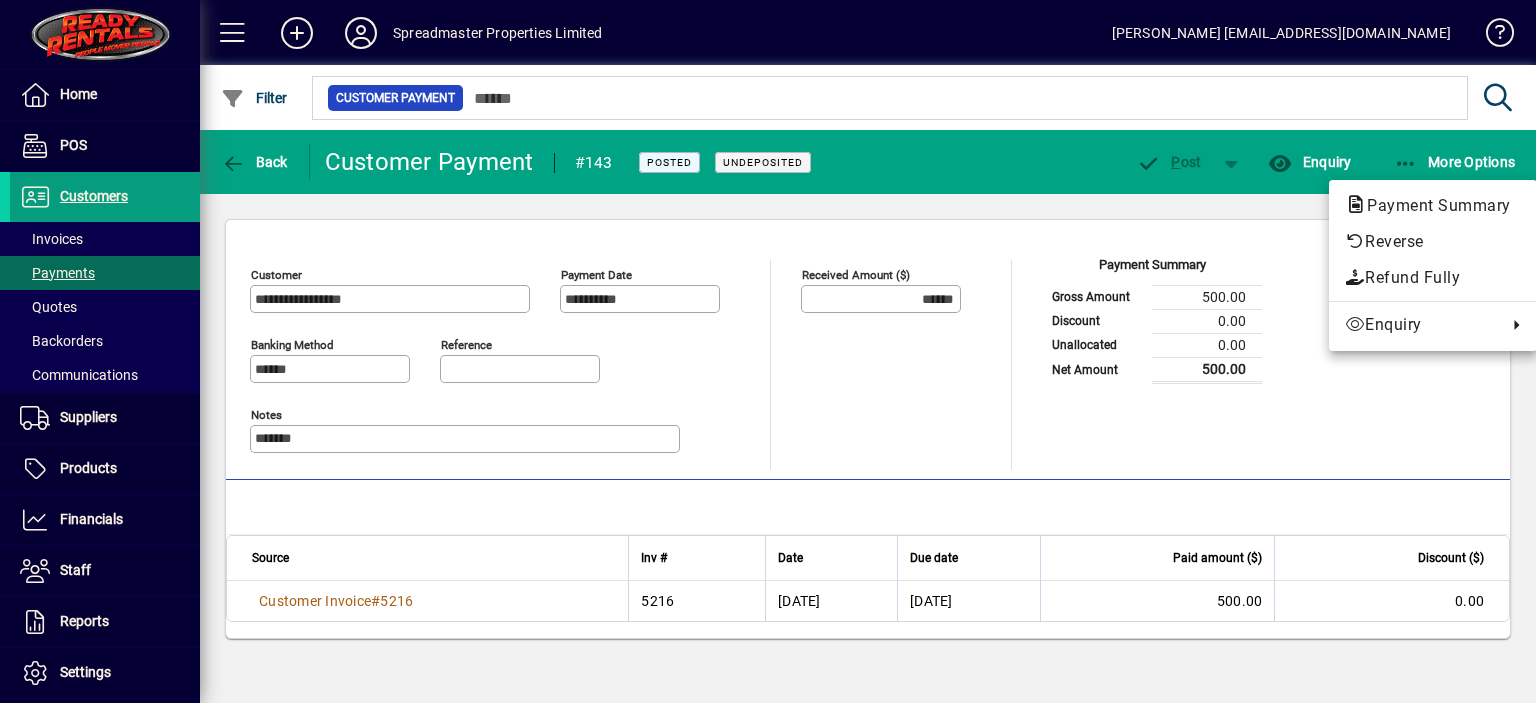 click at bounding box center (768, 351) 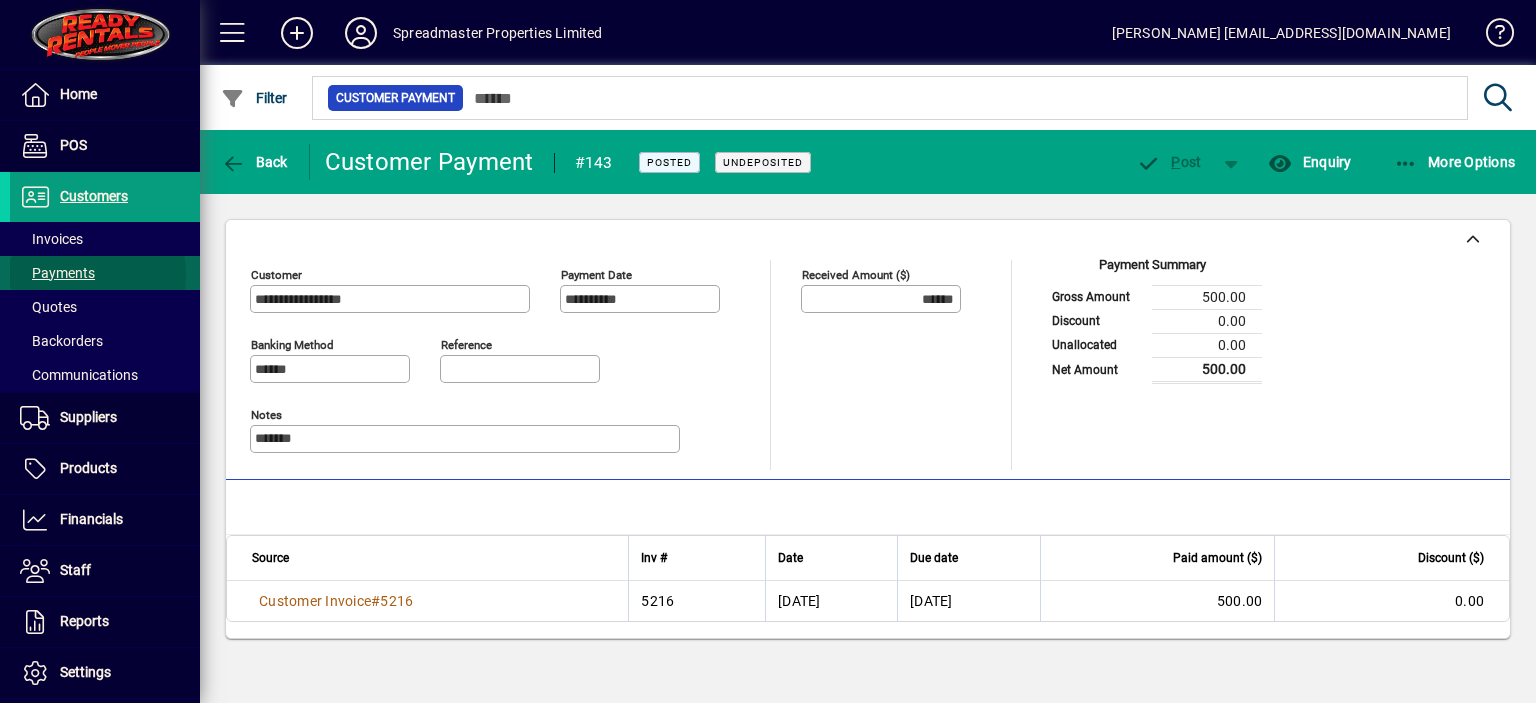 click on "Payments" at bounding box center [57, 273] 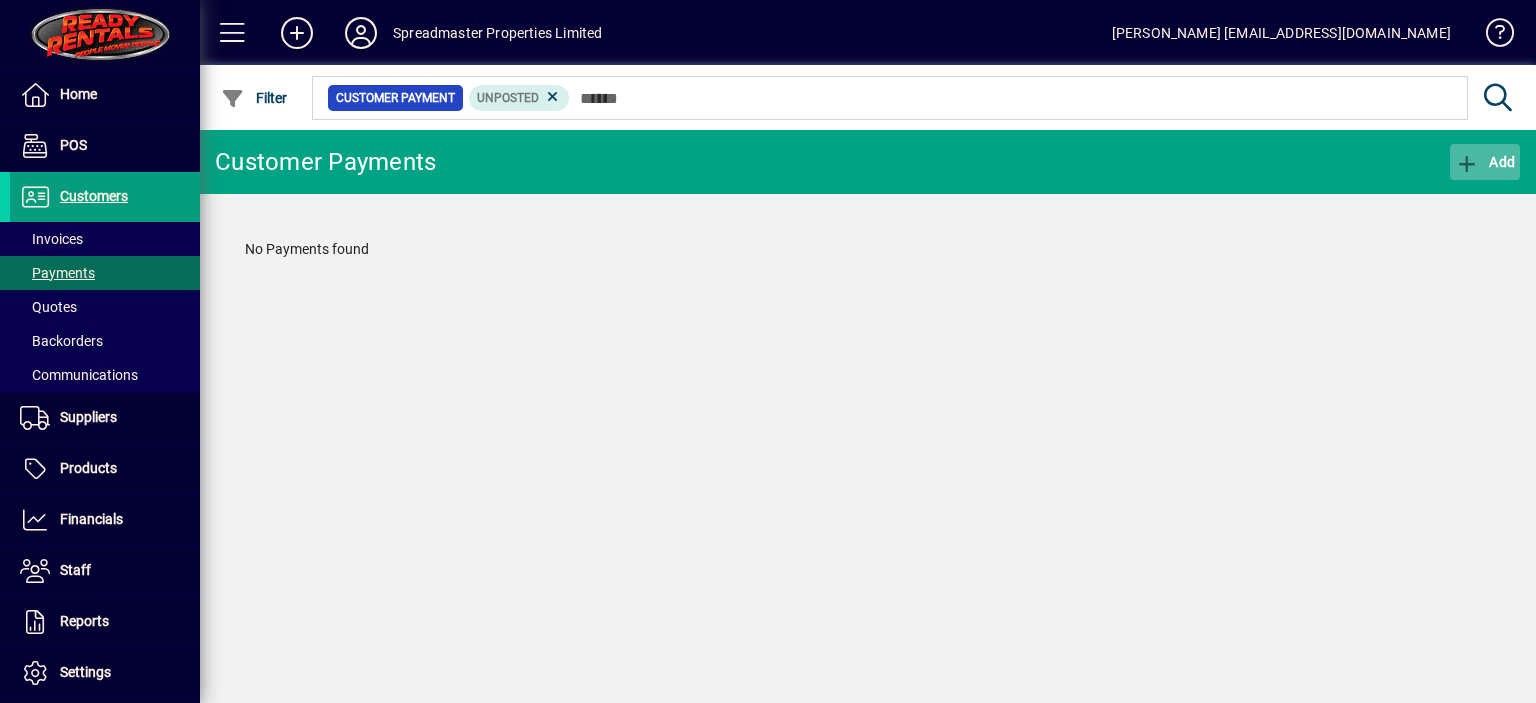 click on "Add" 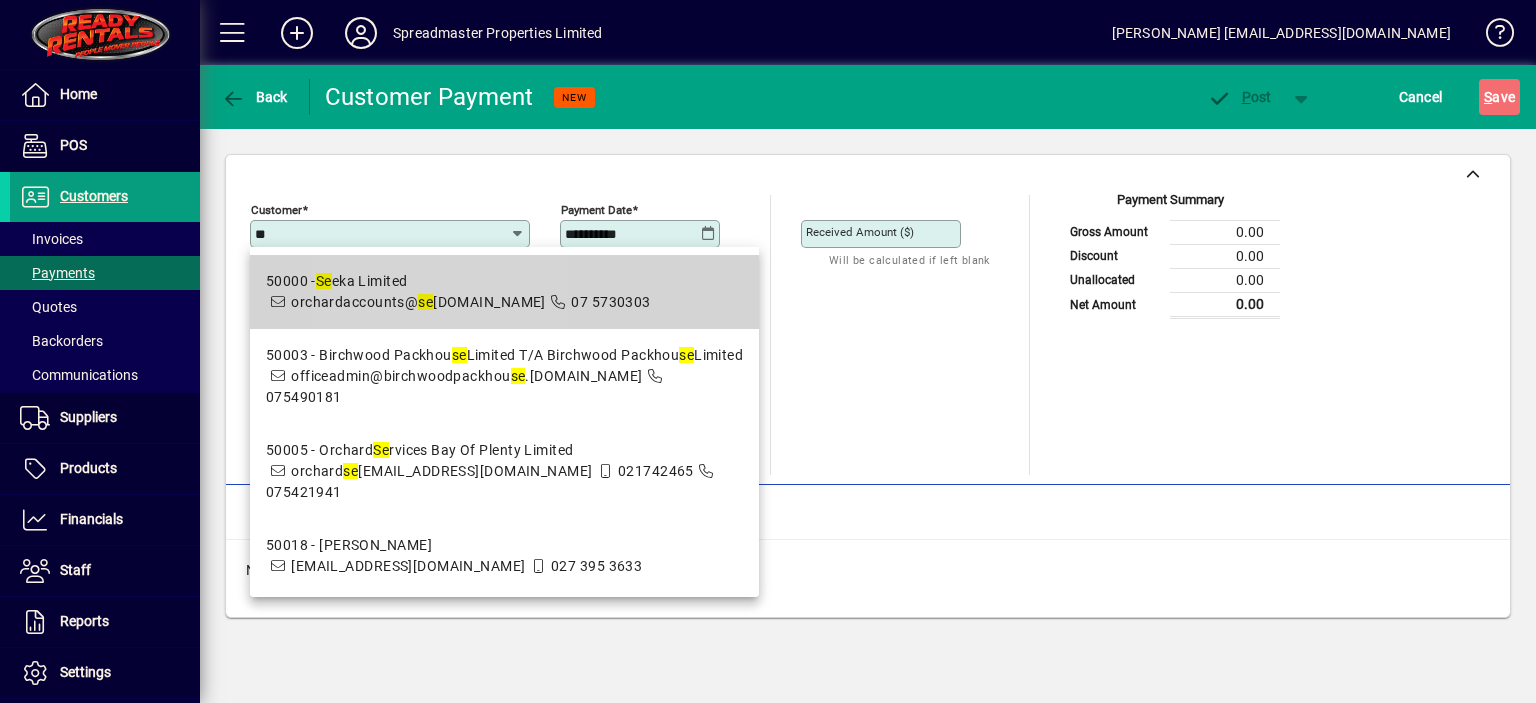 click on "50000 -  Se eka Limited" at bounding box center [458, 281] 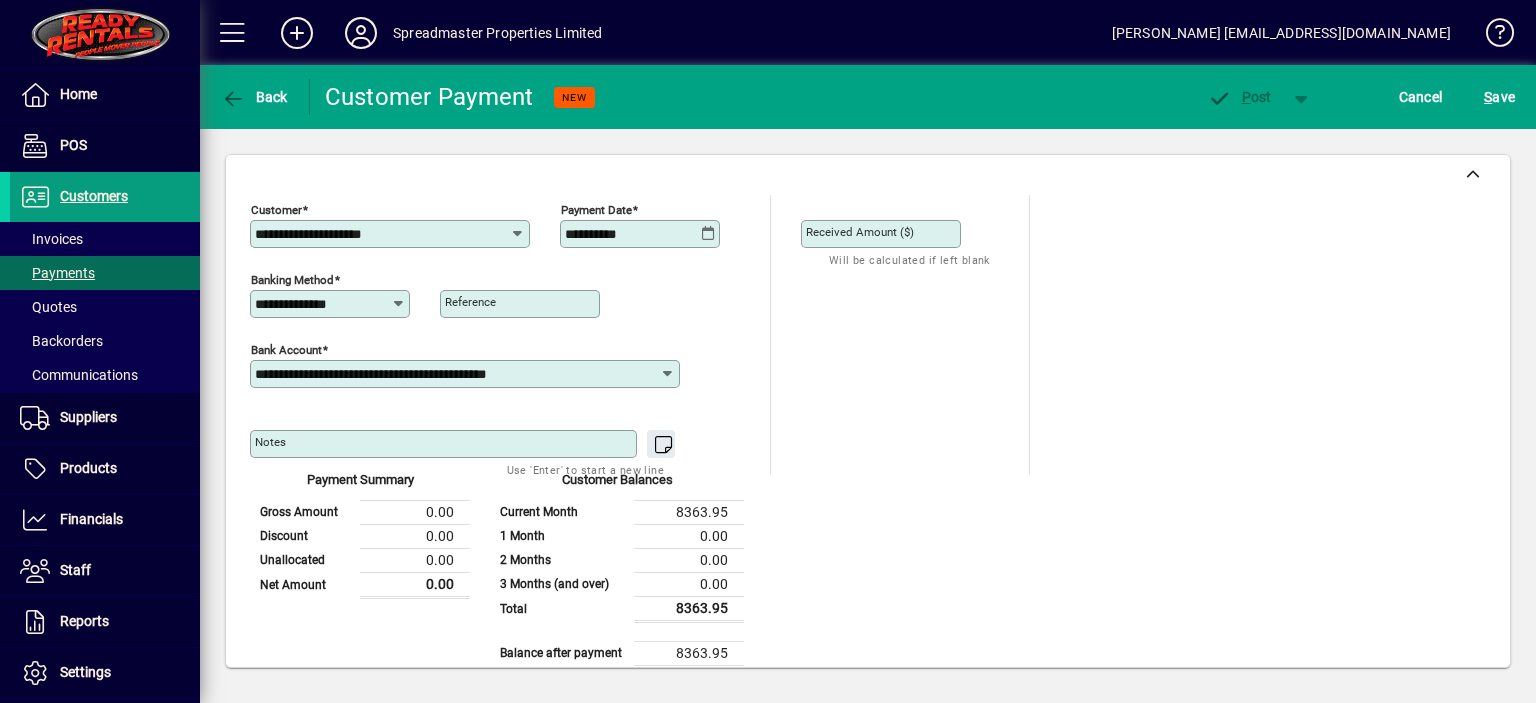 click 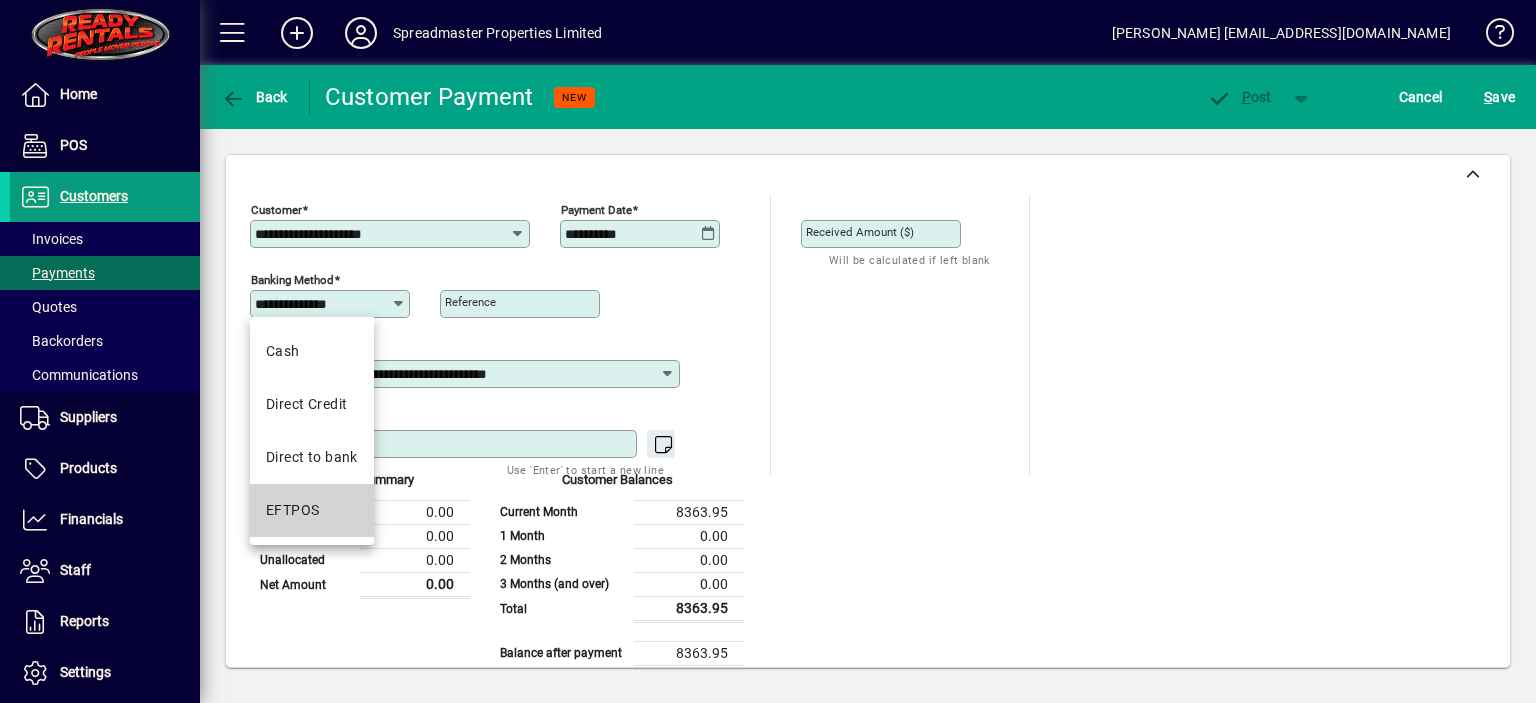 click on "EFTPOS" at bounding box center (293, 510) 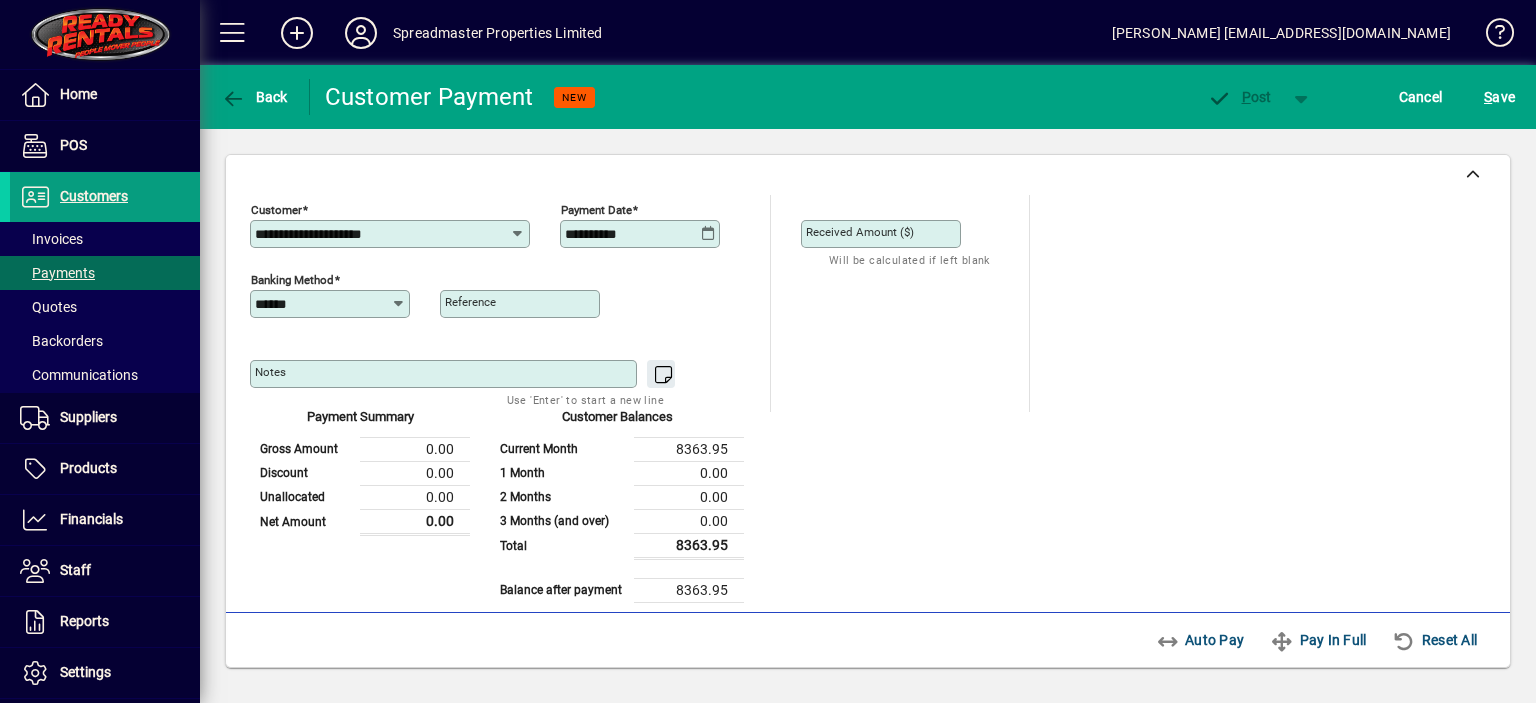 click at bounding box center [337, 280] 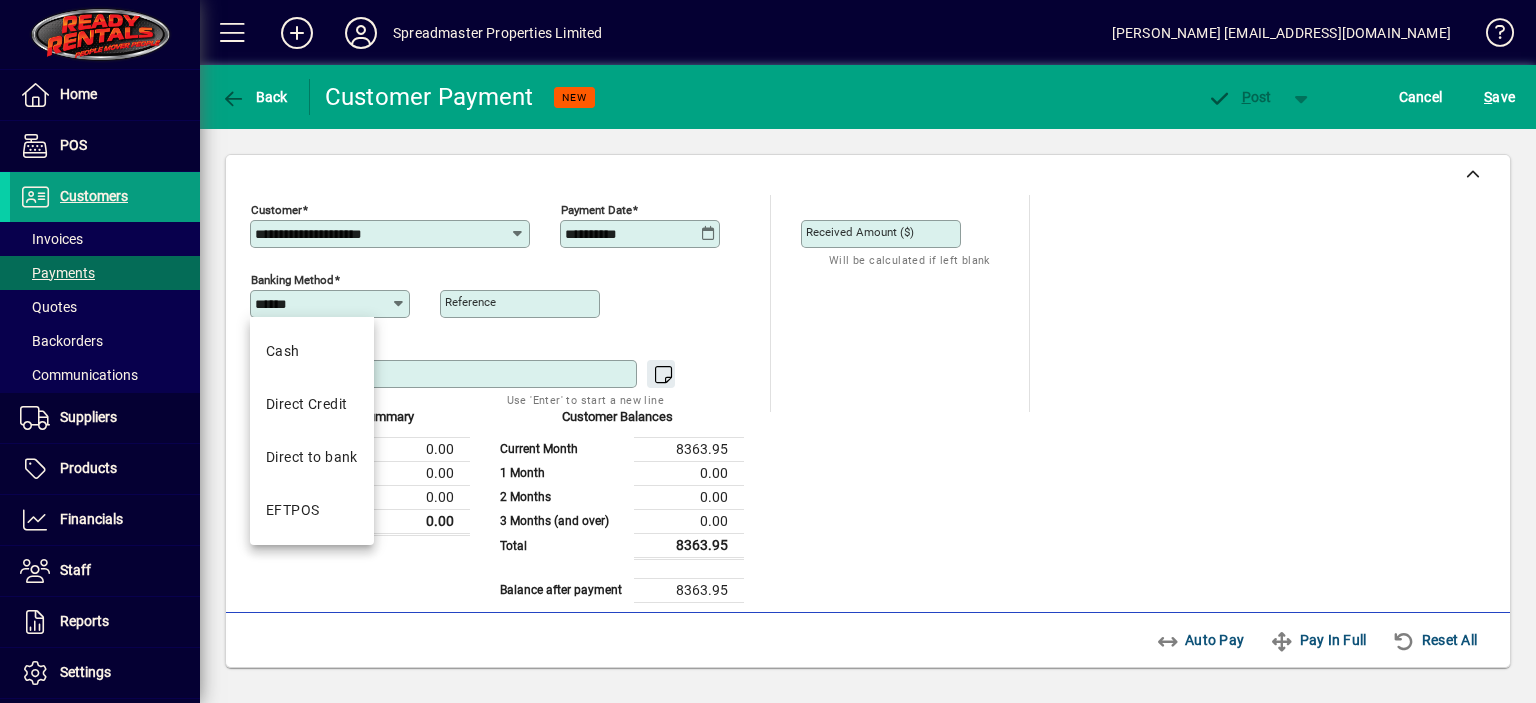 click on "**********" 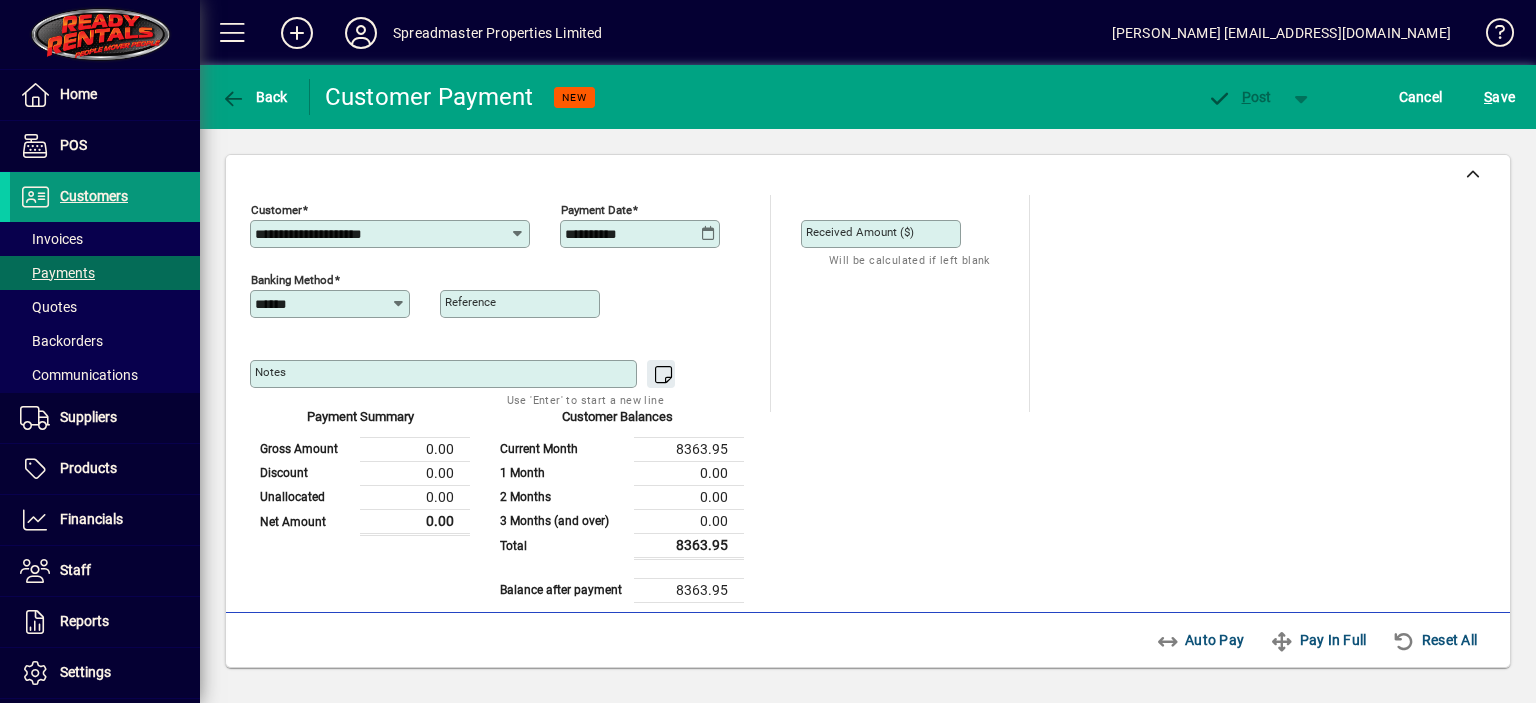 click on "Customers" at bounding box center [94, 196] 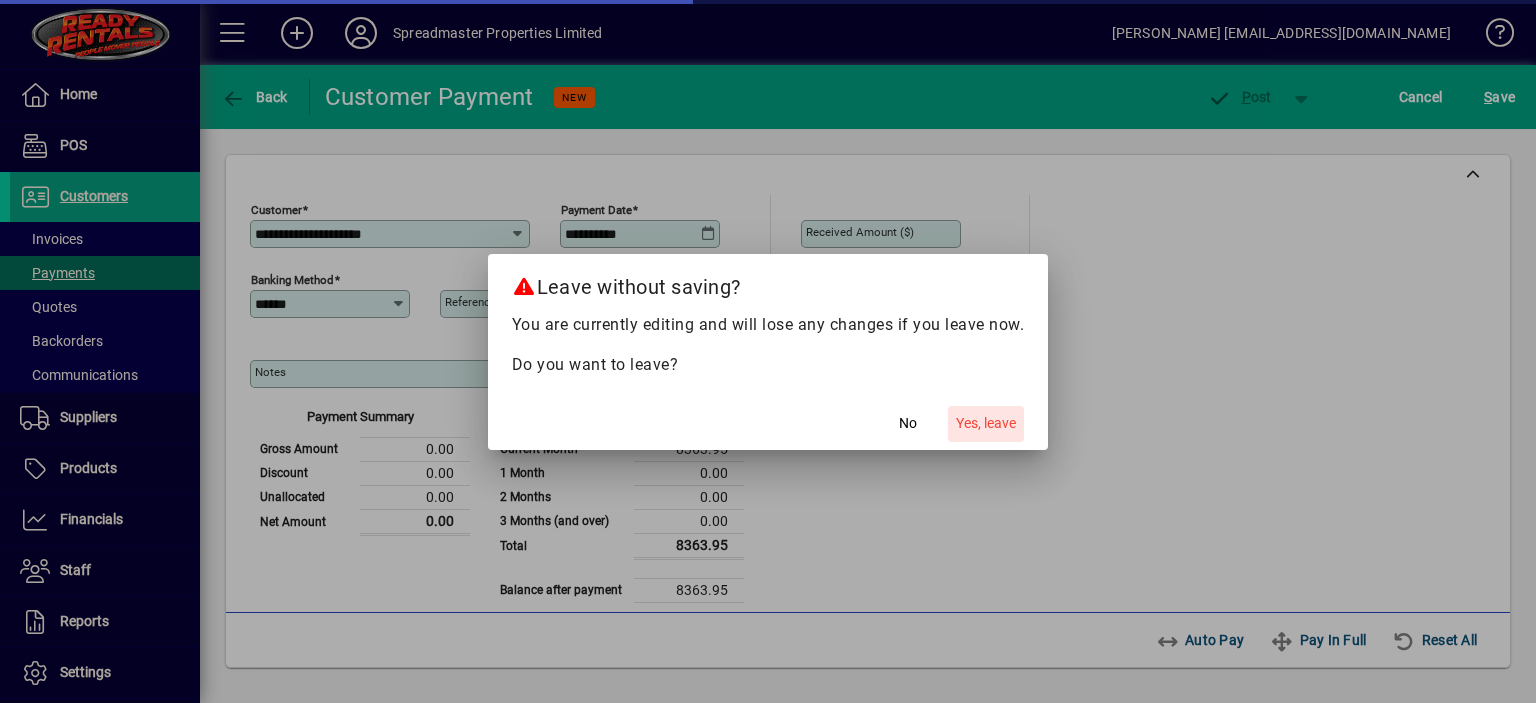 click on "Yes, leave" 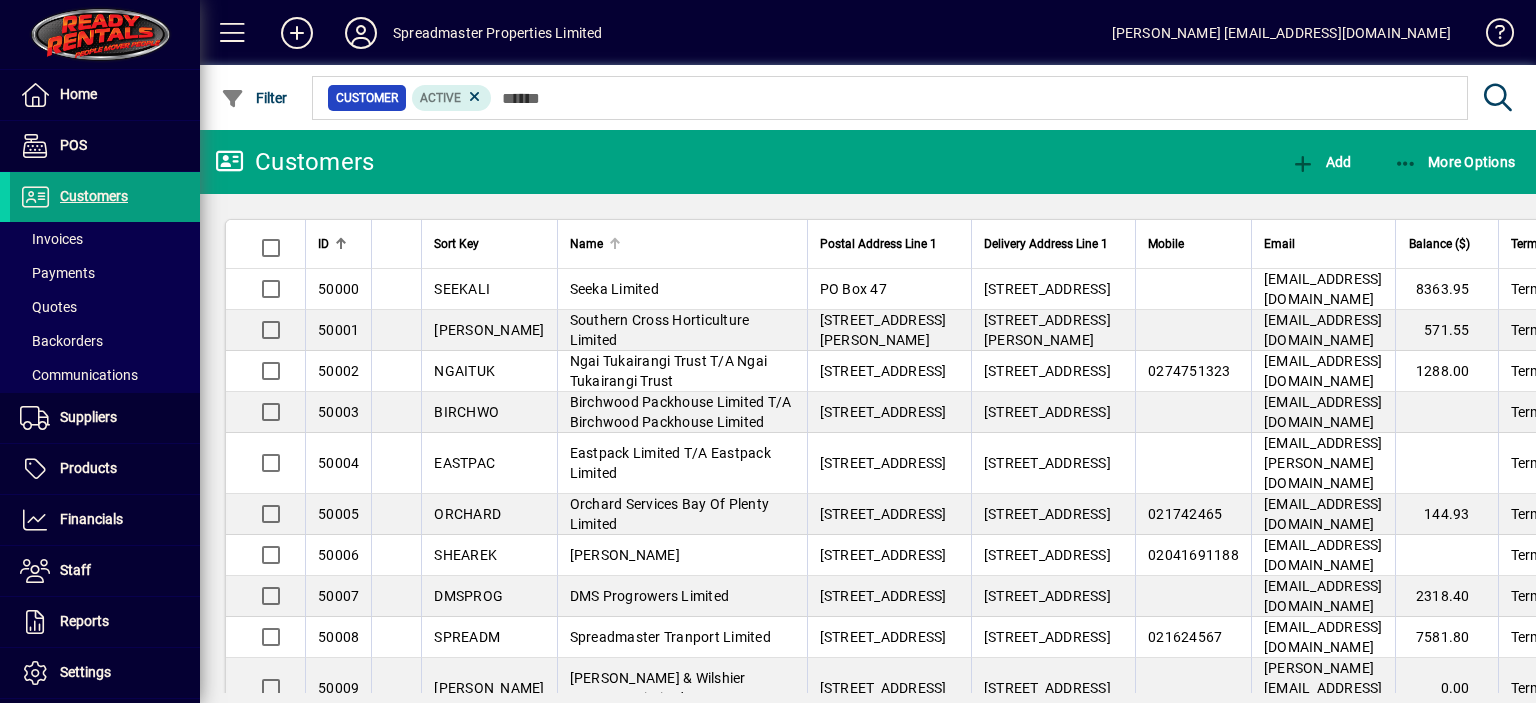 click at bounding box center (614, 239) 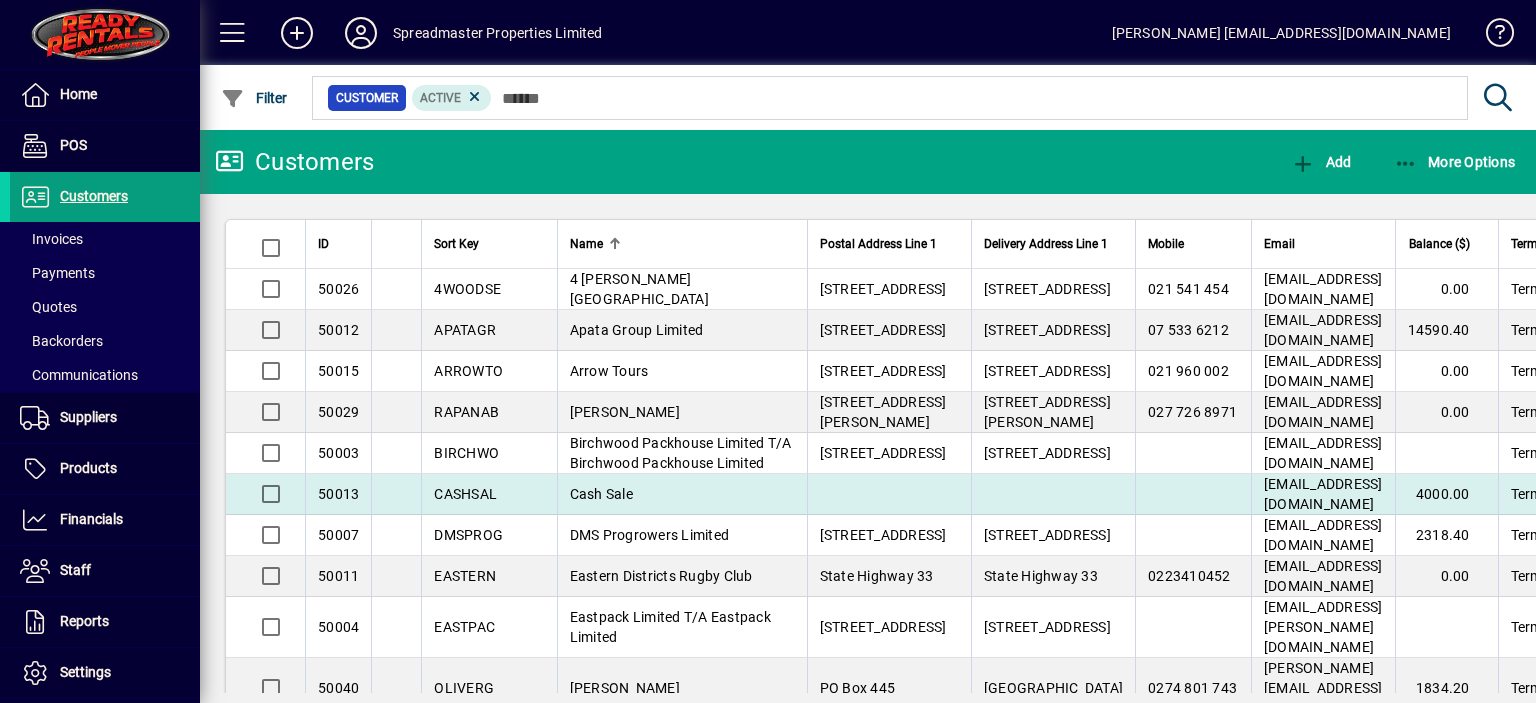 click on "Cash Sale" at bounding box center [601, 494] 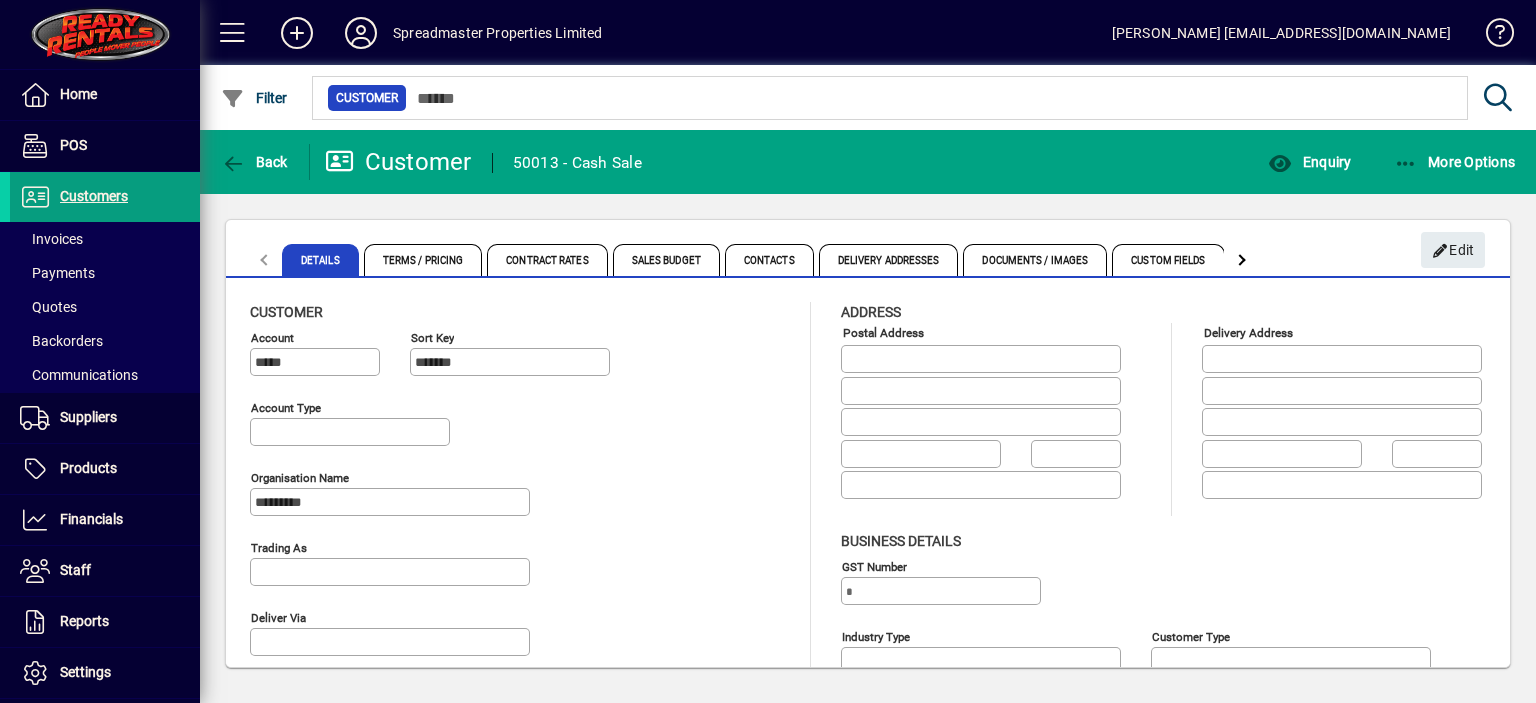 type on "**********" 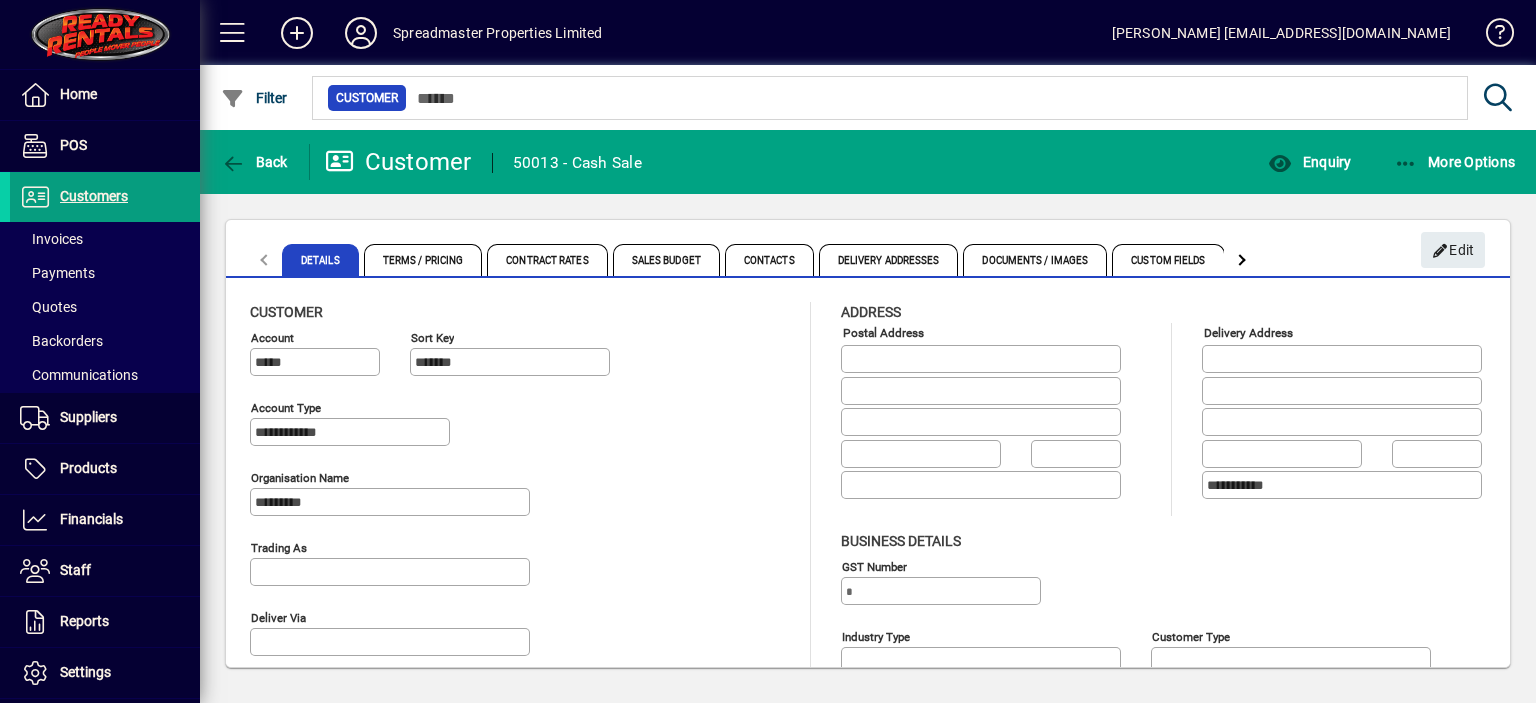 type on "**********" 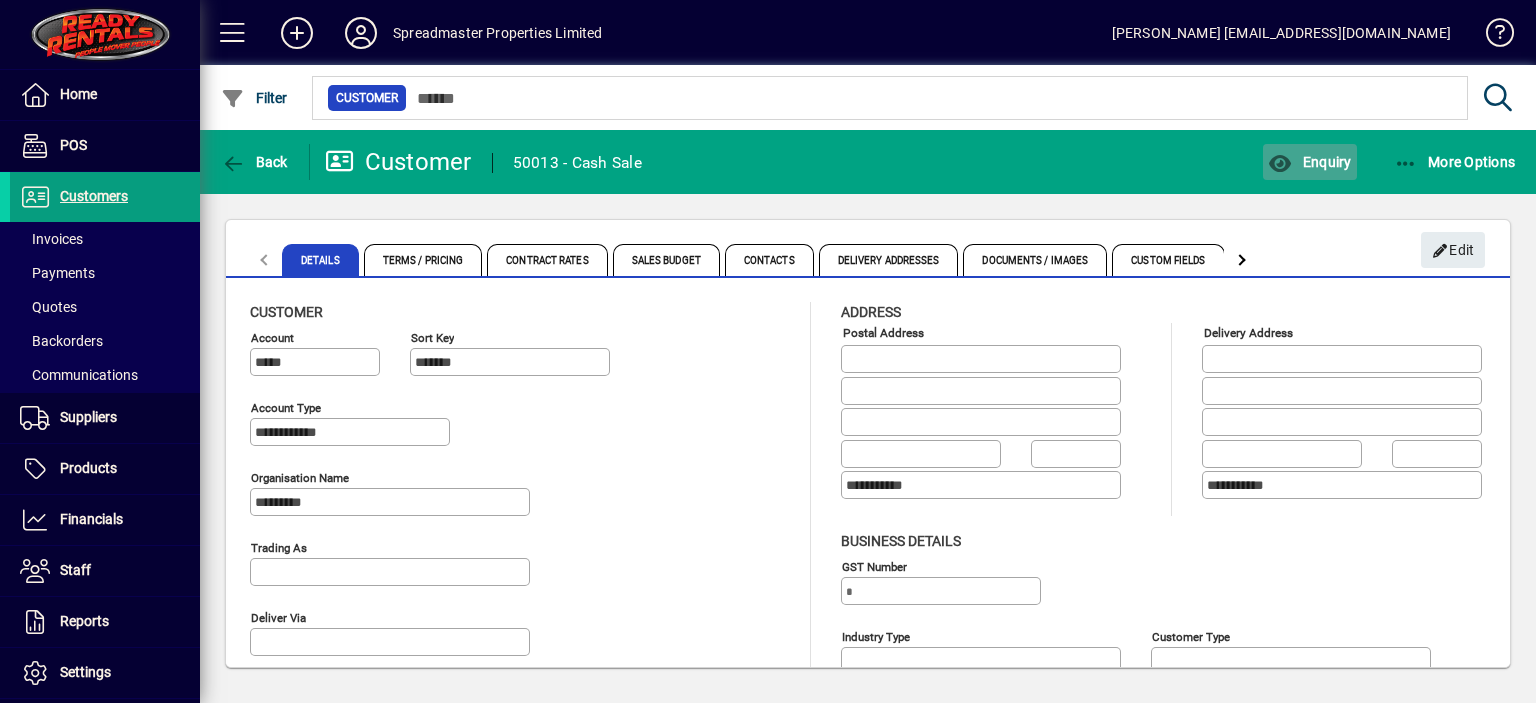 click on "Enquiry" 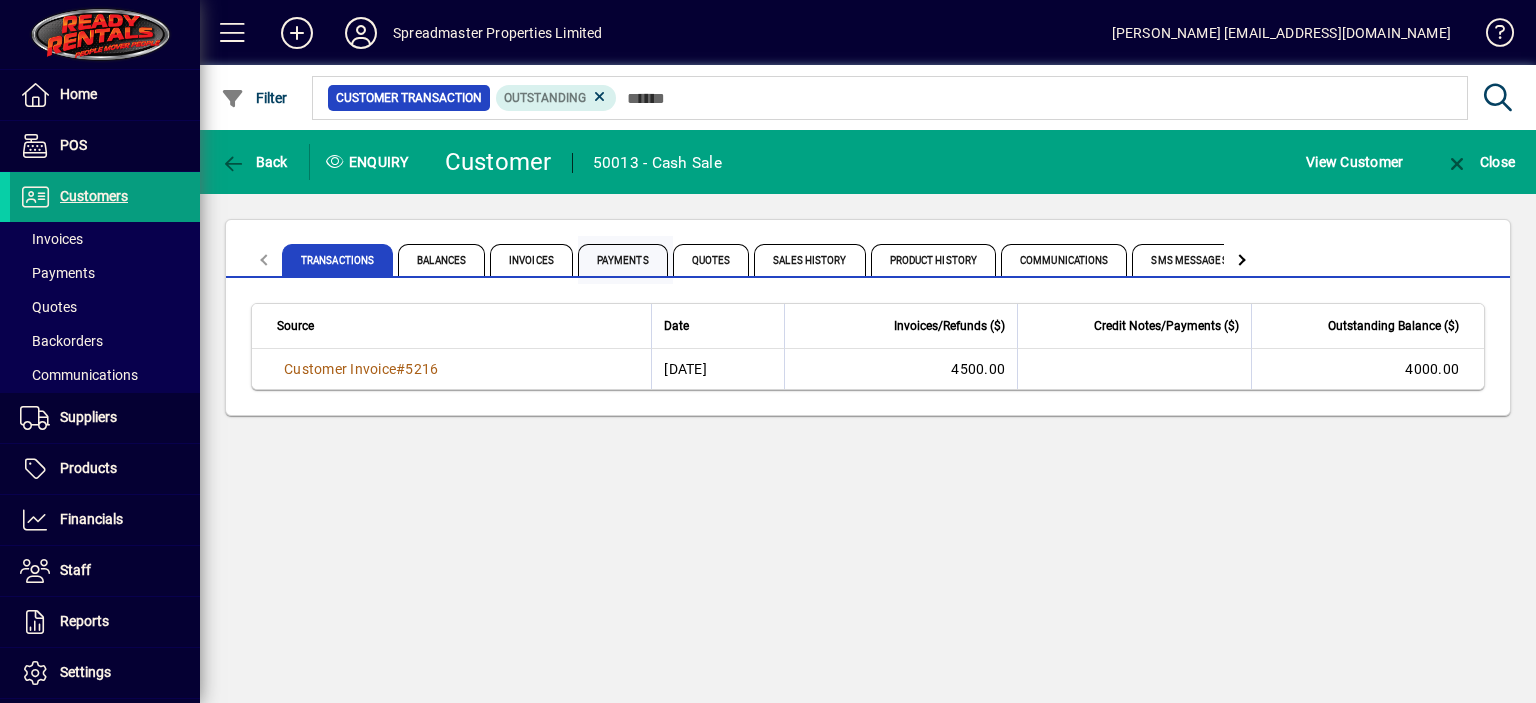 click on "Payments" at bounding box center [623, 260] 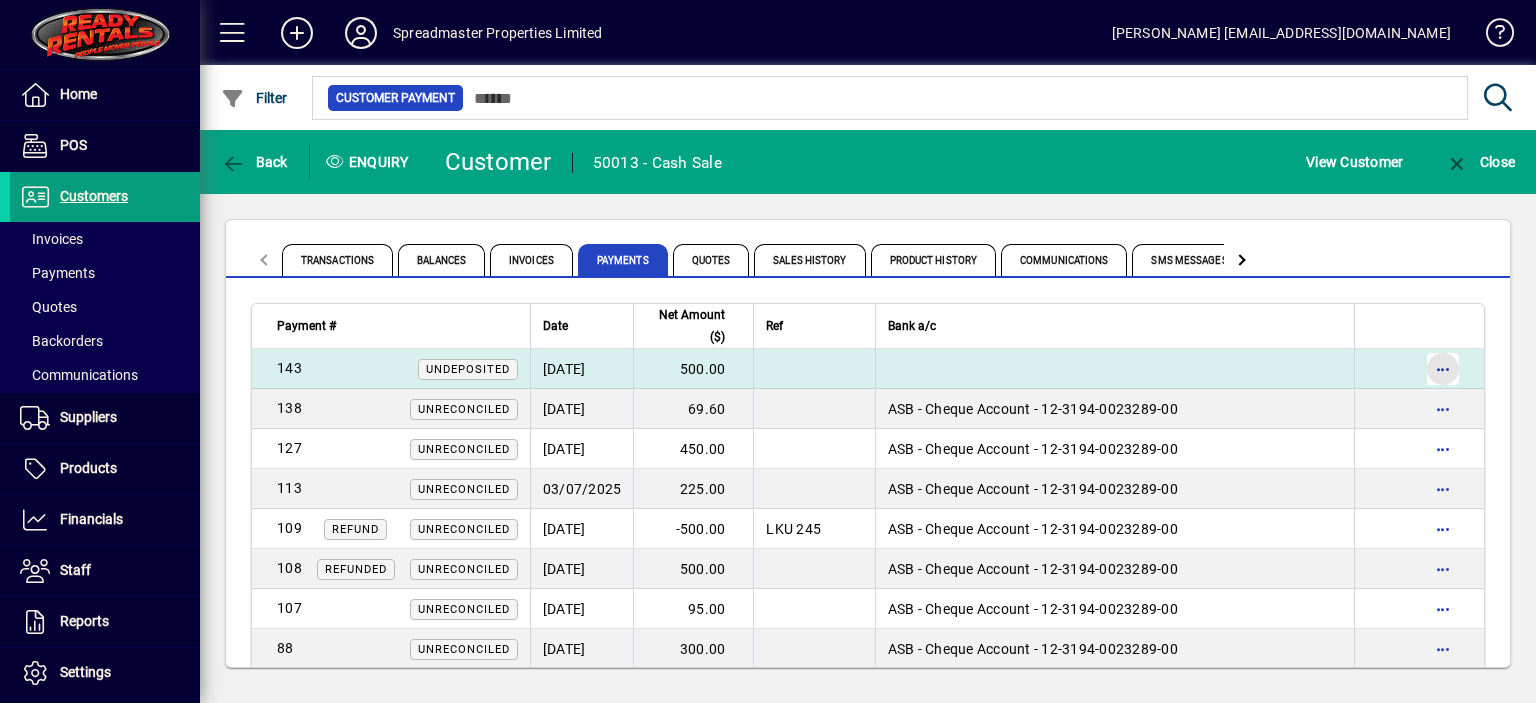 click at bounding box center (1443, 369) 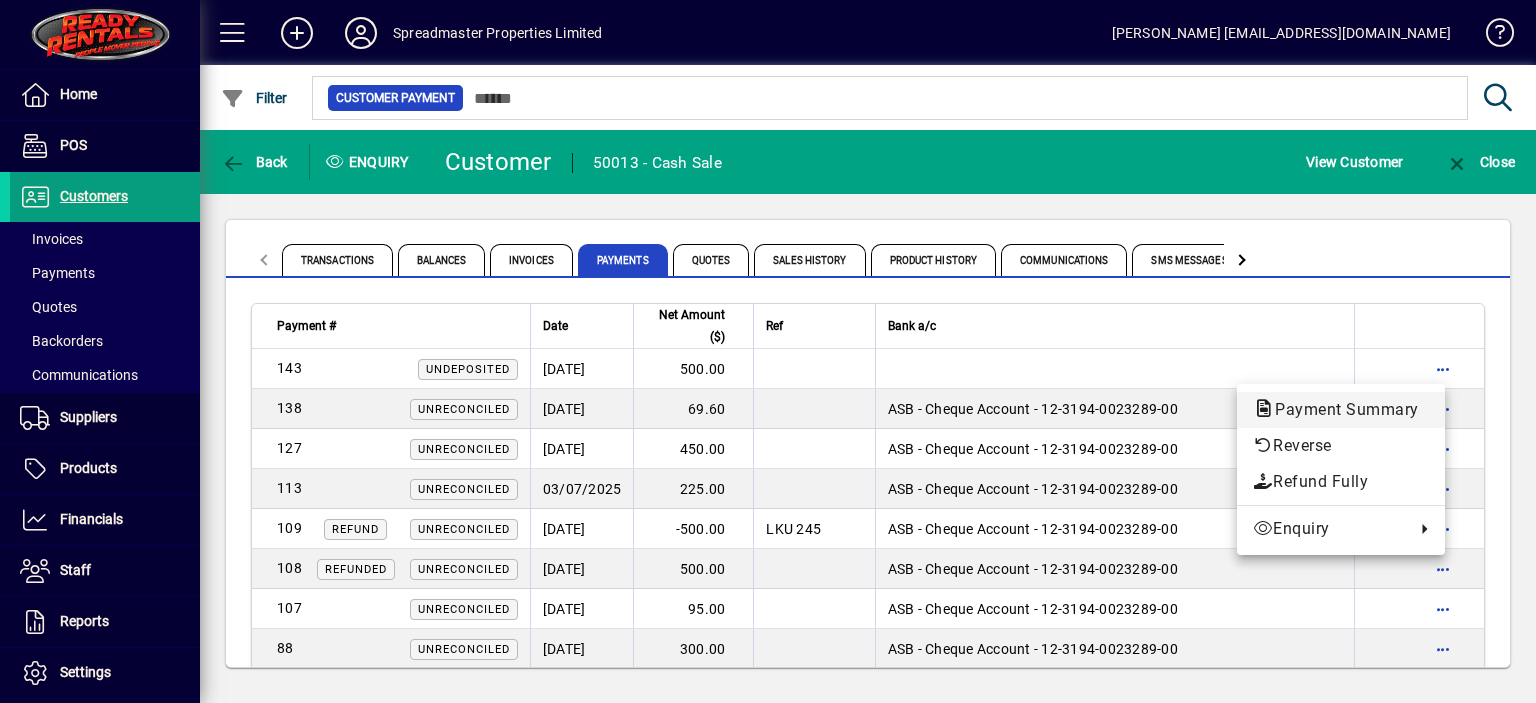 click on "Payment Summary" 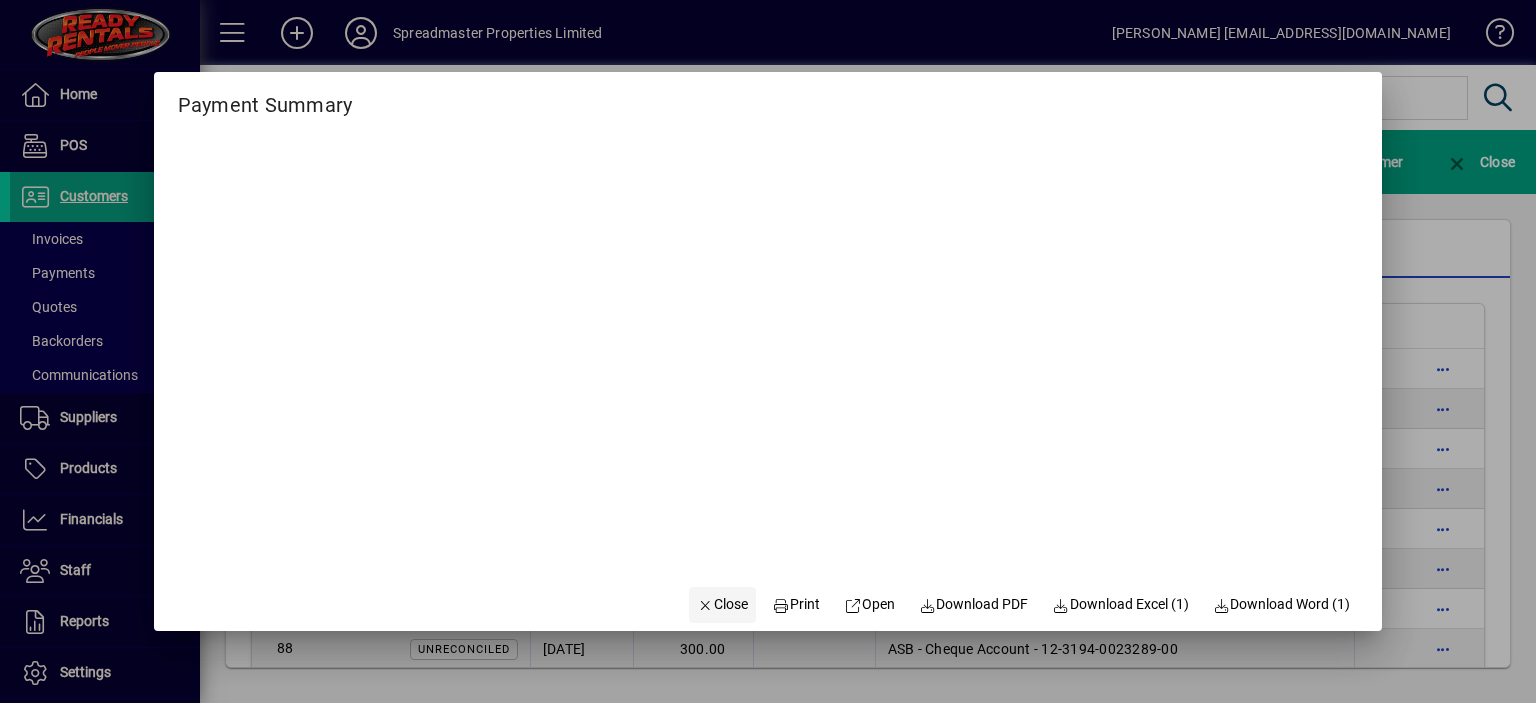 click on "Close" 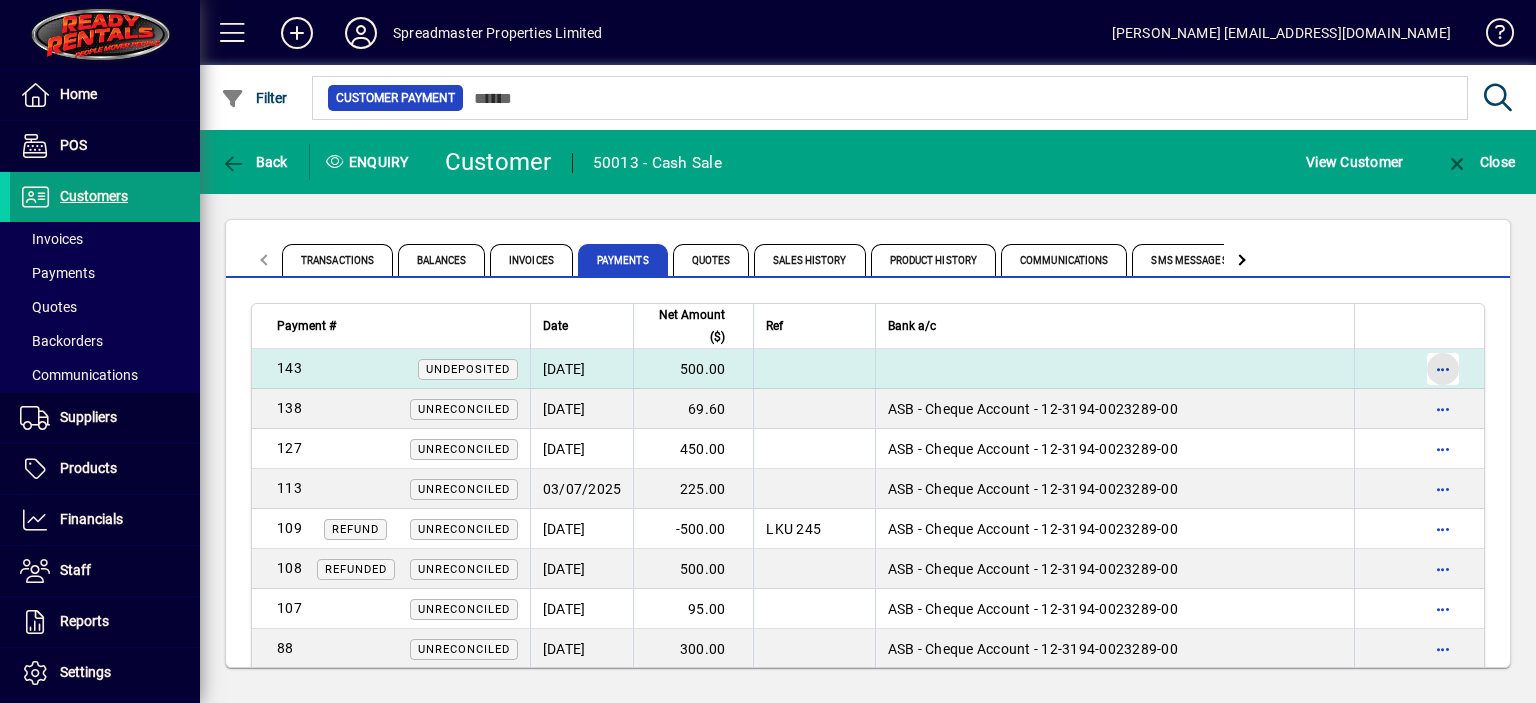 click at bounding box center [1443, 369] 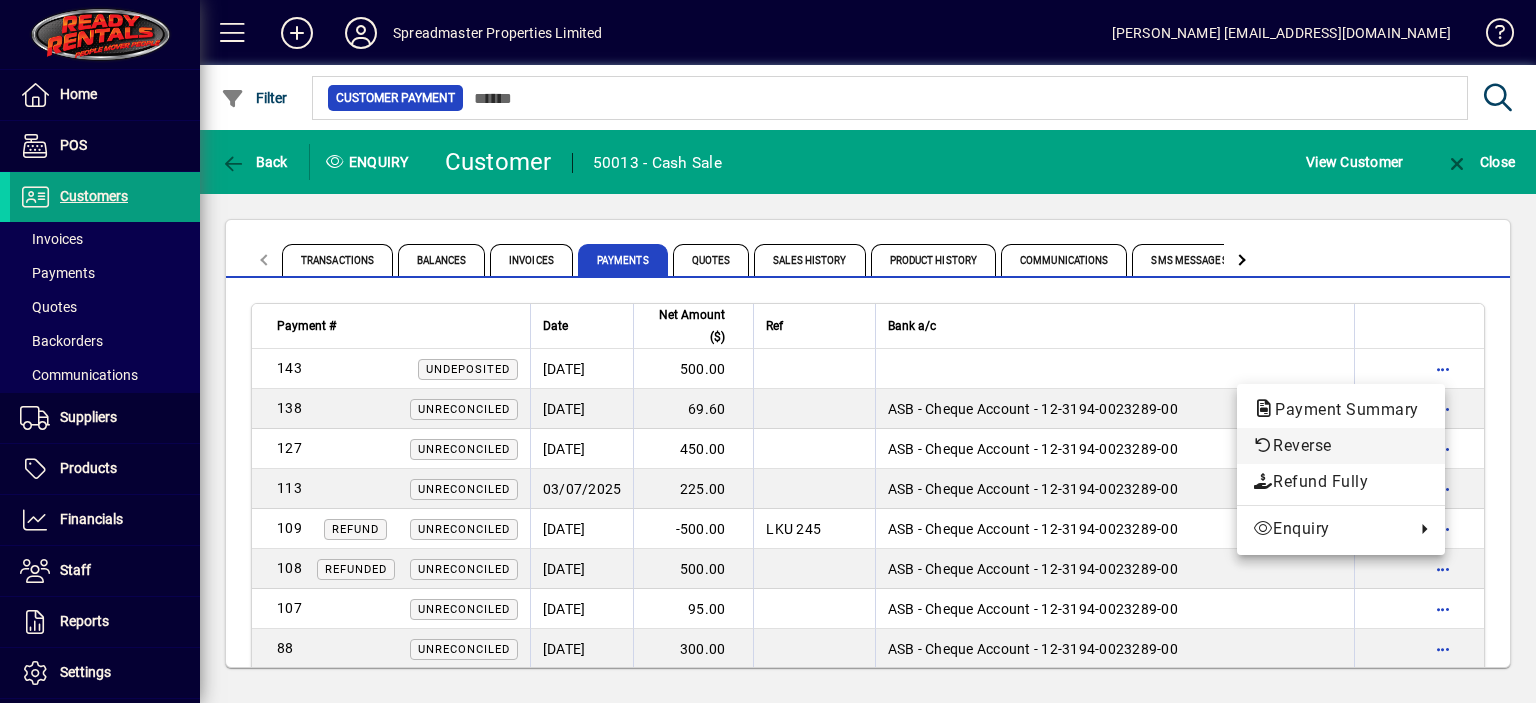 click on "Reverse" at bounding box center (1341, 446) 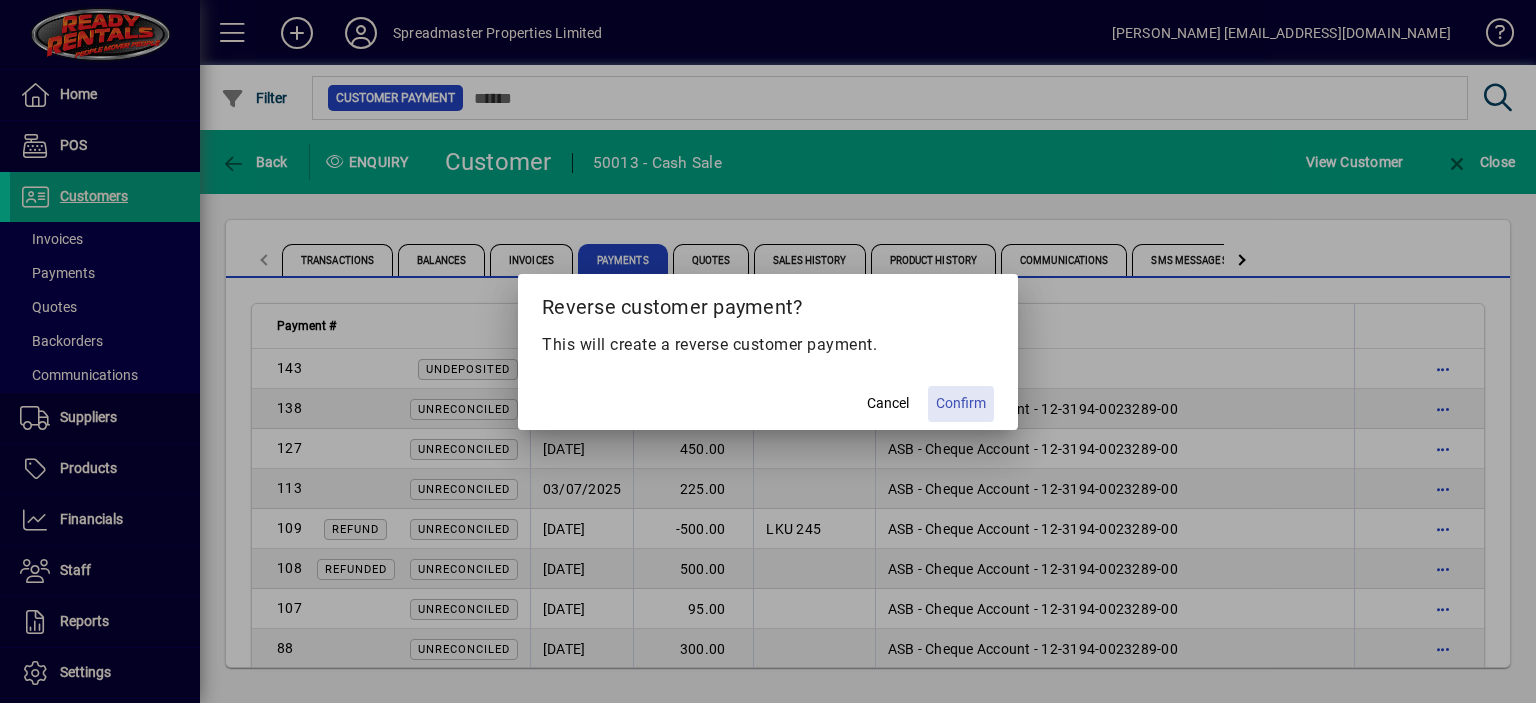 click on "Confirm" 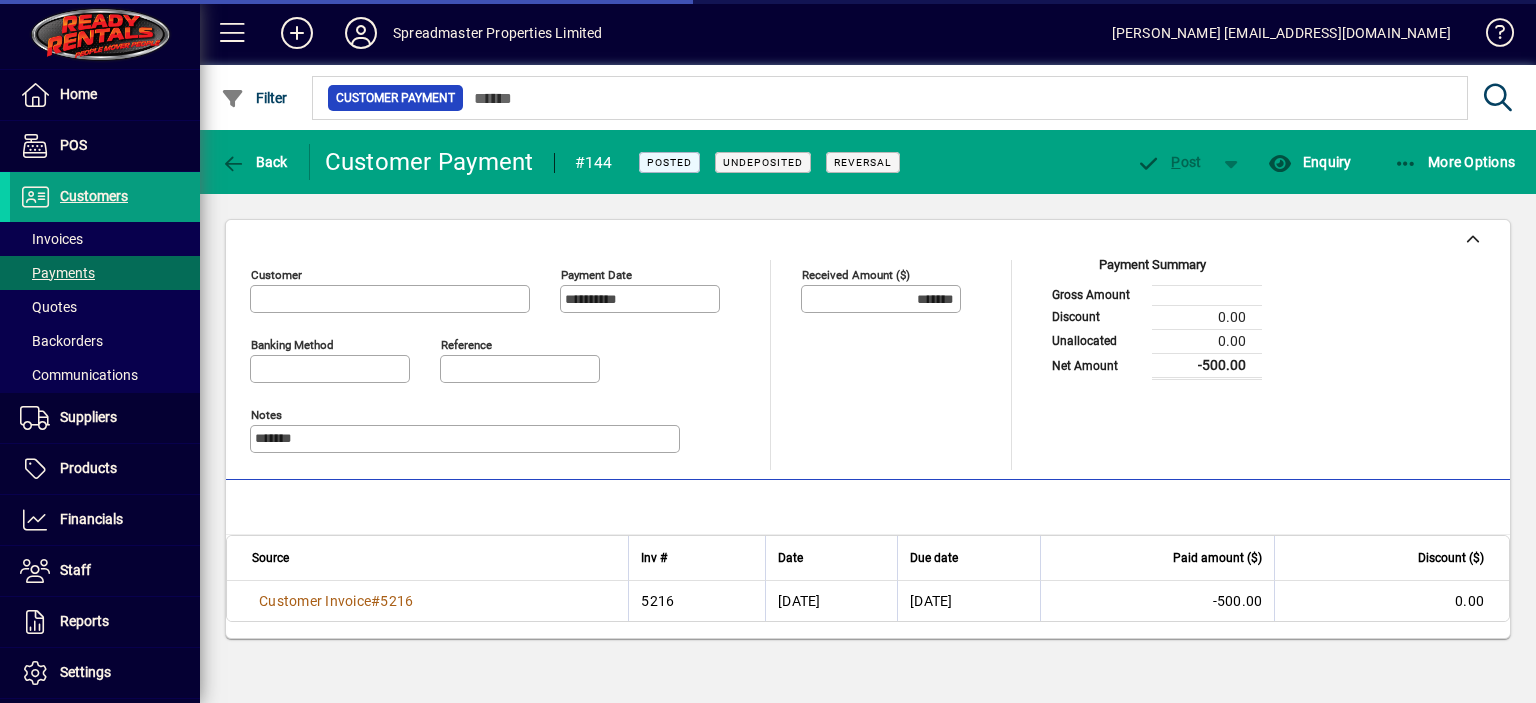 type on "******" 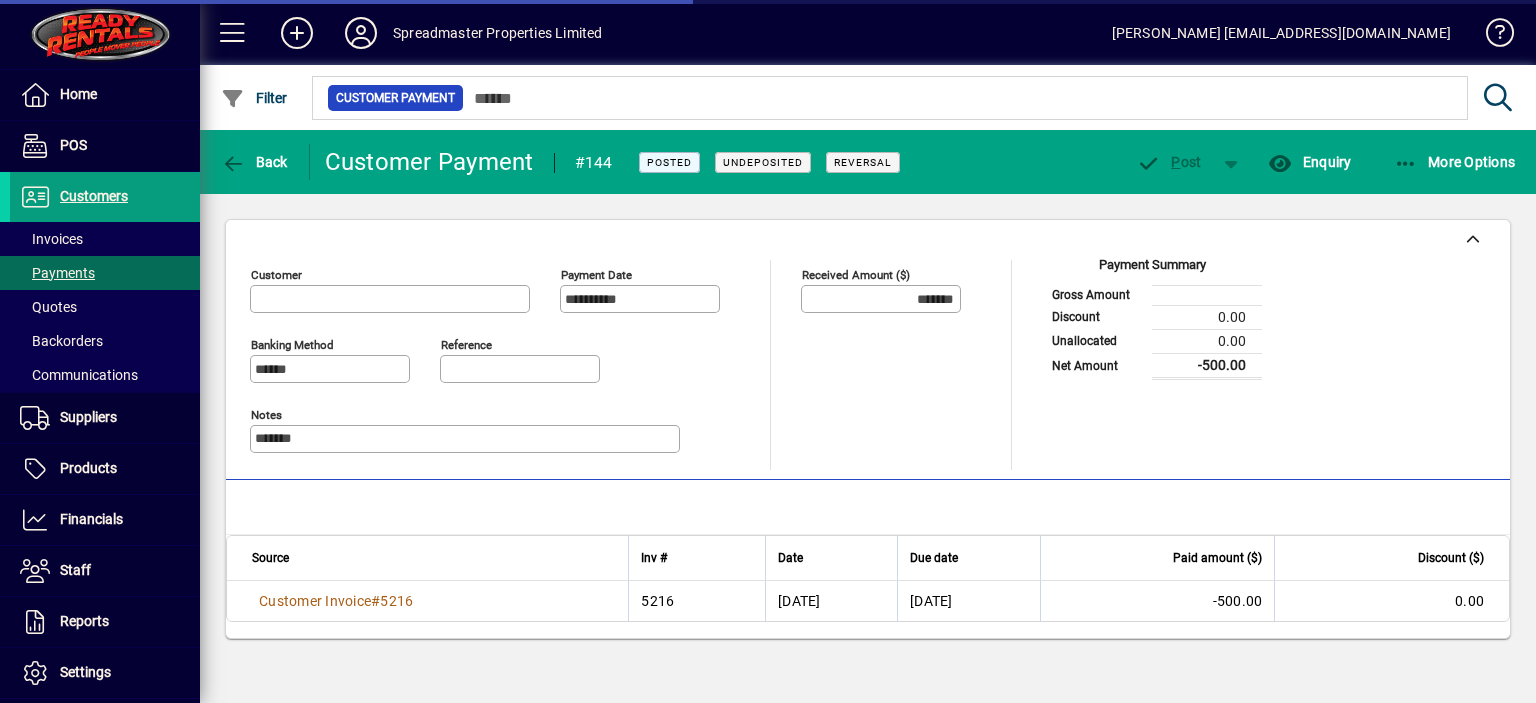 type on "**********" 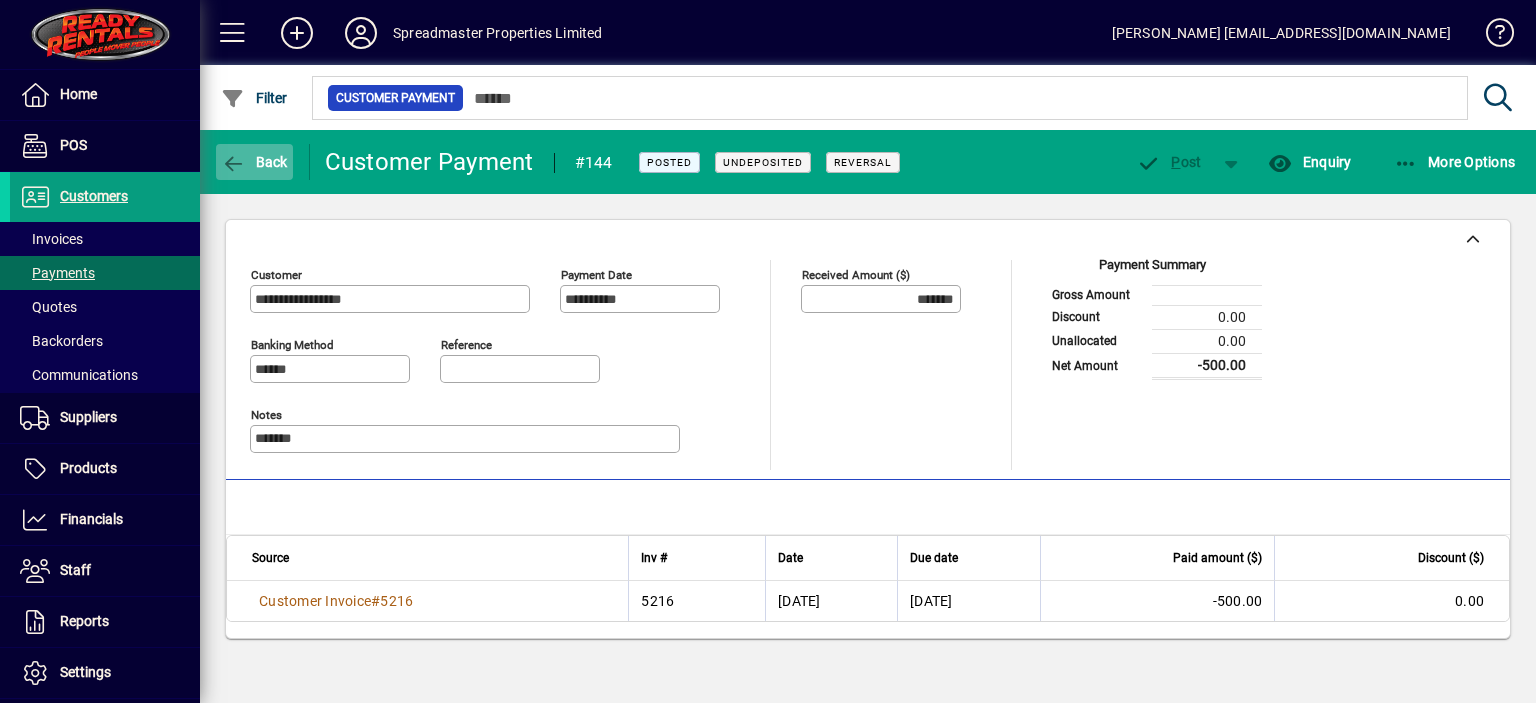 click on "Back" 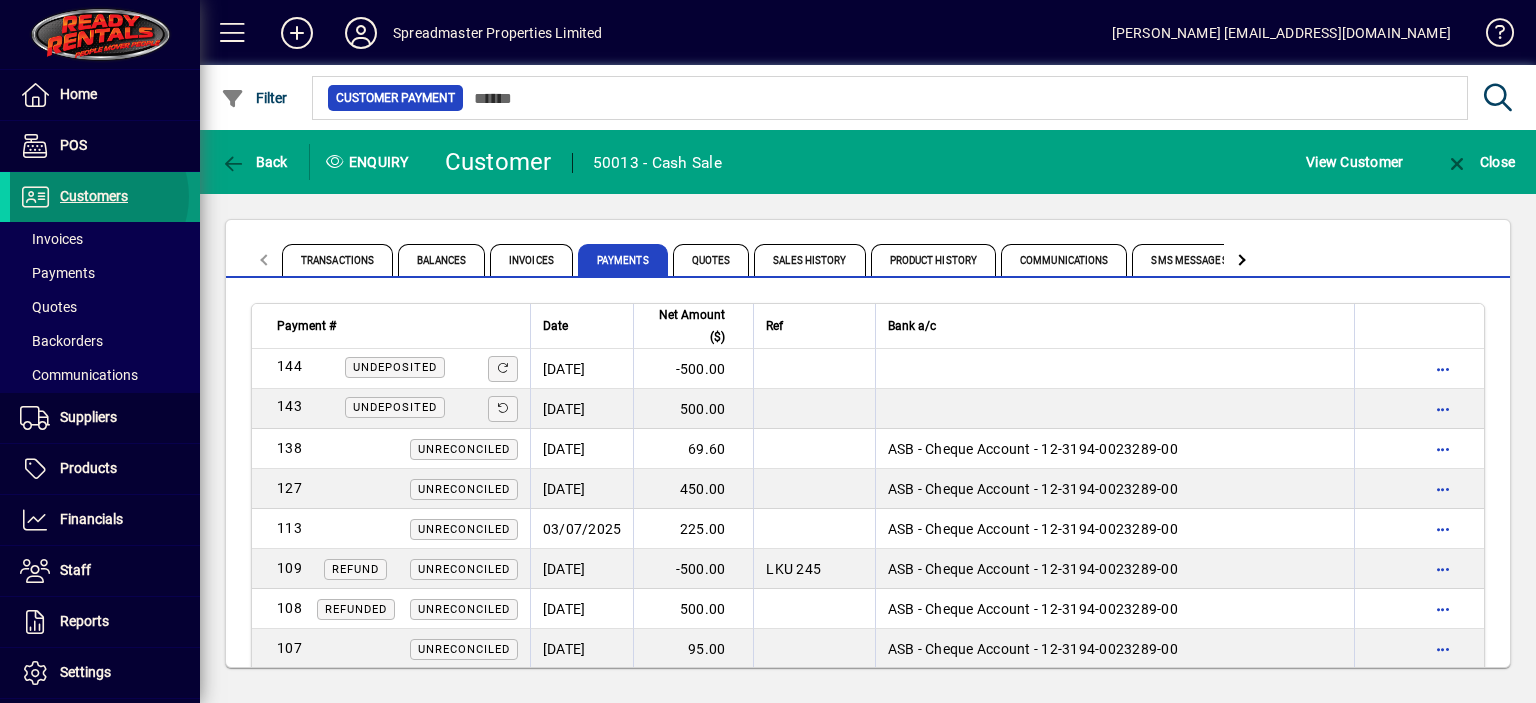 click on "Customers" at bounding box center (94, 196) 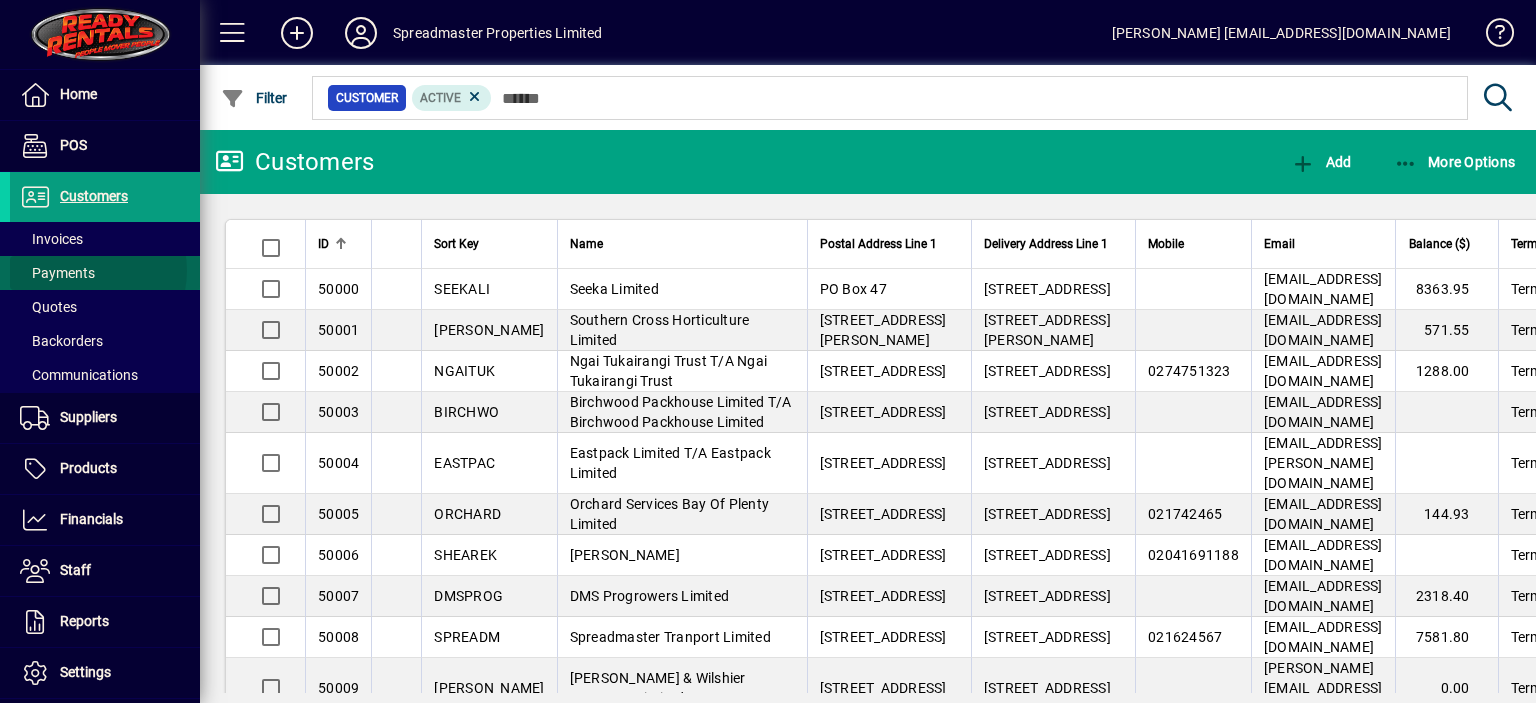 click on "Payments" at bounding box center (57, 273) 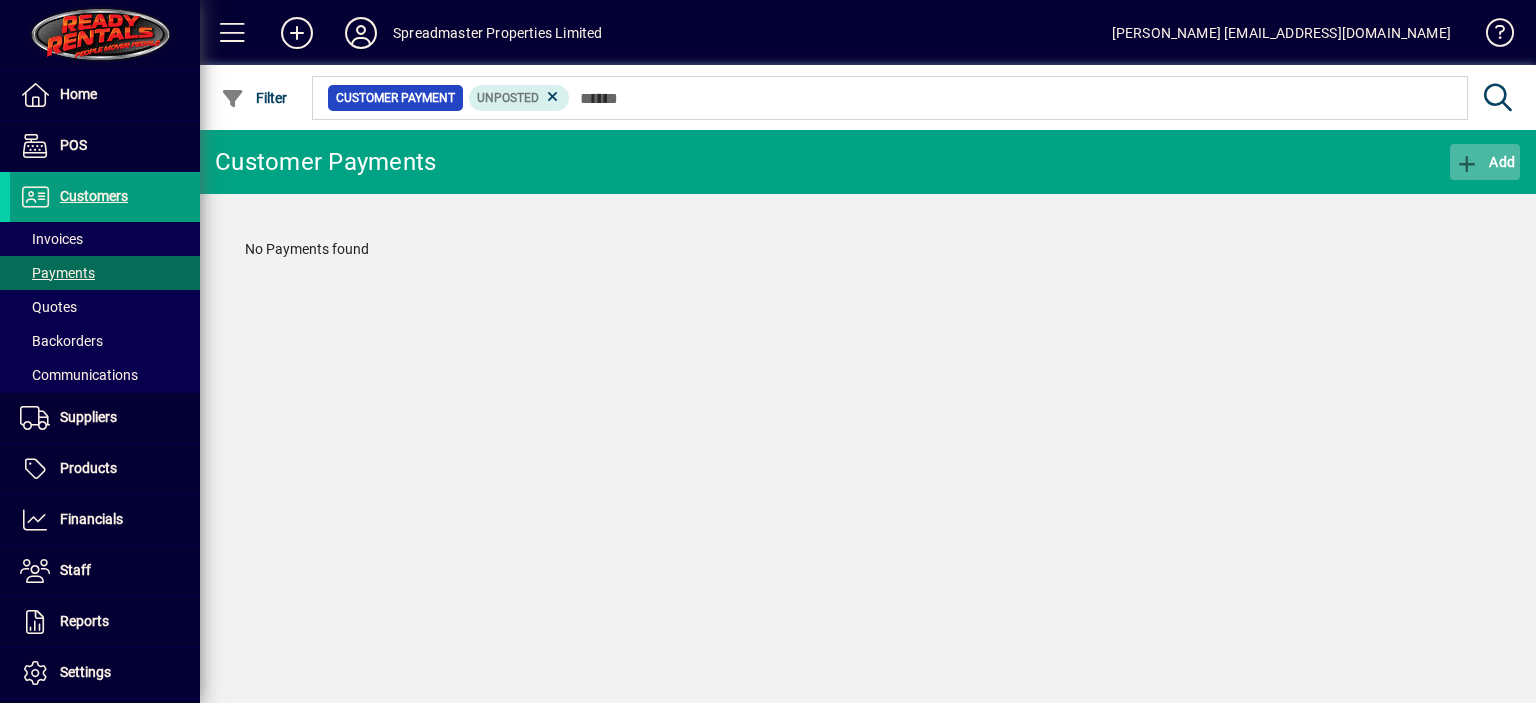 click on "Add" 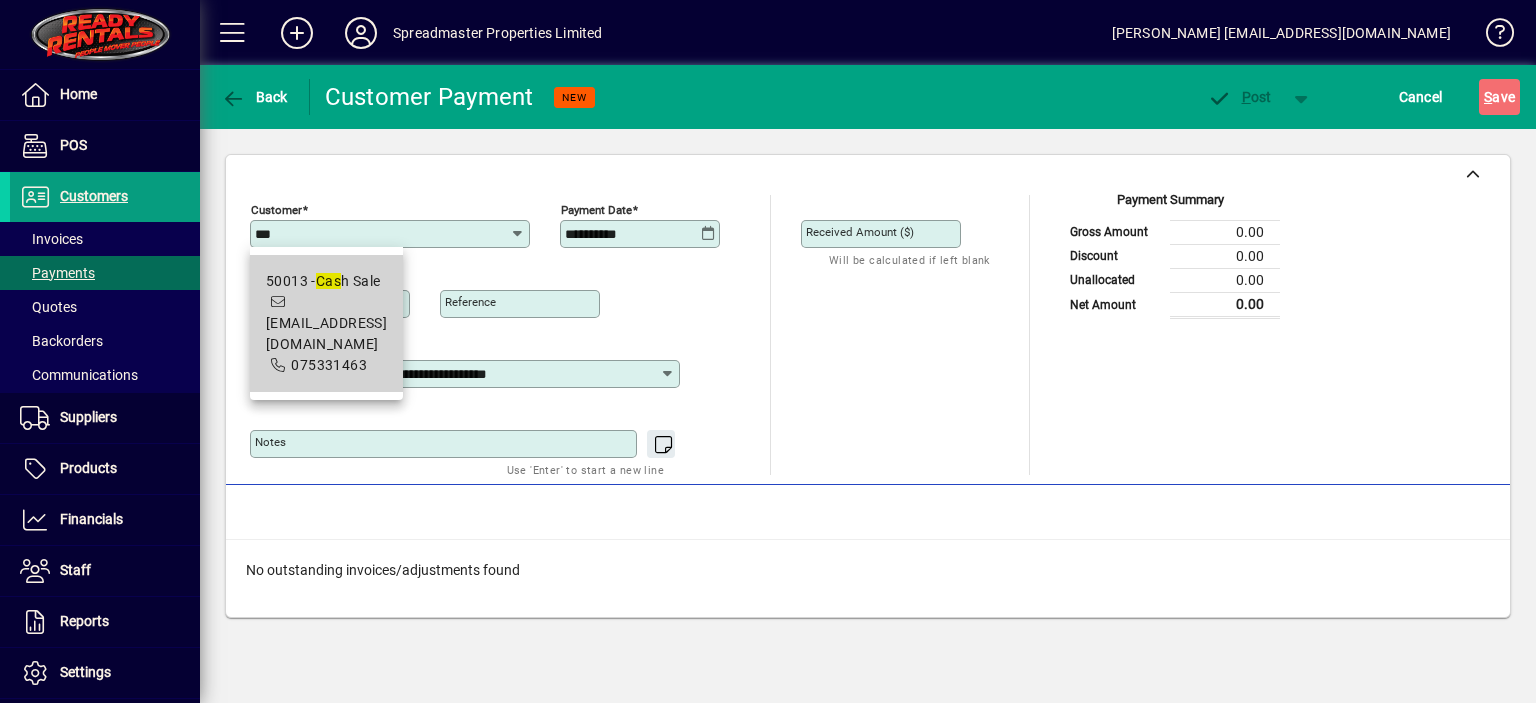click on "50013 -  Cas h Sale" at bounding box center (327, 281) 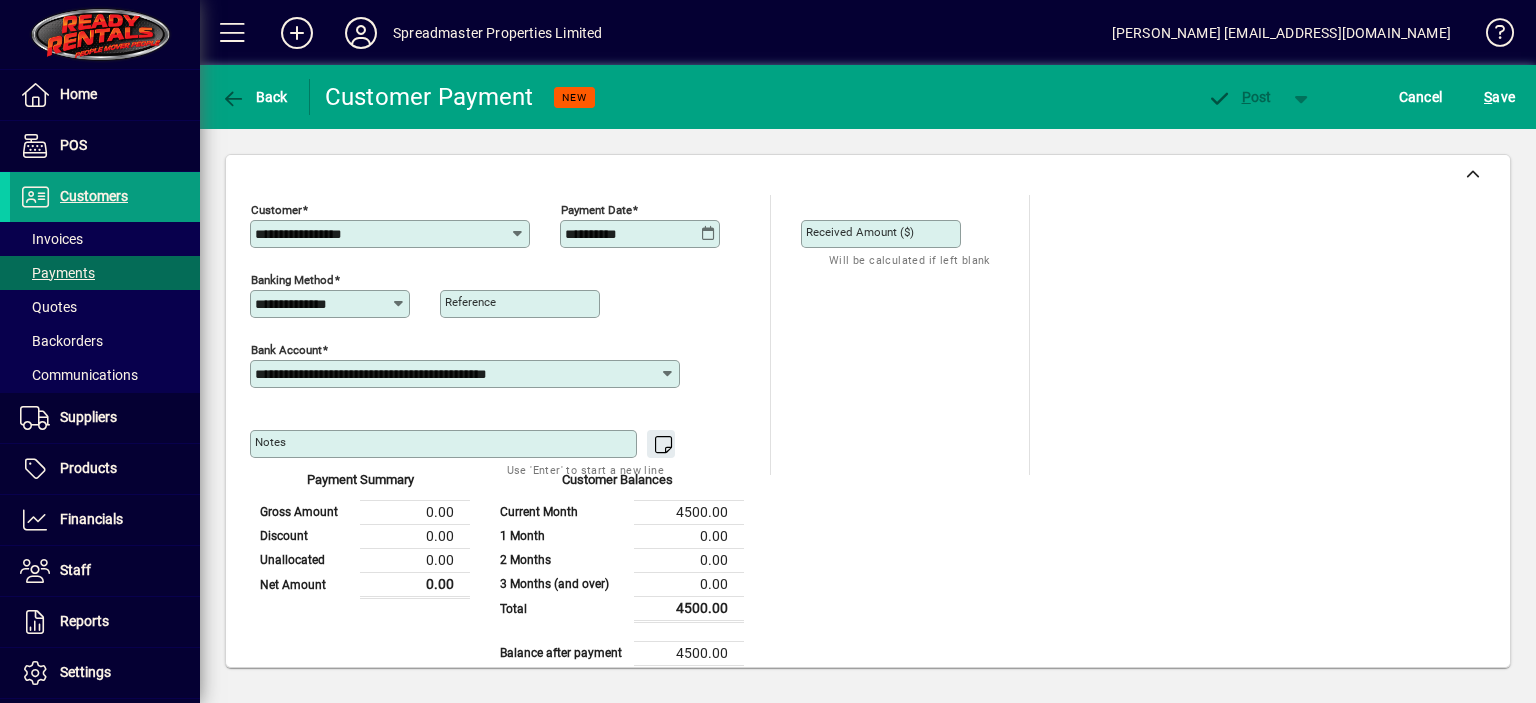click 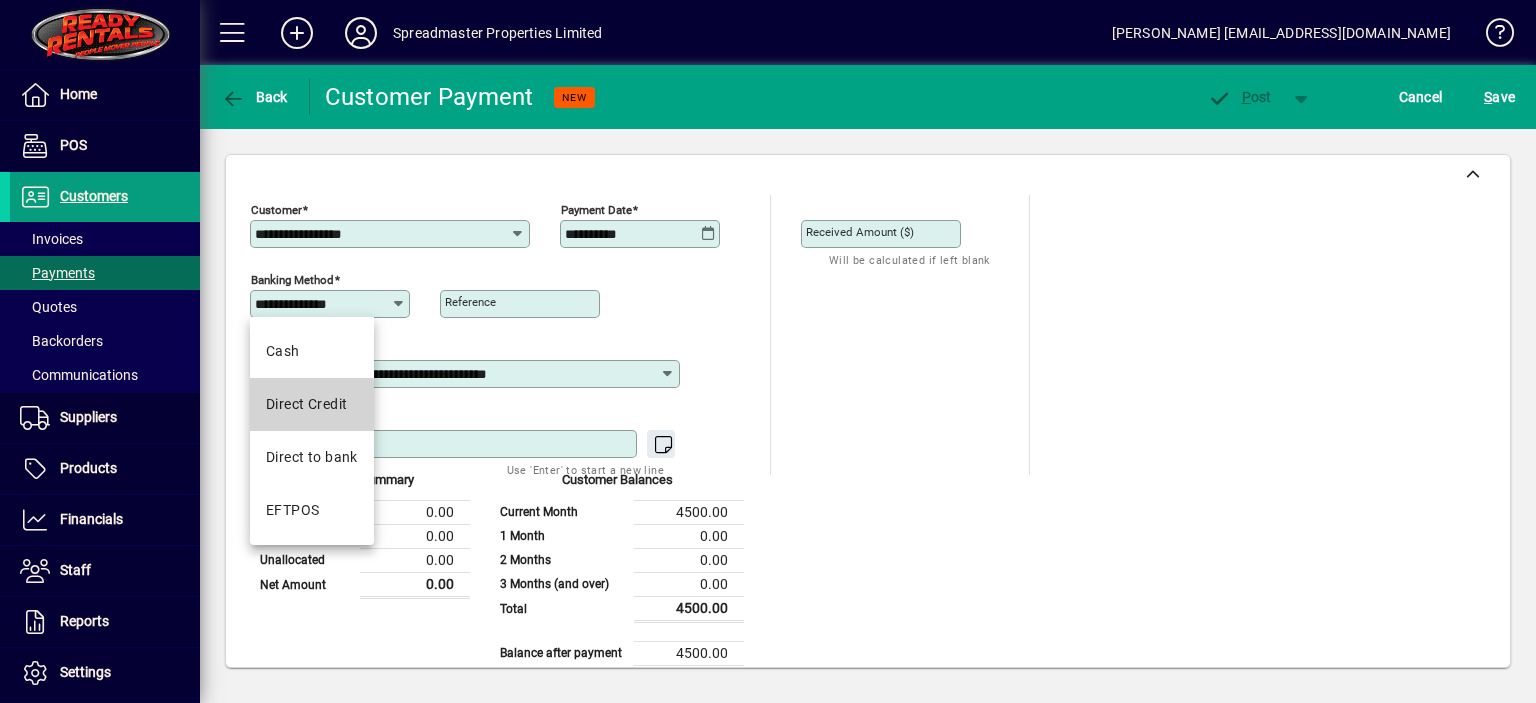 click on "Direct Credit" at bounding box center (307, 404) 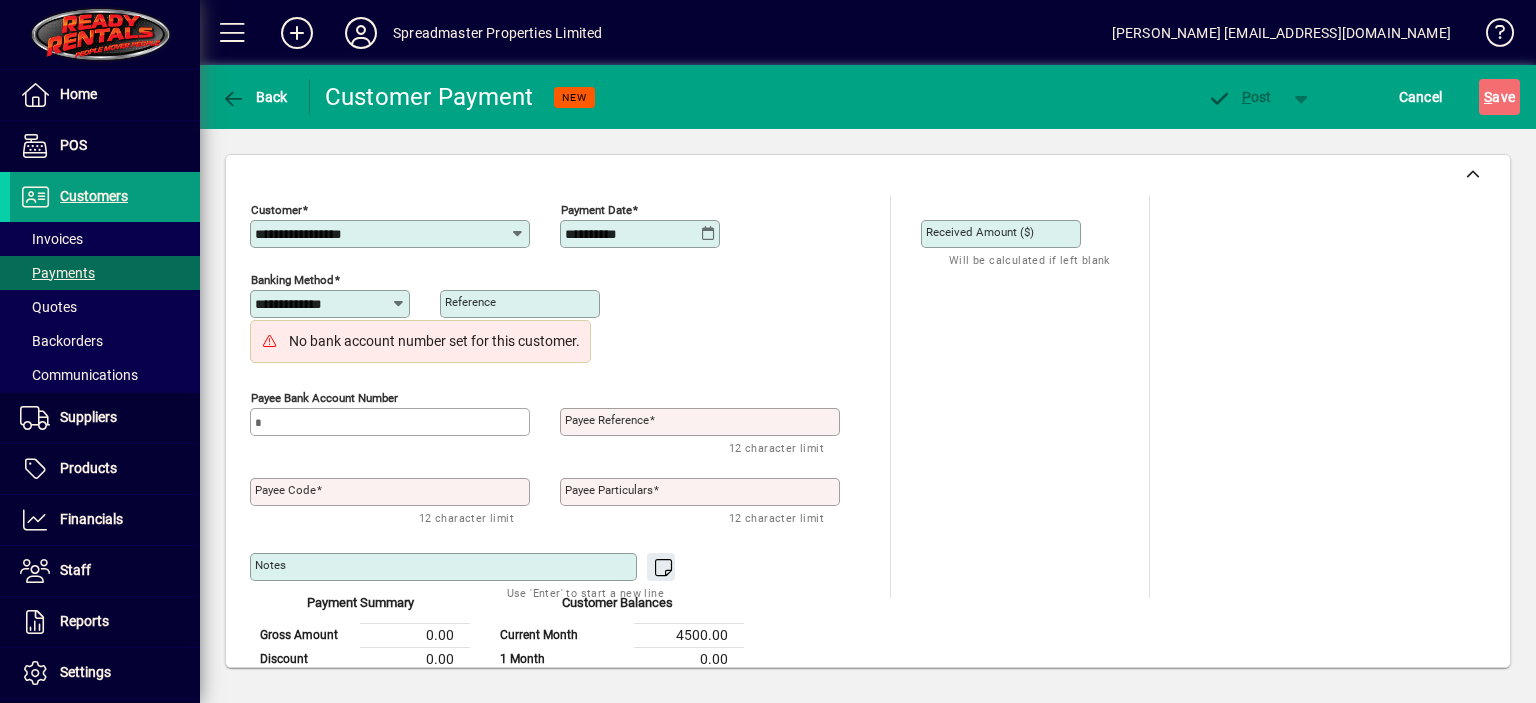 click 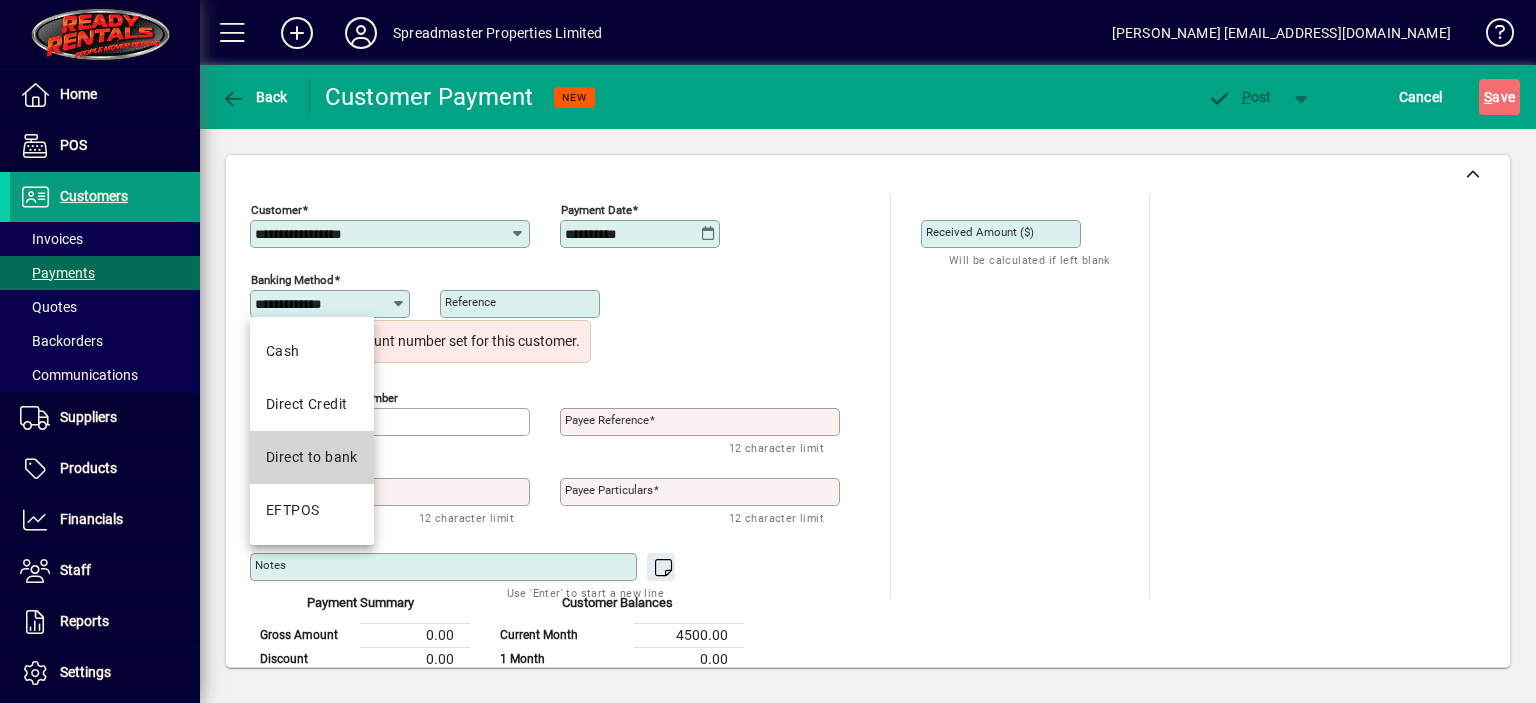 click on "Direct to bank" at bounding box center (312, 457) 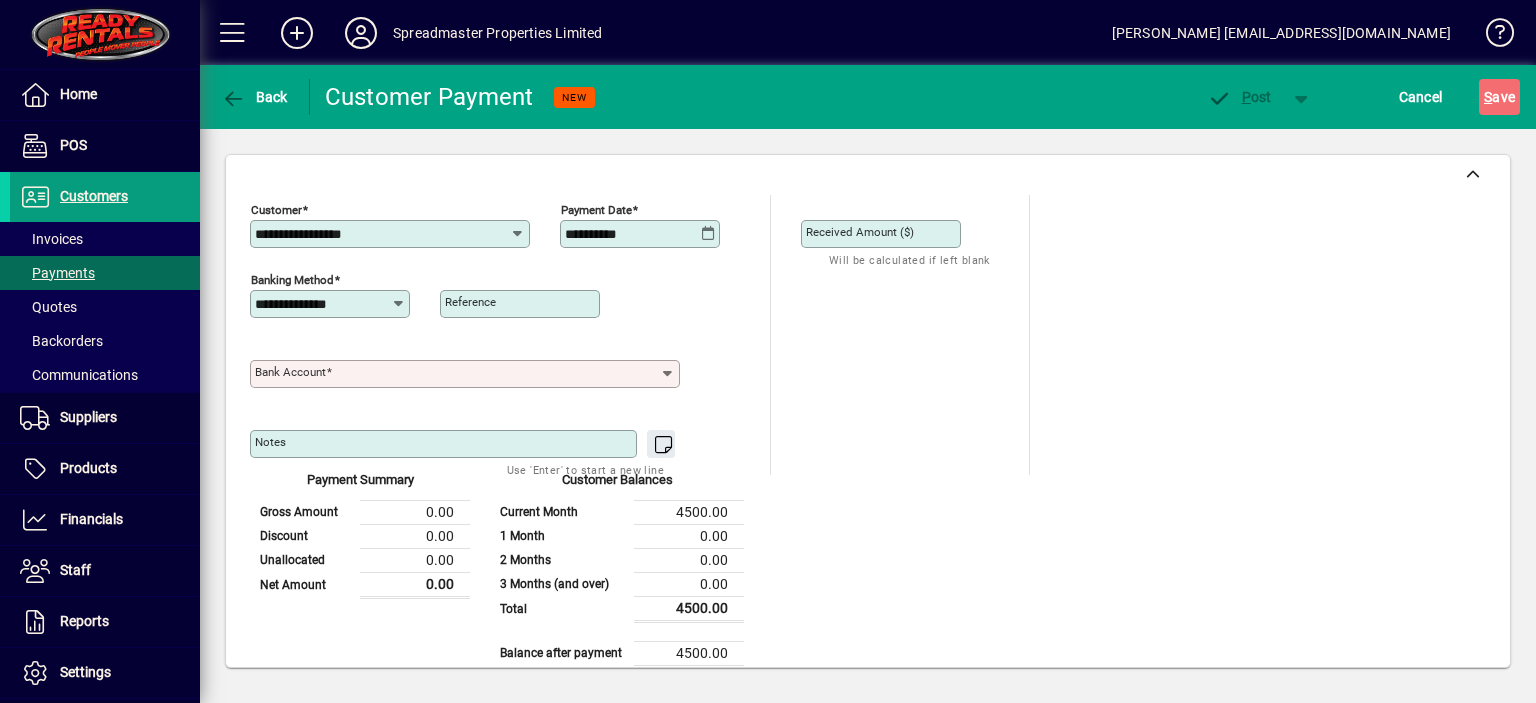 click on "Bank Account" at bounding box center (457, 374) 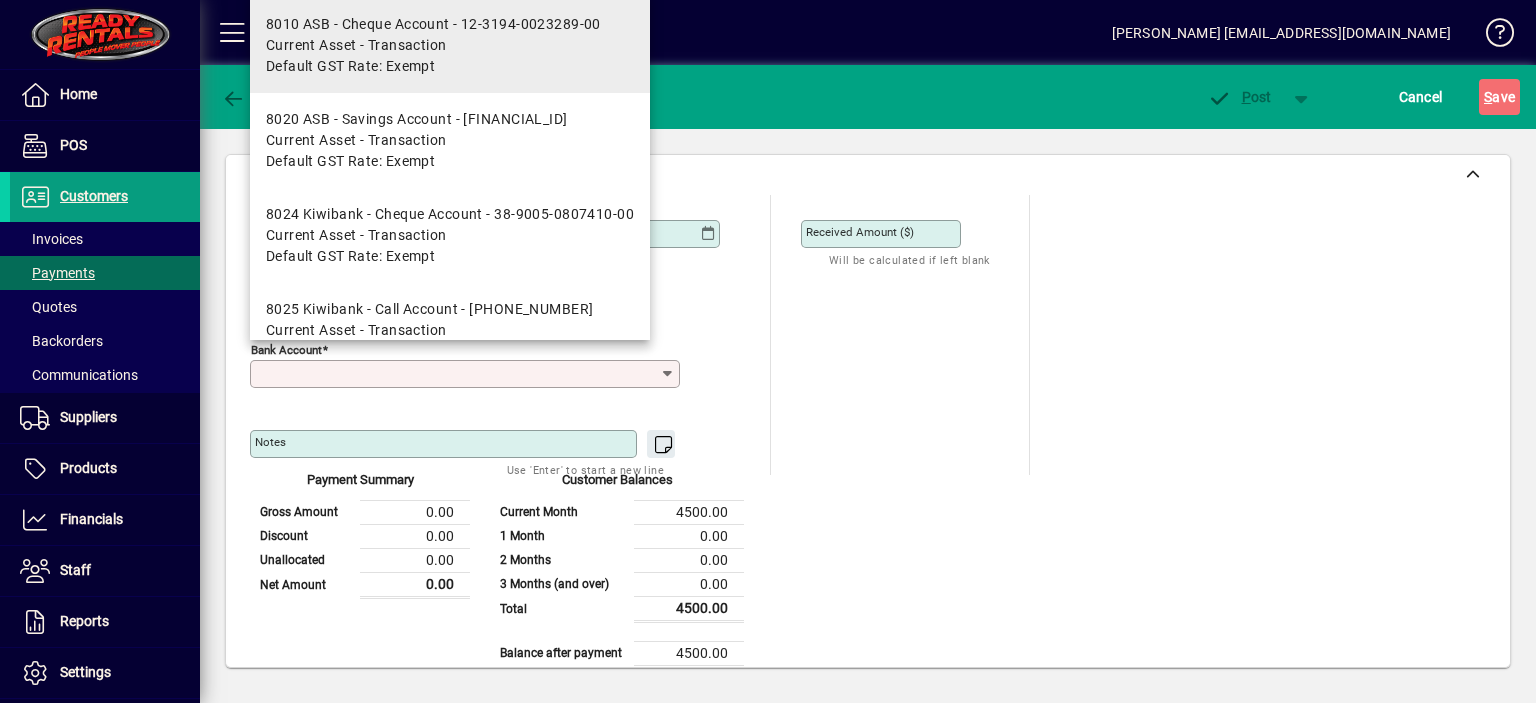 click on "8010 ASB - Cheque Account - 12-3194-0023289-00" at bounding box center (433, 24) 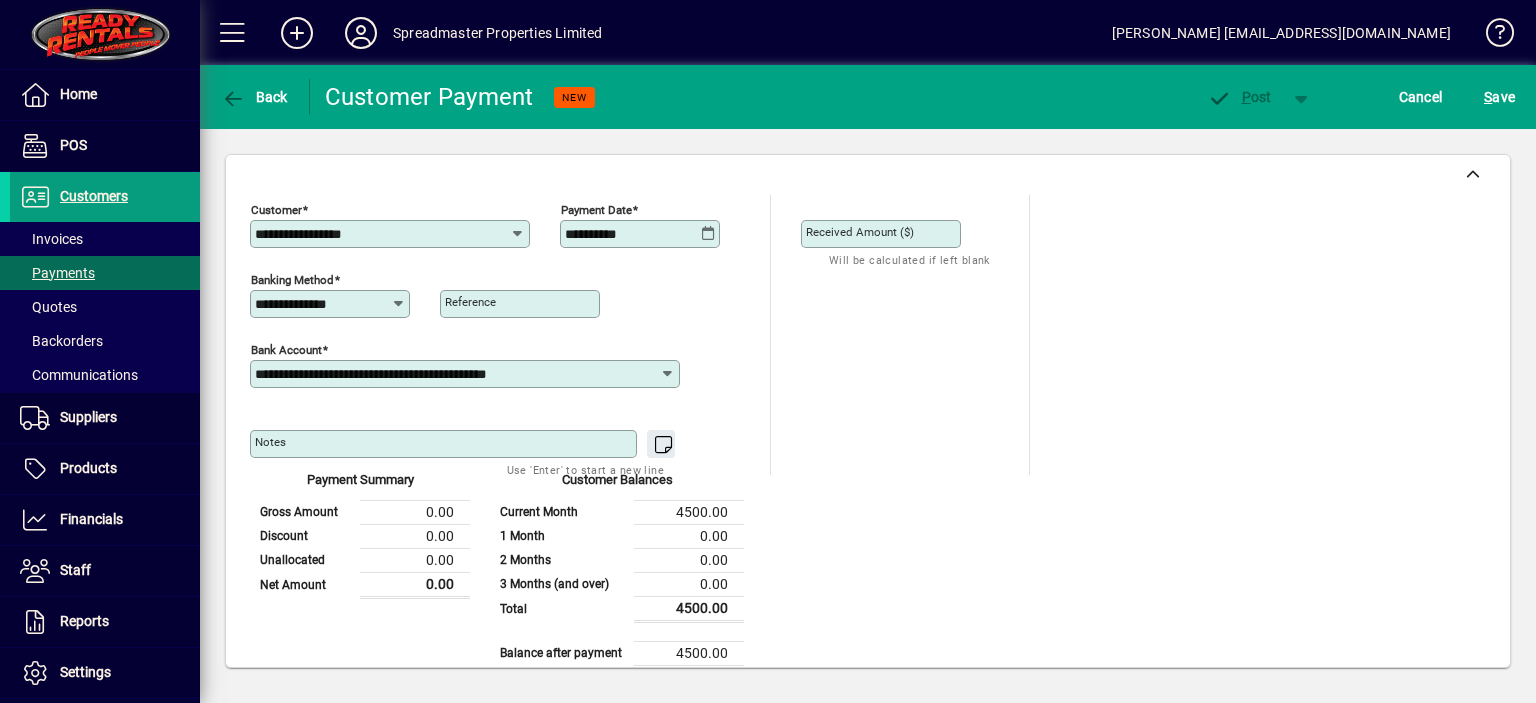 click on "Received Amount ($)" at bounding box center (883, 234) 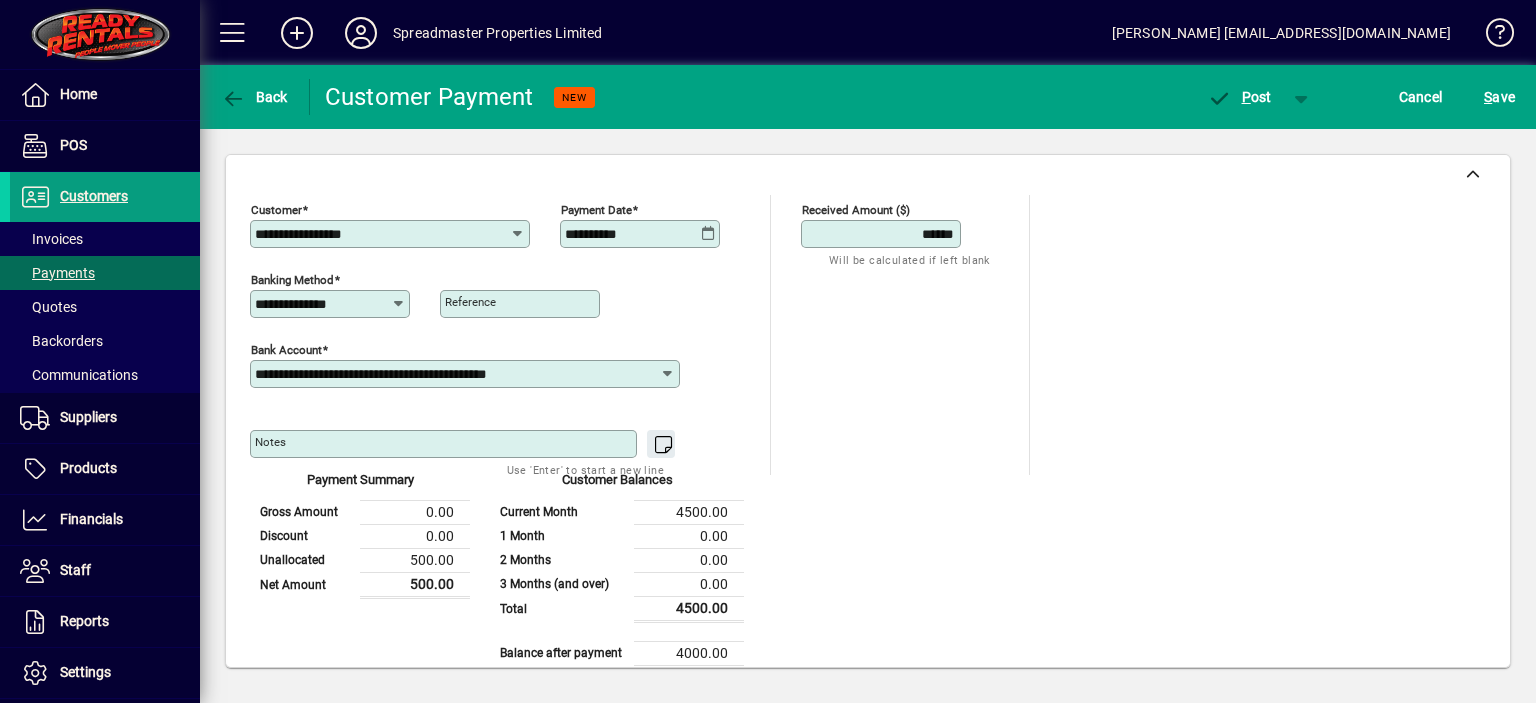 type on "******" 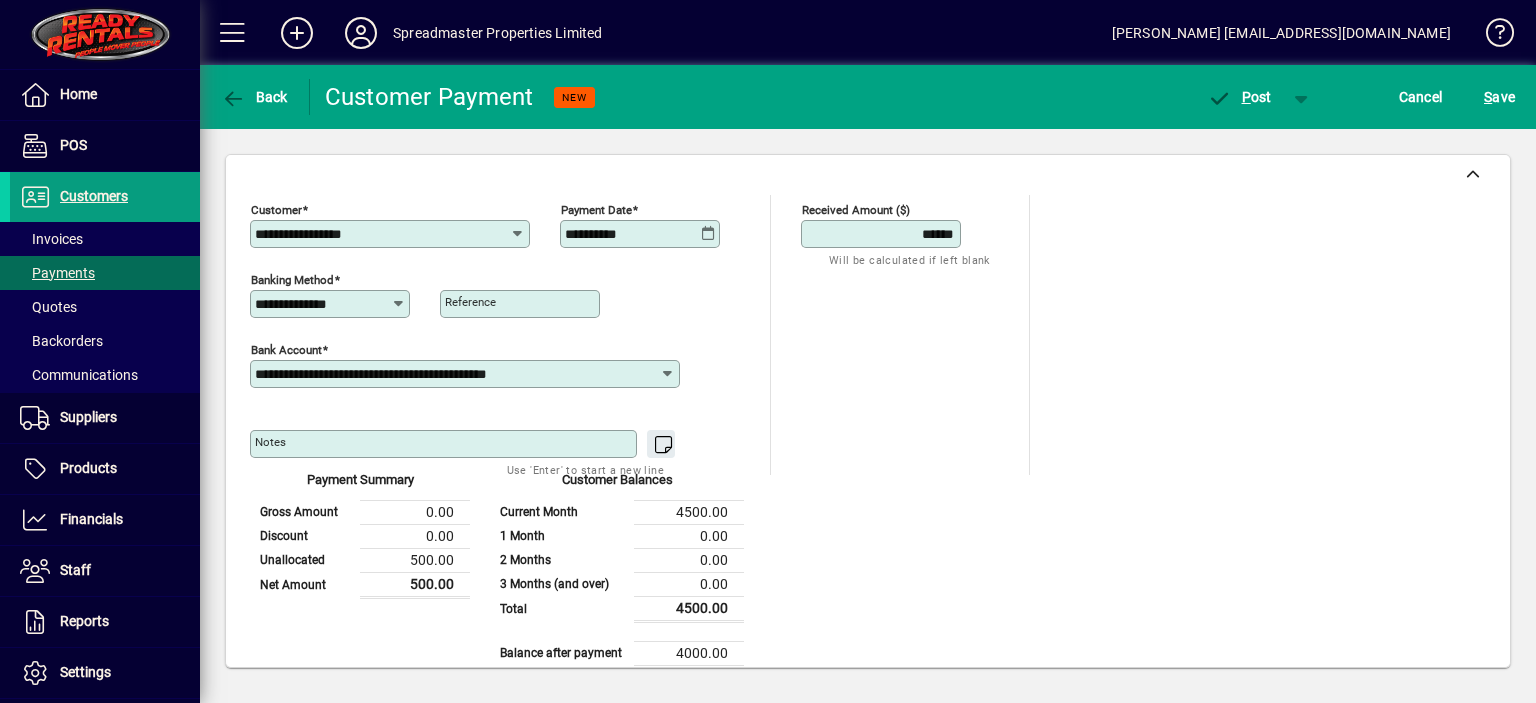 scroll, scrollTop: 164, scrollLeft: 0, axis: vertical 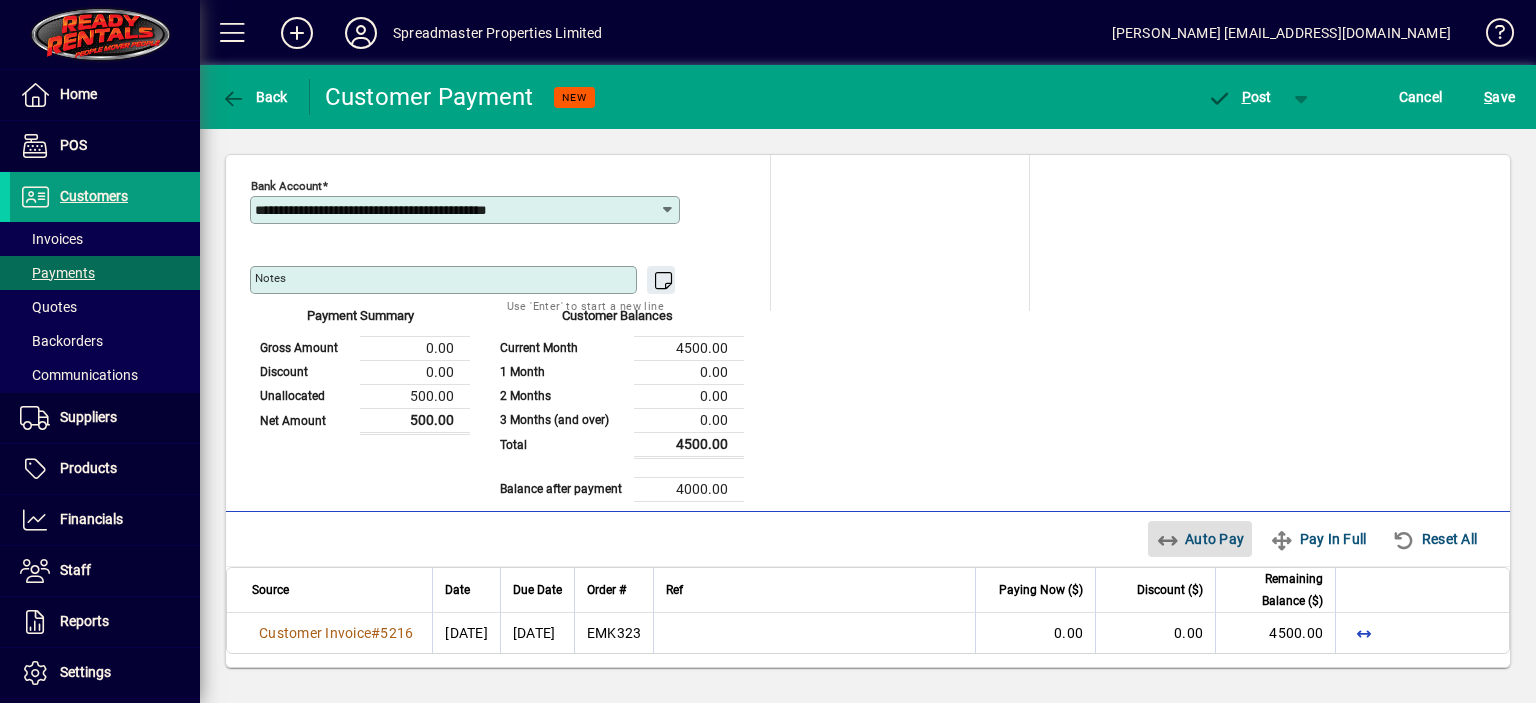 type 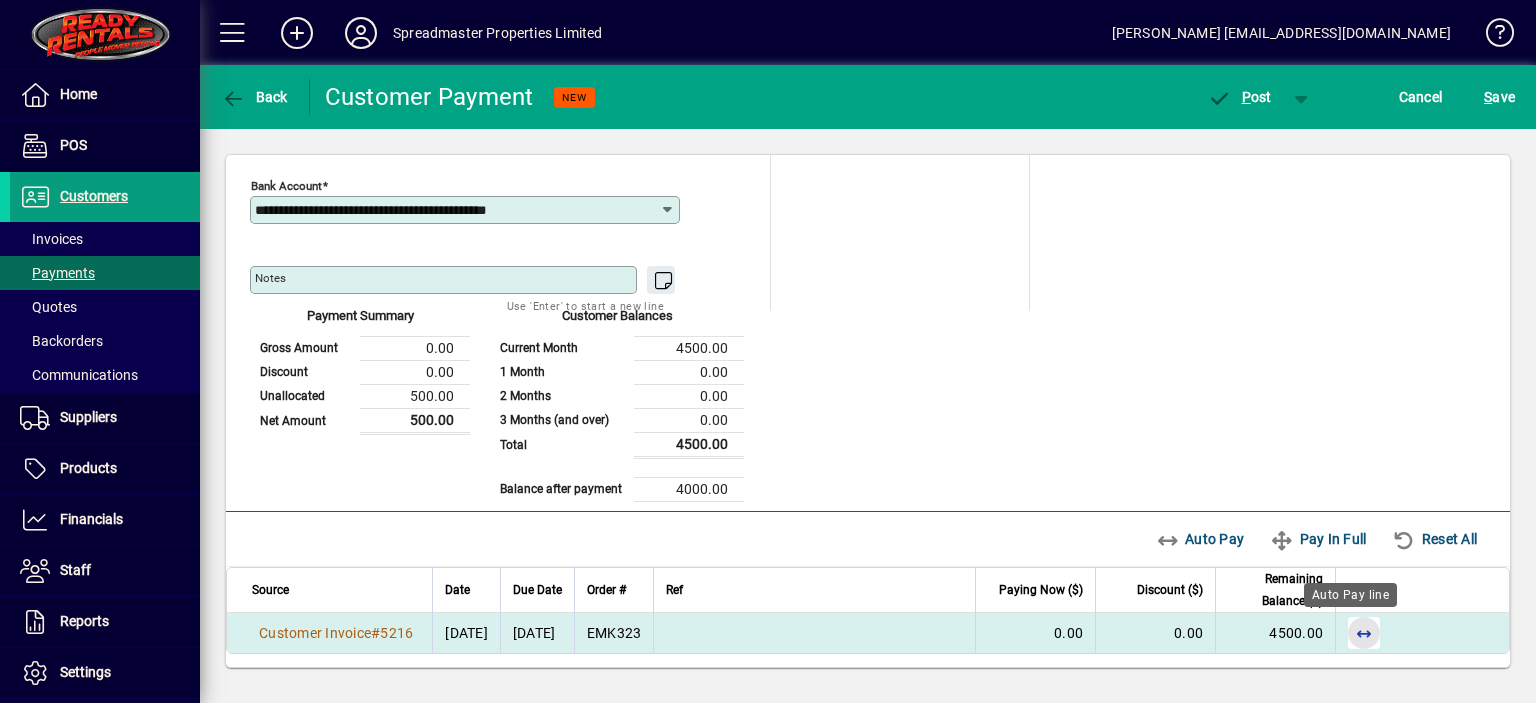 click at bounding box center (1364, 633) 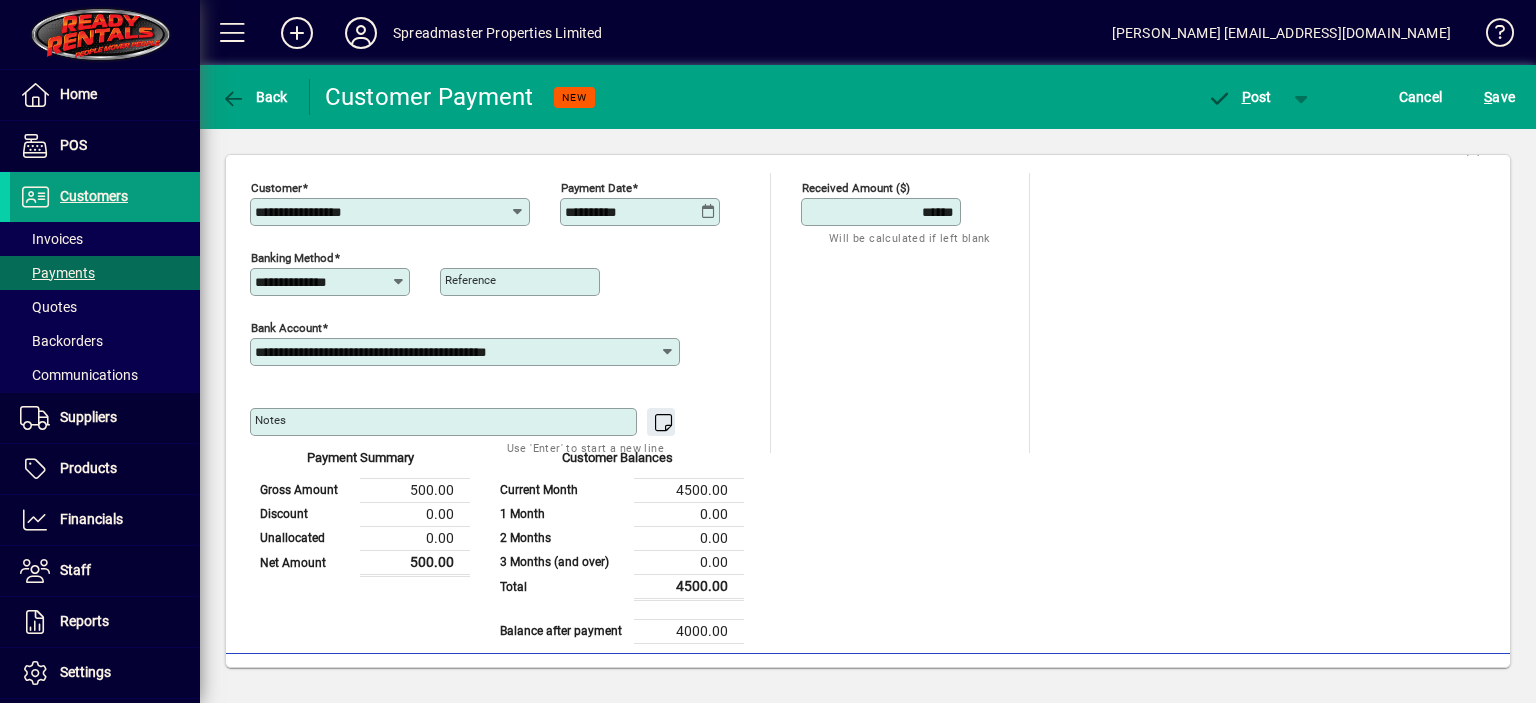 scroll, scrollTop: 0, scrollLeft: 0, axis: both 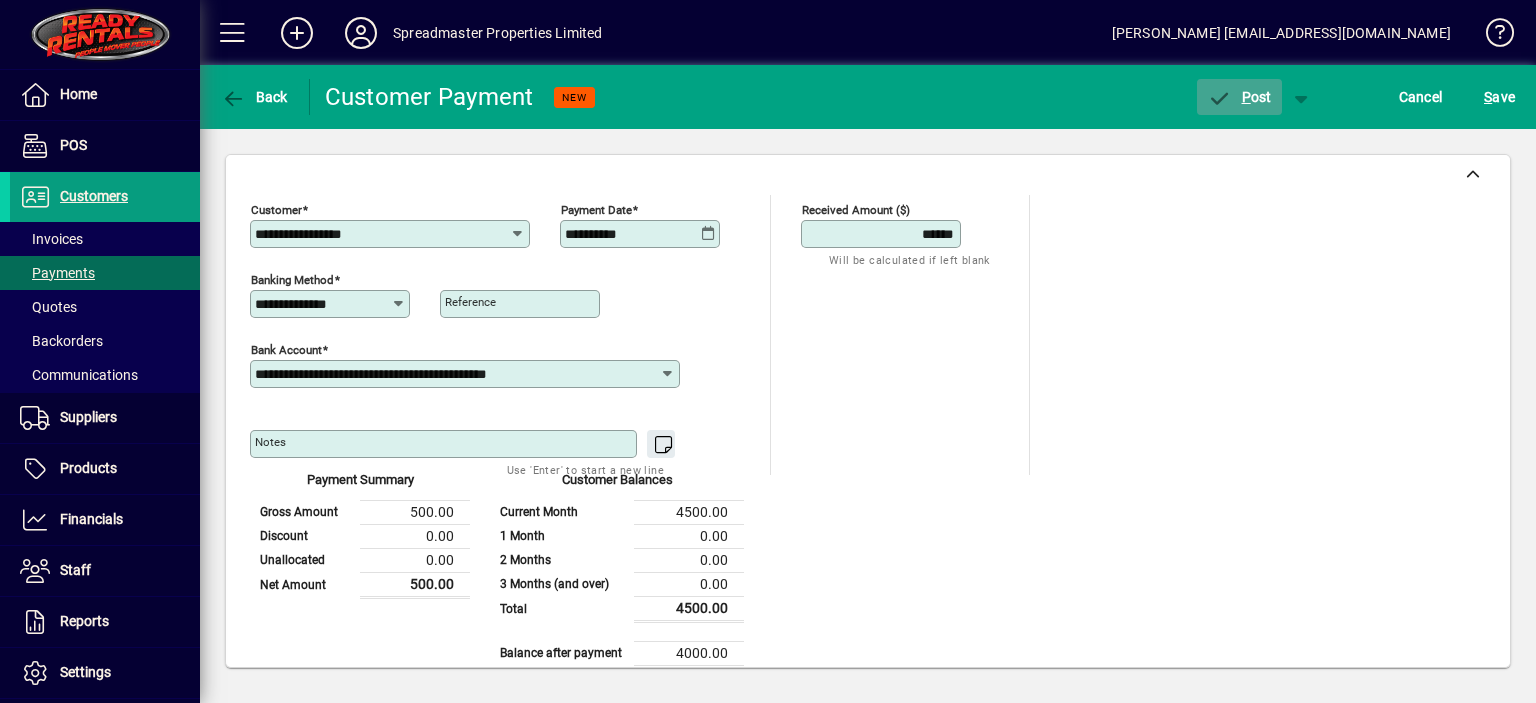 click on "P ost" 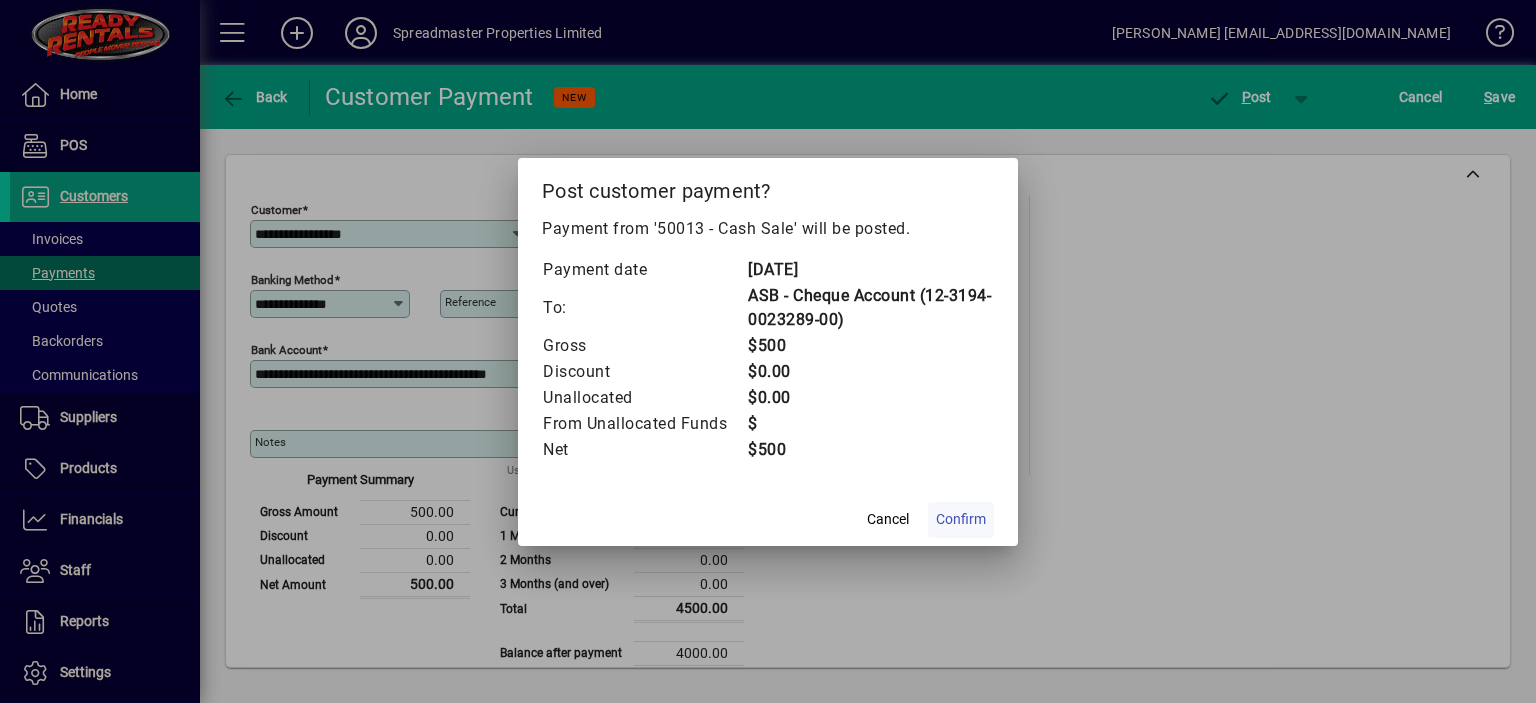 click on "Confirm" 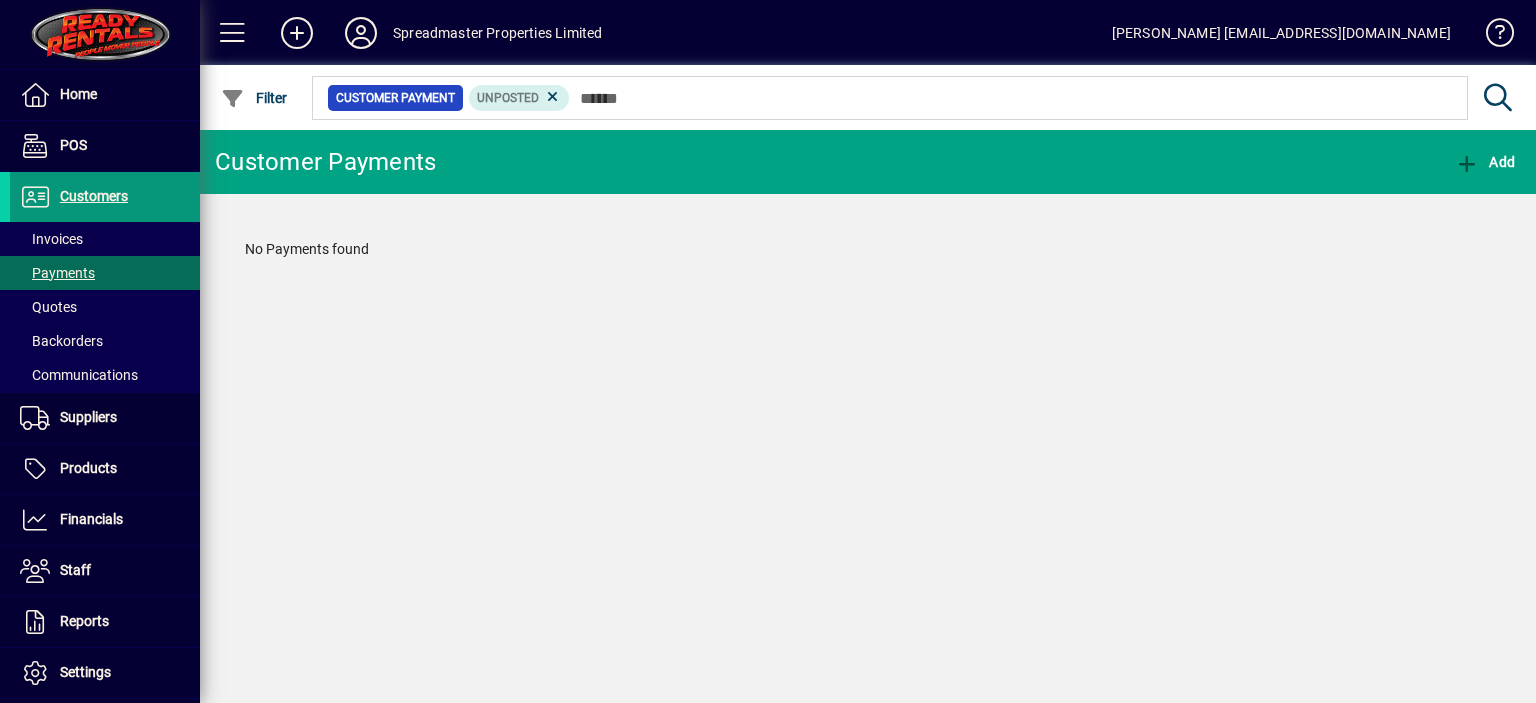 click on "Customers" at bounding box center (94, 196) 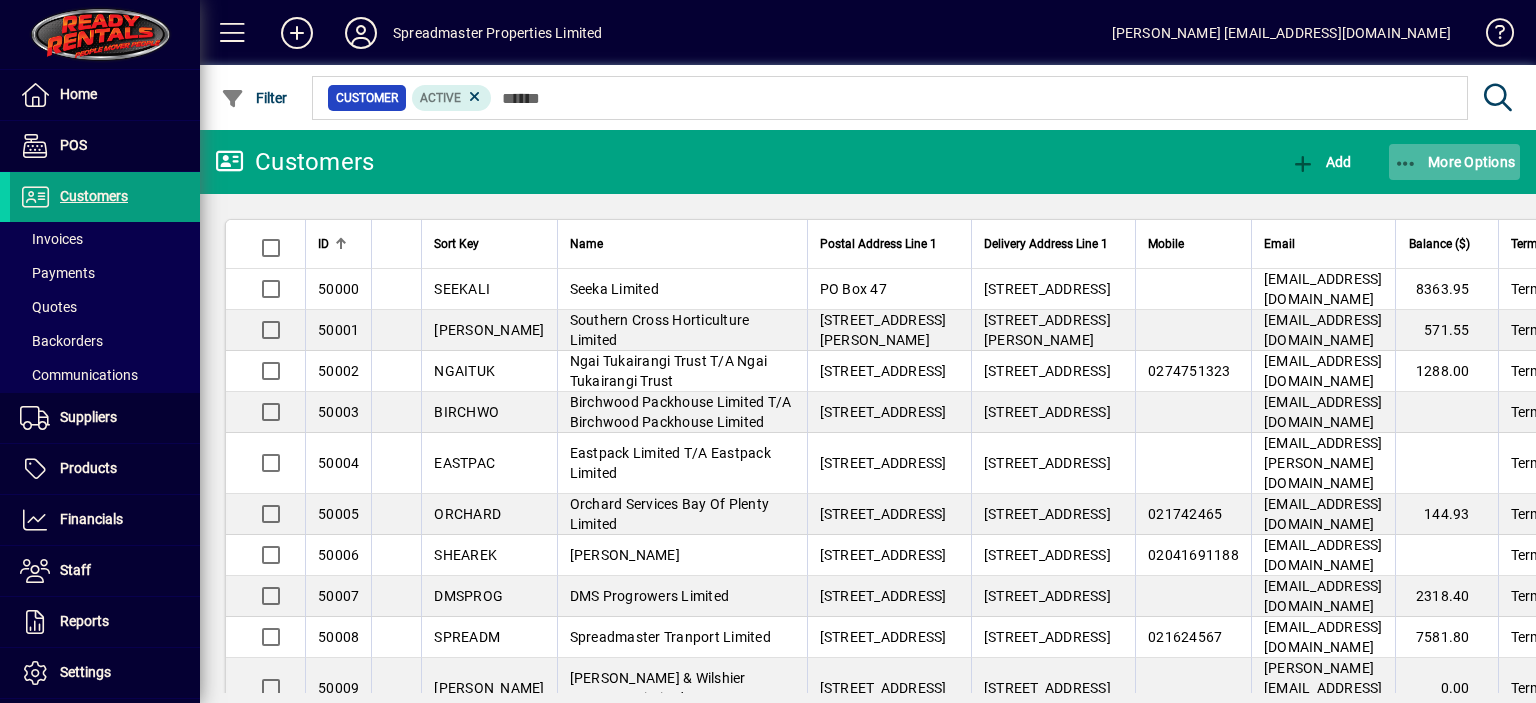 click on "More Options" 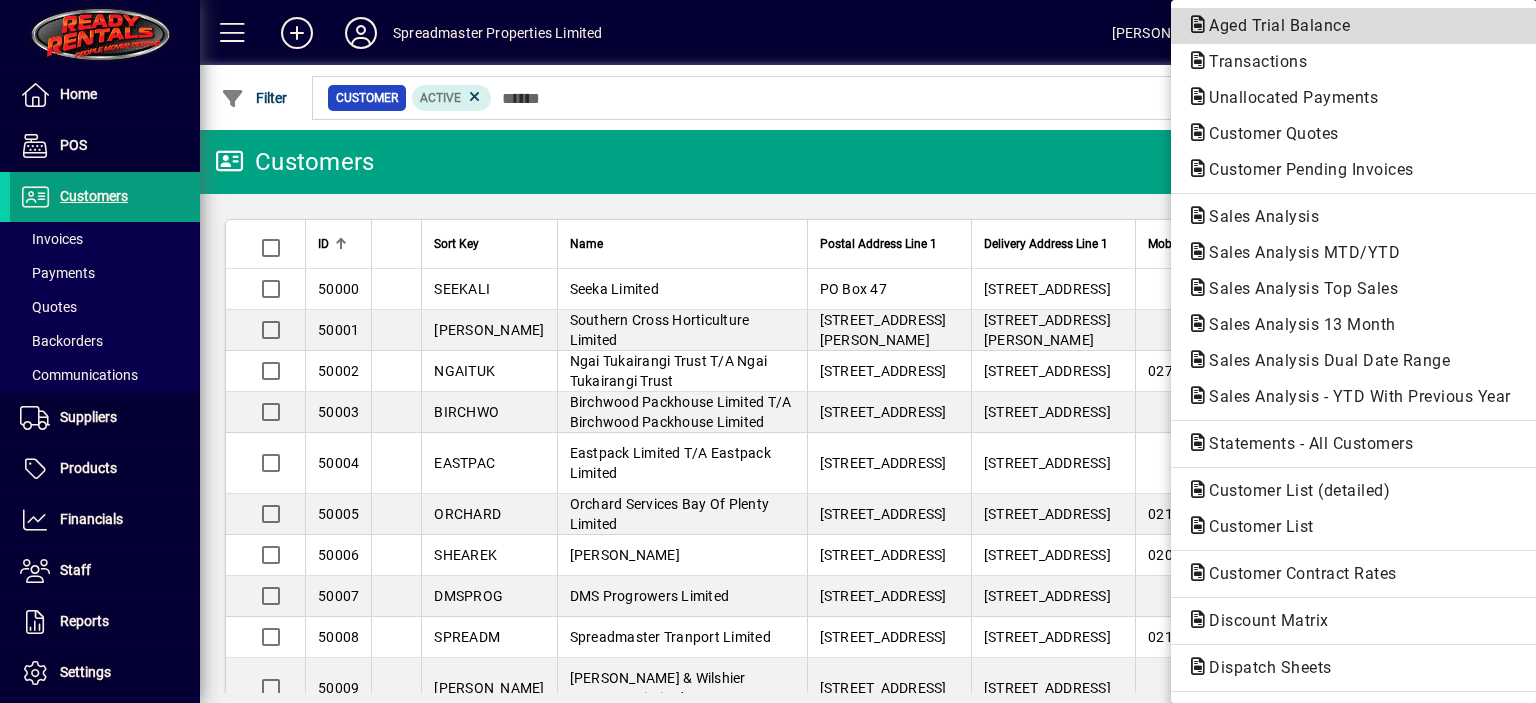 click on "Aged Trial Balance" 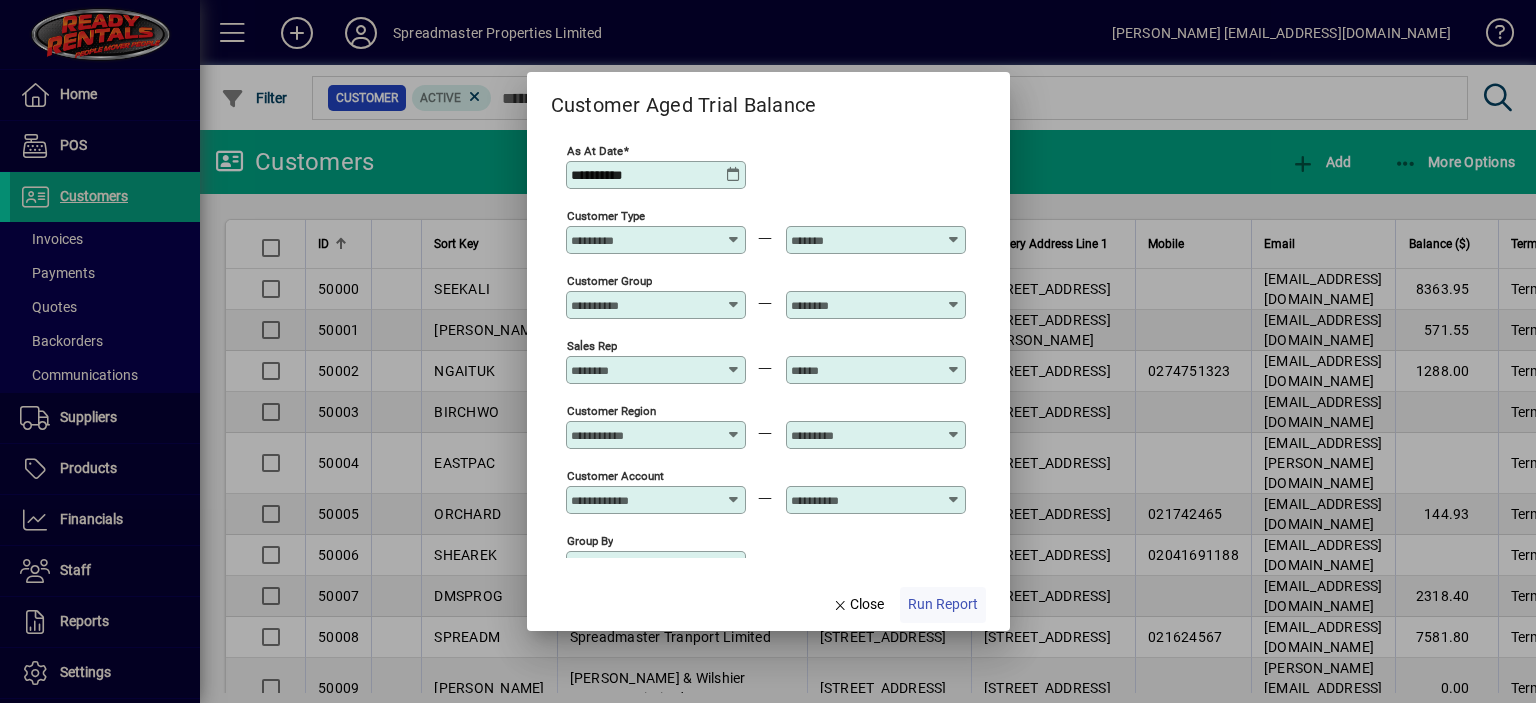 click on "Run Report" 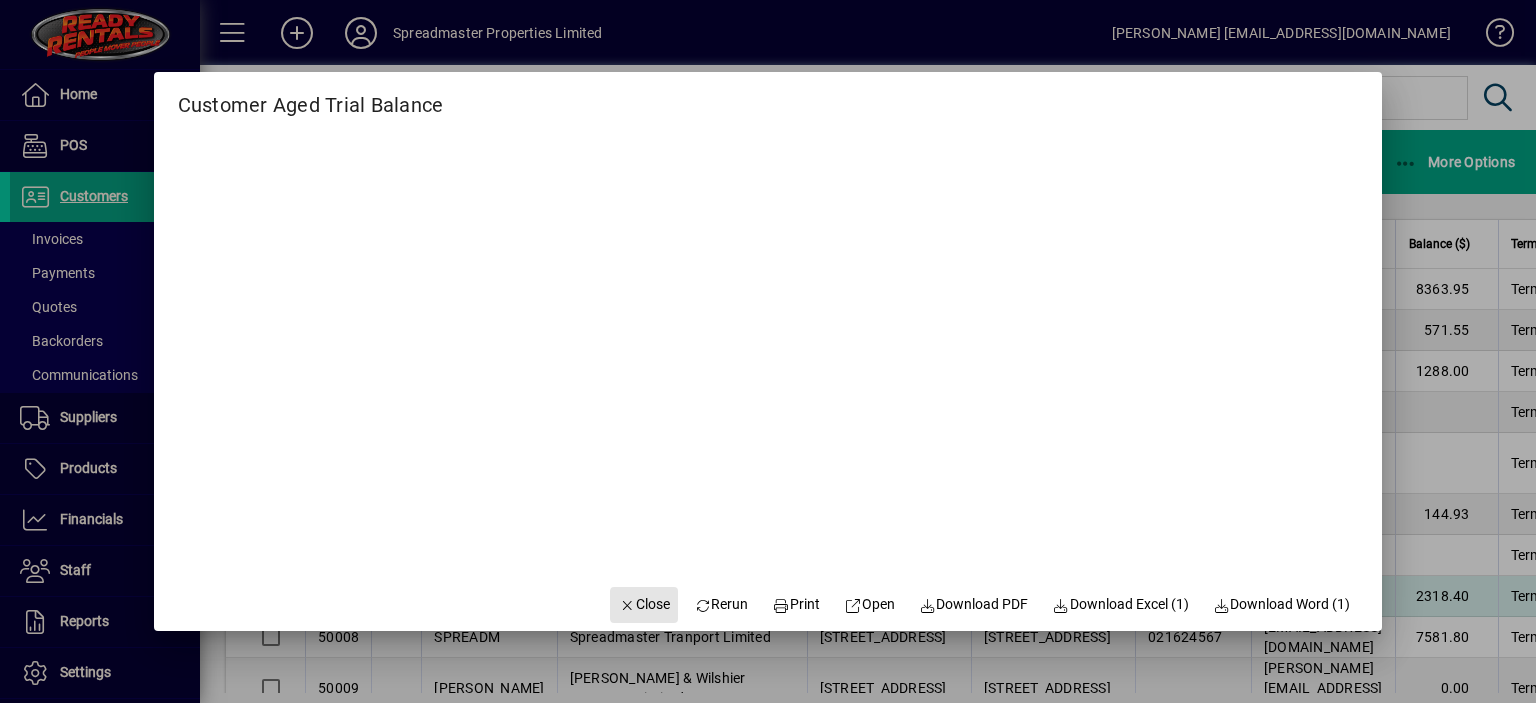 click on "Close" 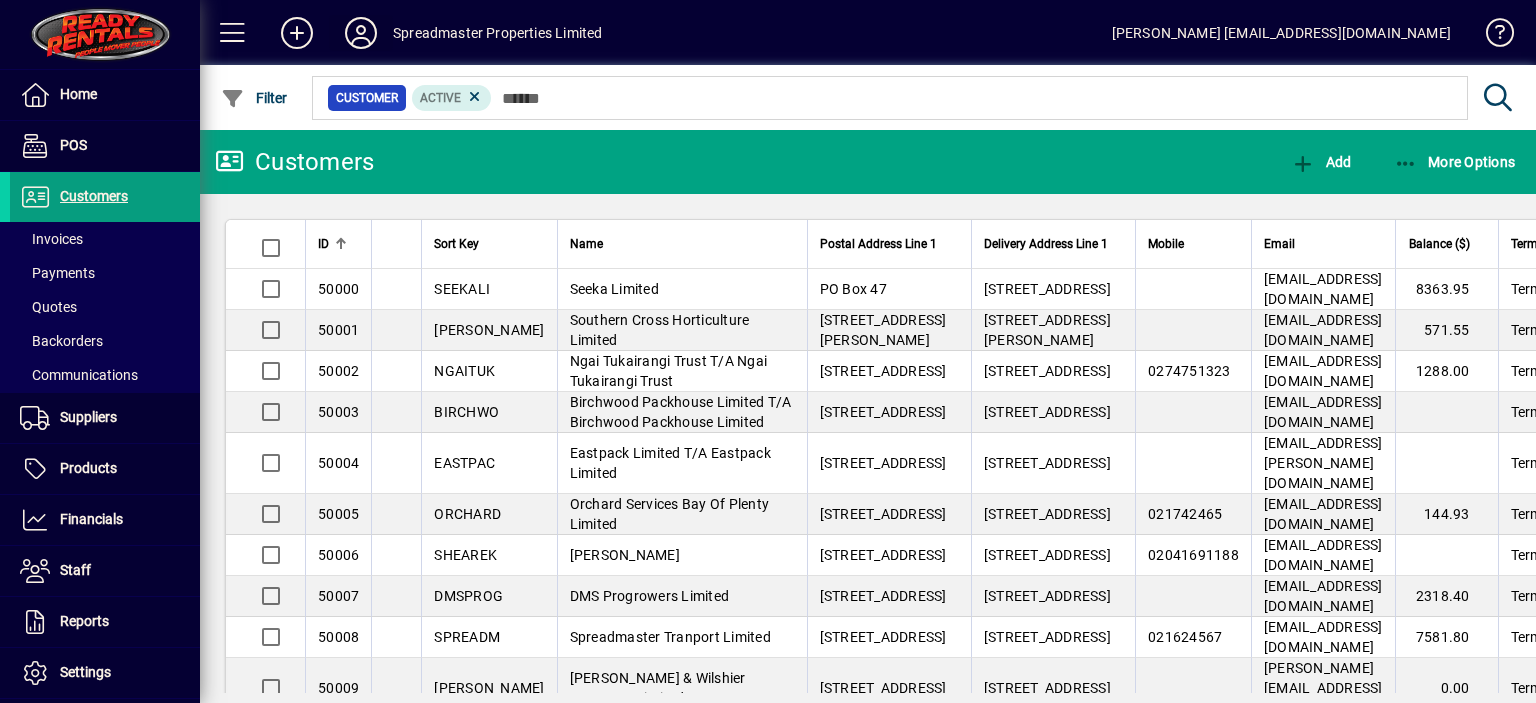 click 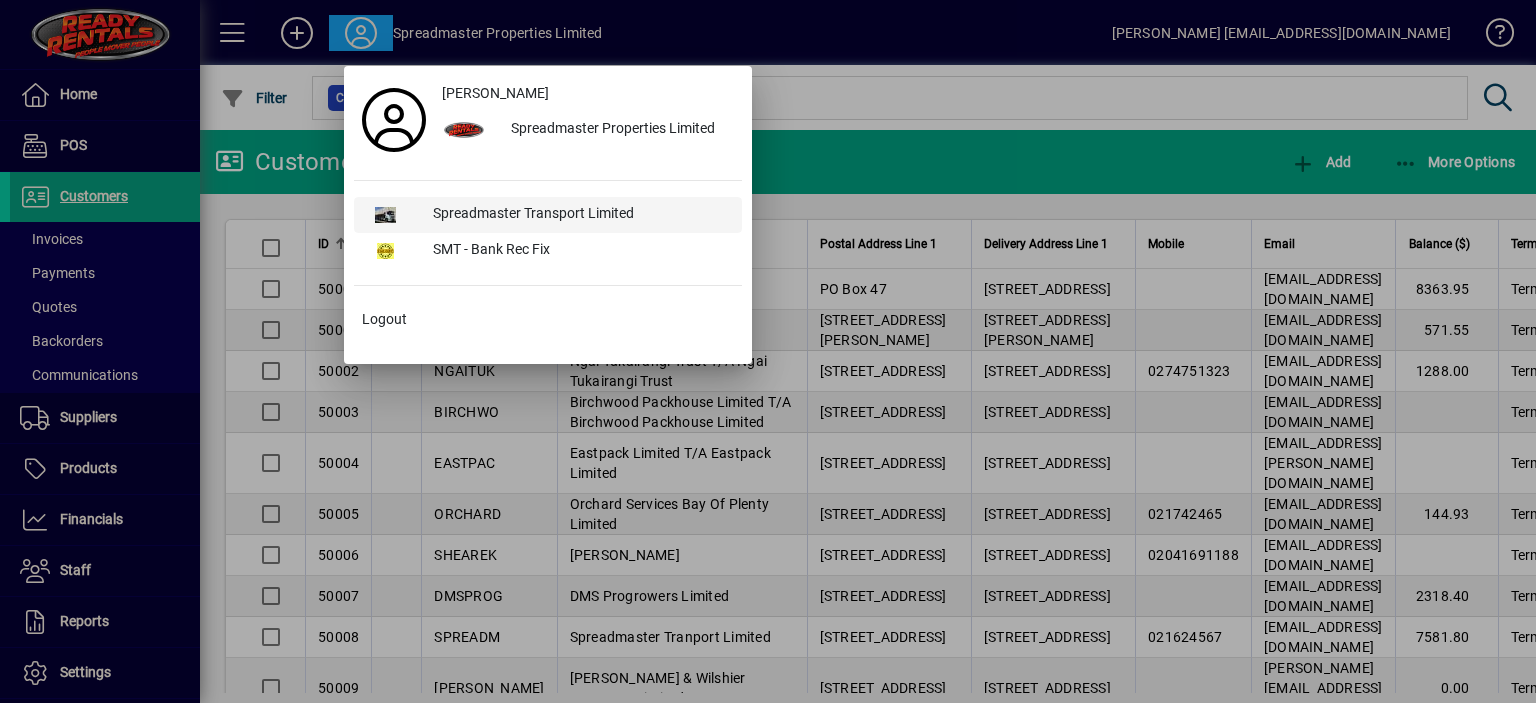 click on "Spreadmaster Transport Limited" at bounding box center (579, 215) 